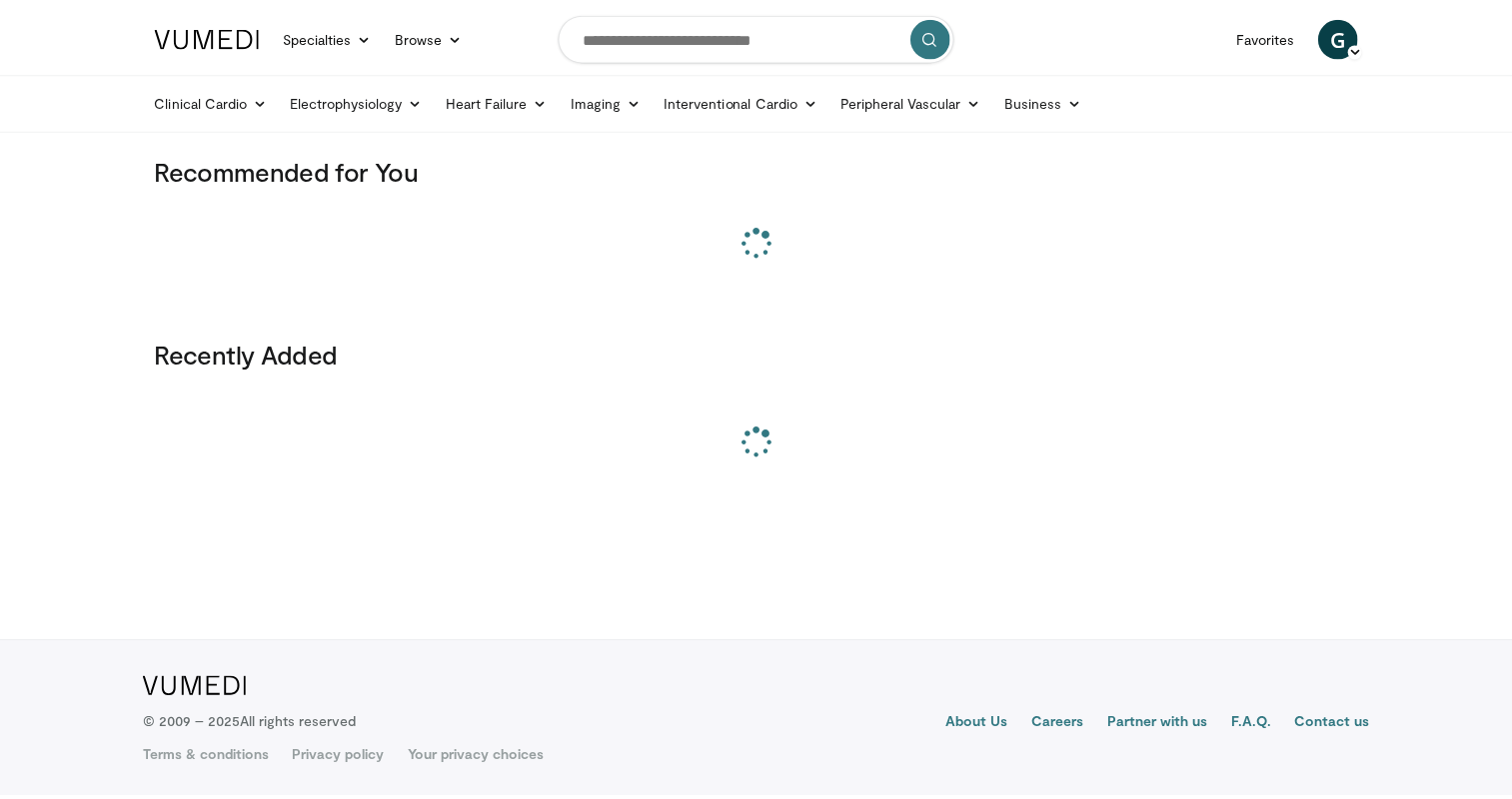 scroll, scrollTop: 0, scrollLeft: 0, axis: both 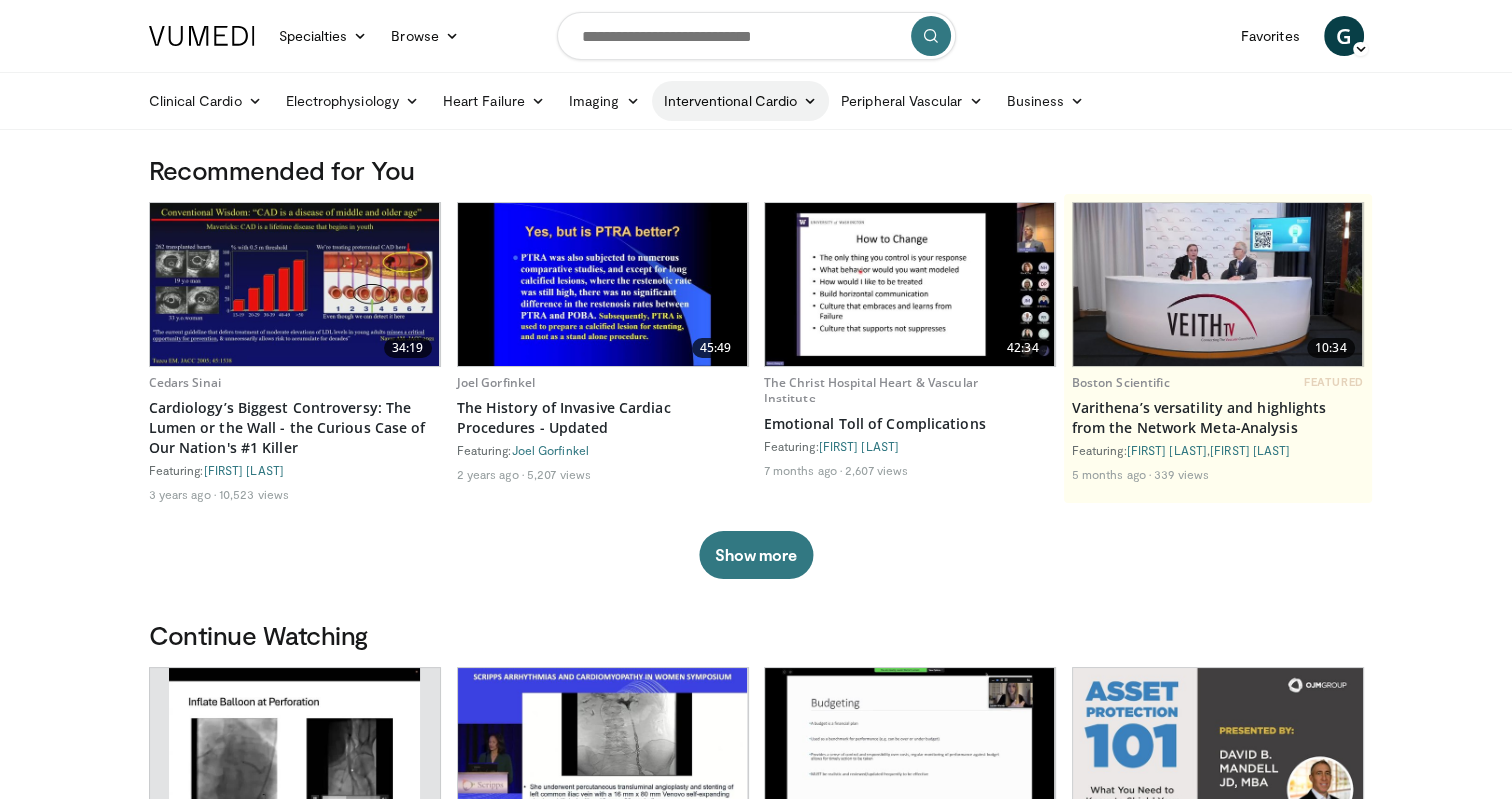 click on "Interventional Cardio" at bounding box center [741, 101] 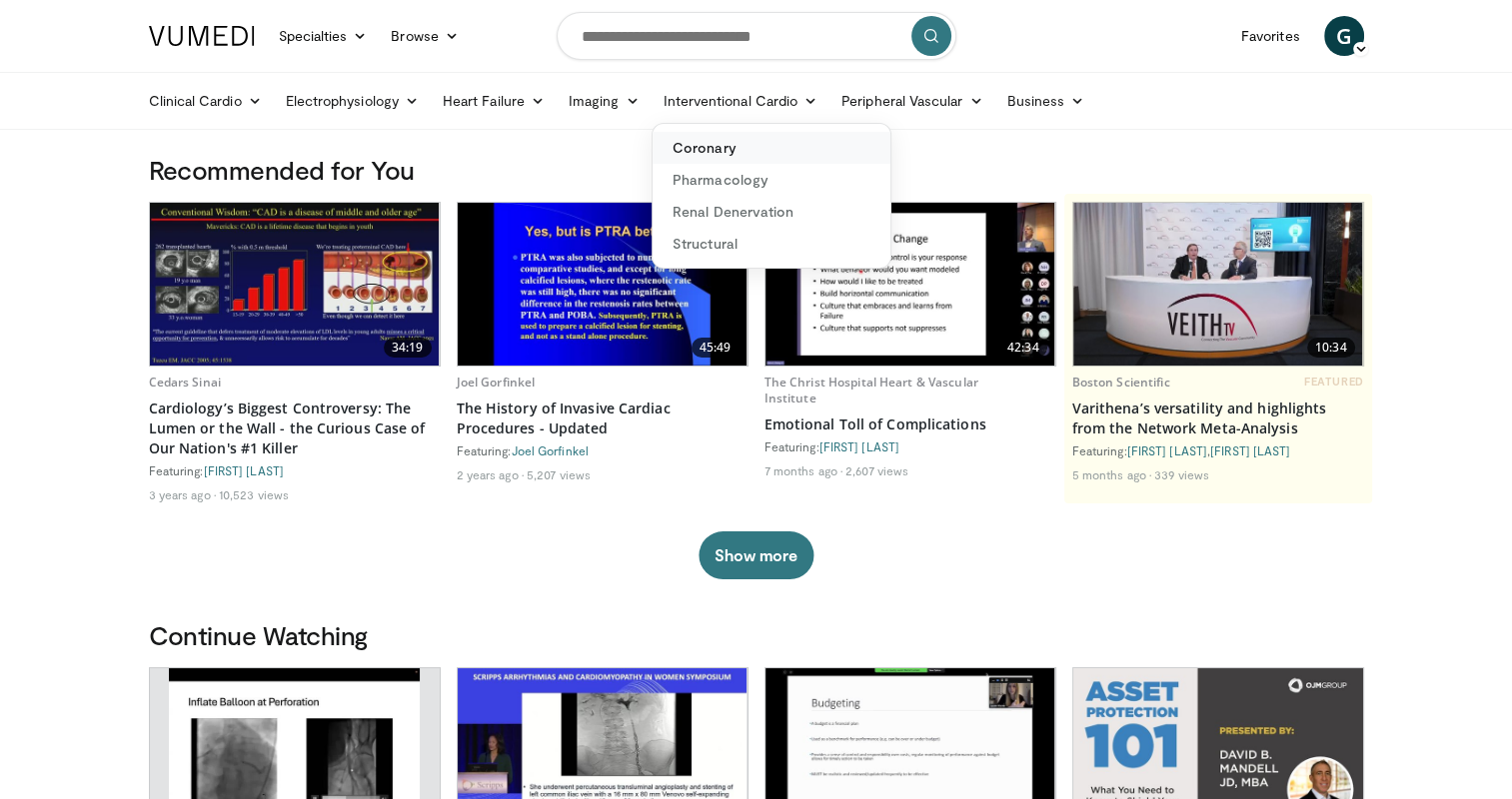 click on "Coronary" at bounding box center [771, 148] 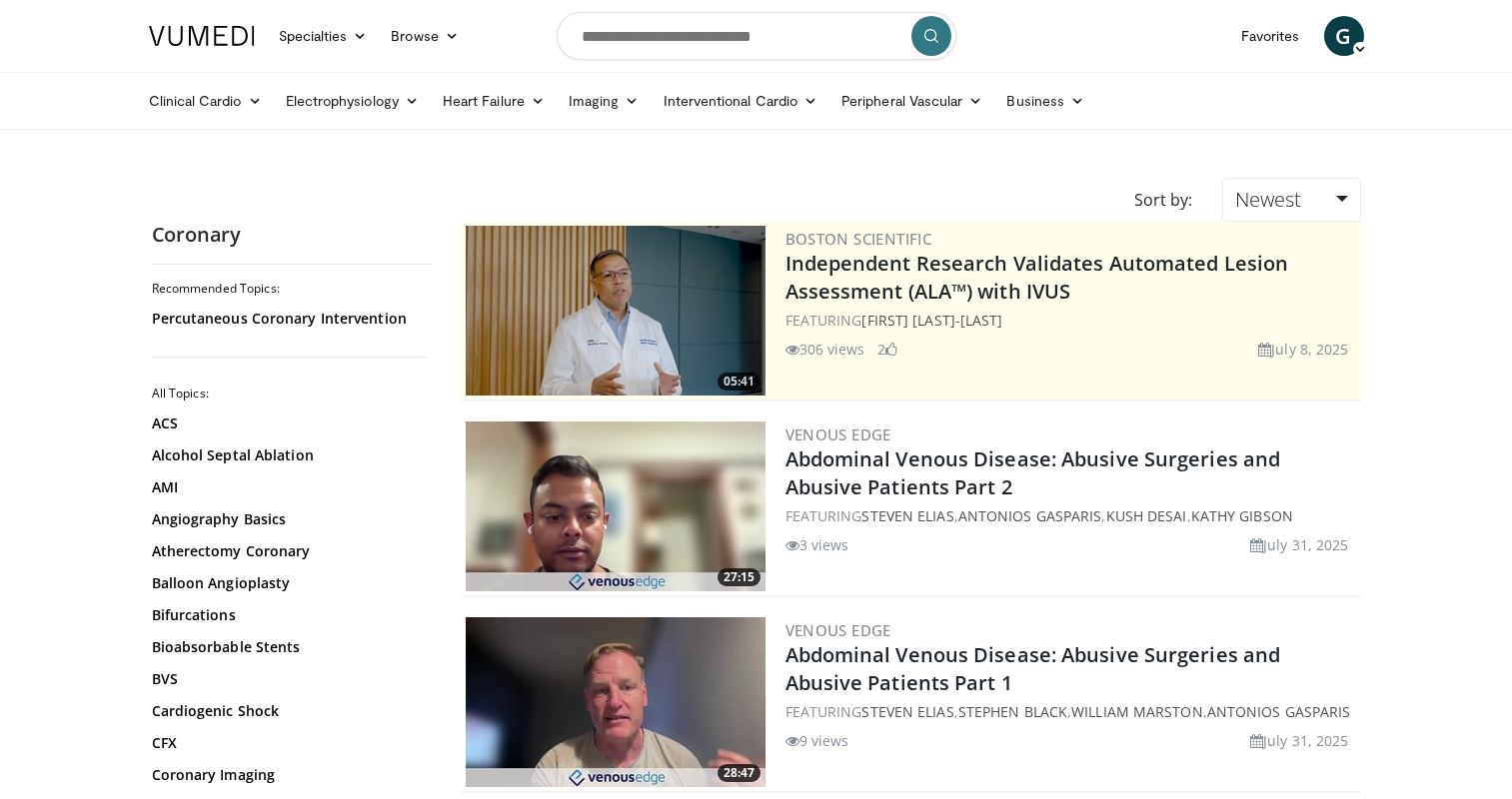 scroll, scrollTop: 0, scrollLeft: 0, axis: both 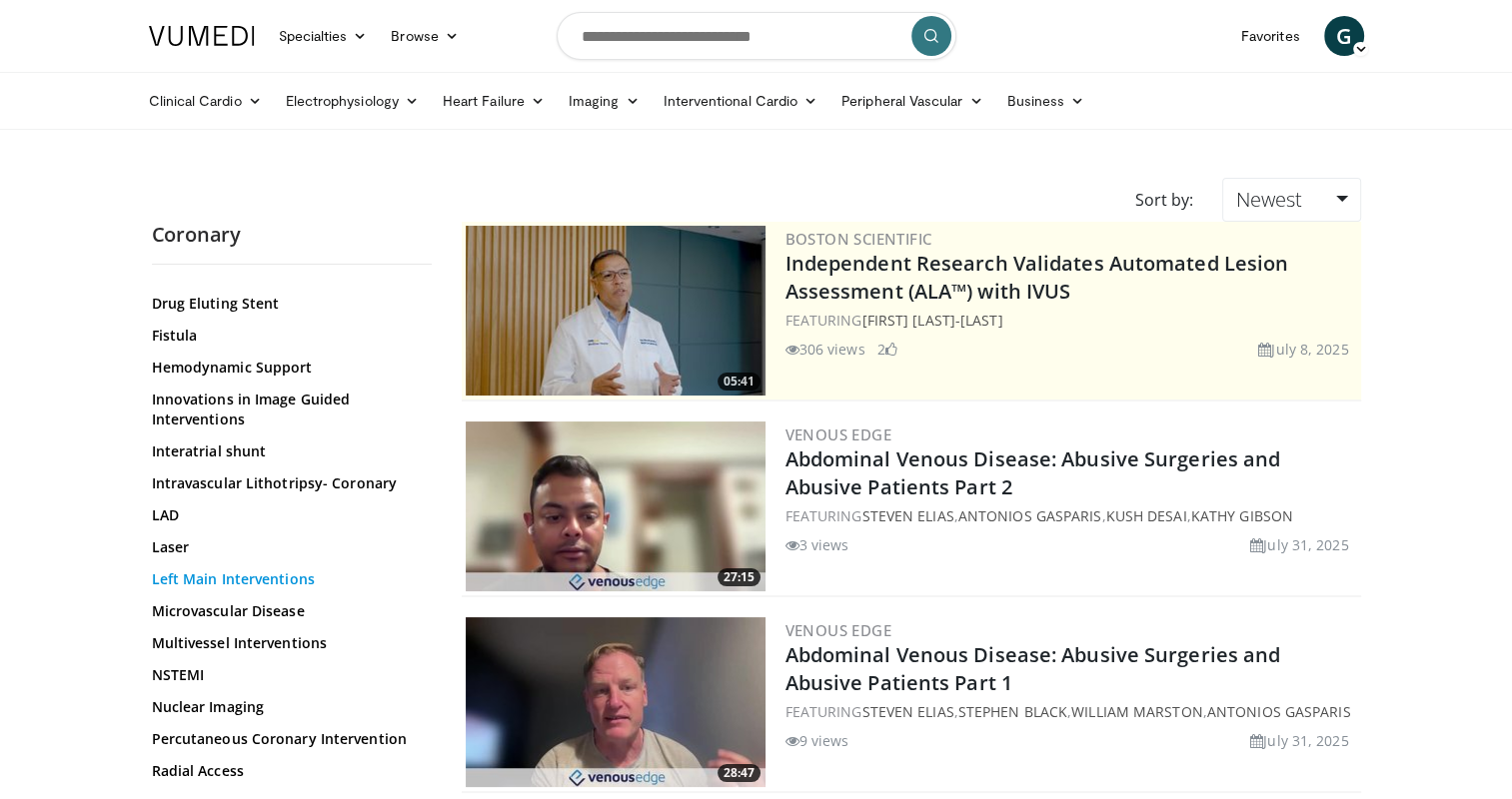 click on "Left Main Interventions" at bounding box center [287, 579] 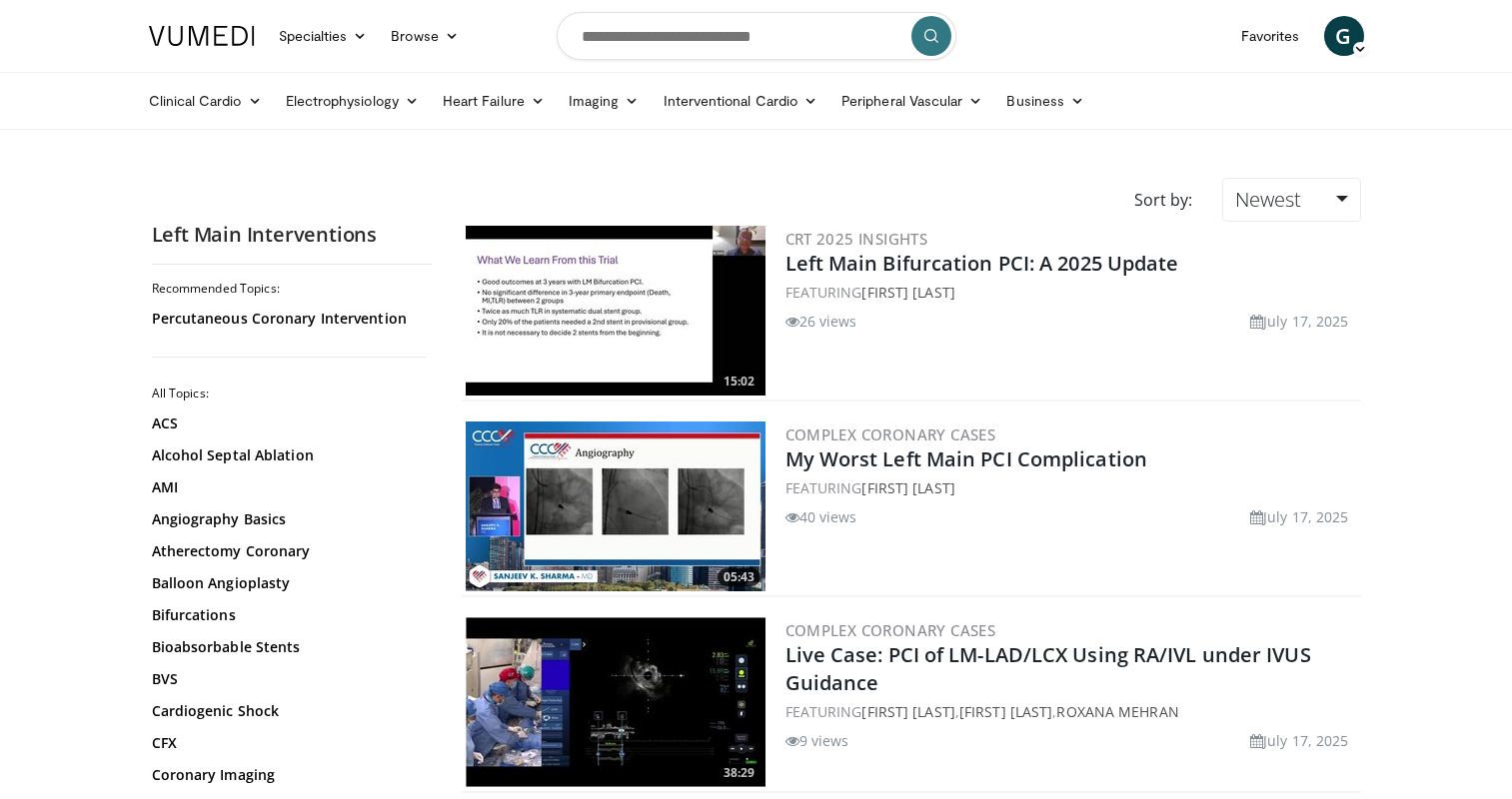 scroll, scrollTop: 0, scrollLeft: 0, axis: both 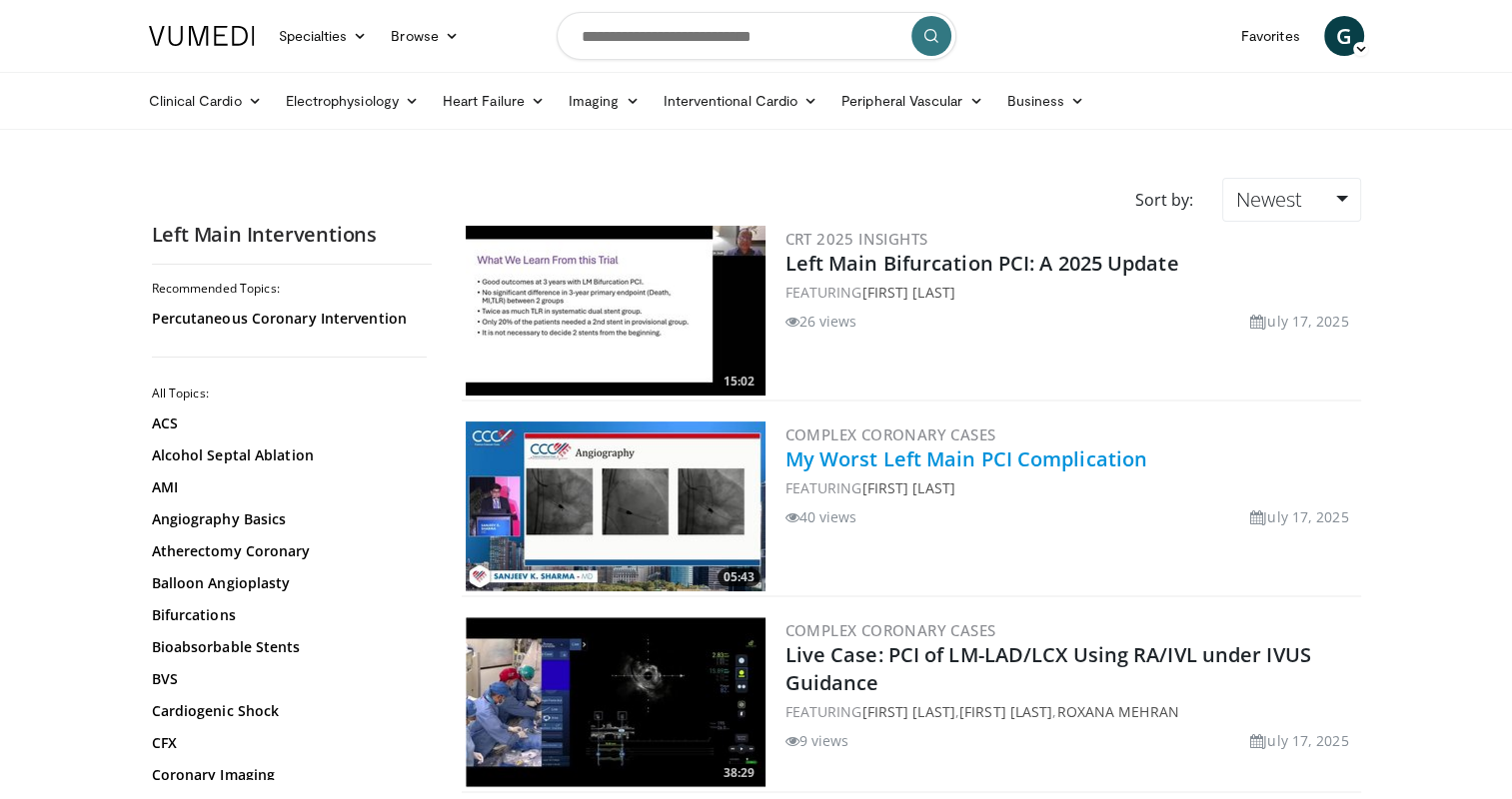 click on "My Worst Left Main PCI Complication" at bounding box center (966, 458) 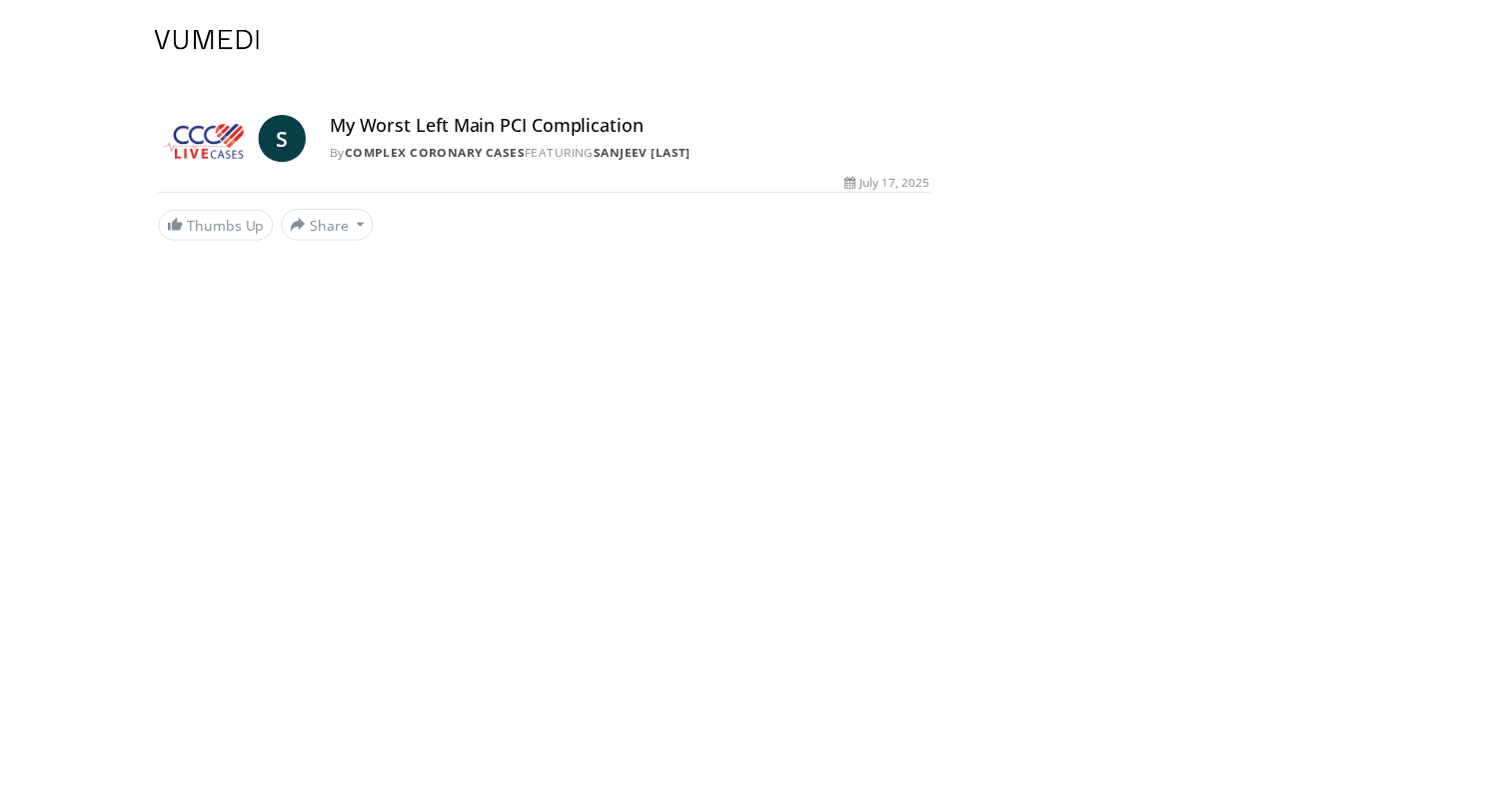 scroll, scrollTop: 0, scrollLeft: 0, axis: both 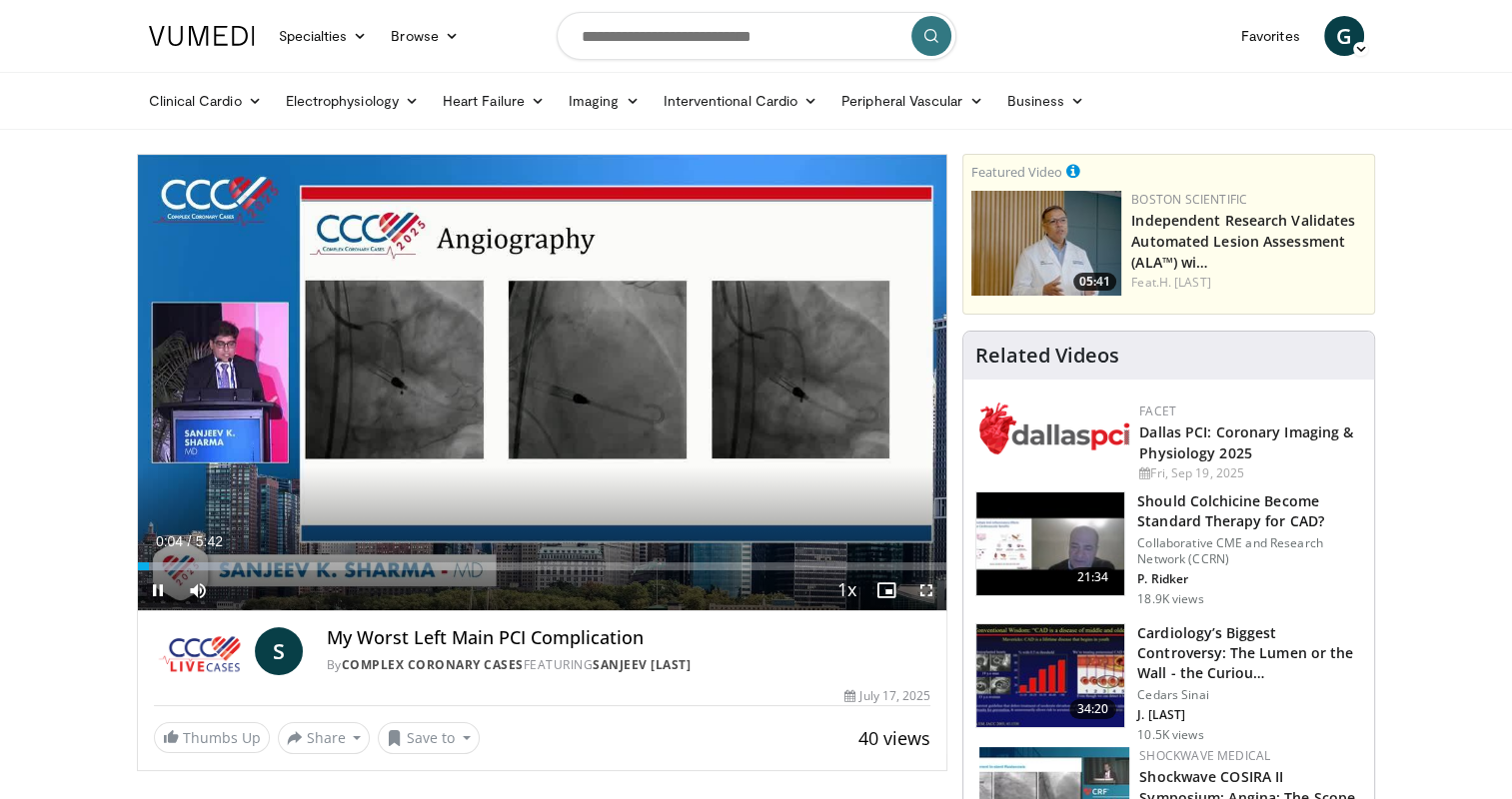 click at bounding box center (926, 590) 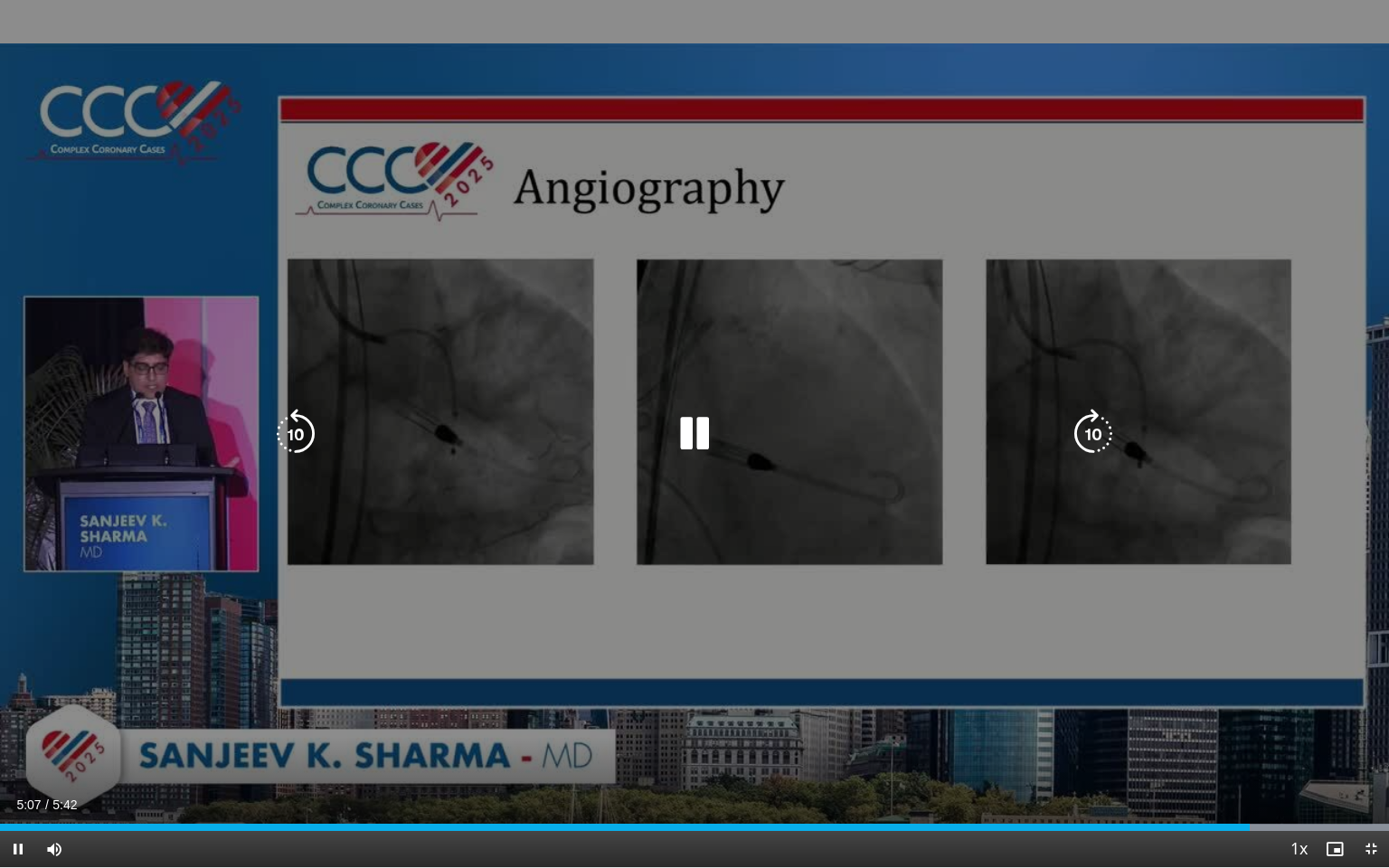 click on "10 seconds
Tap to unmute" at bounding box center (694, 433) 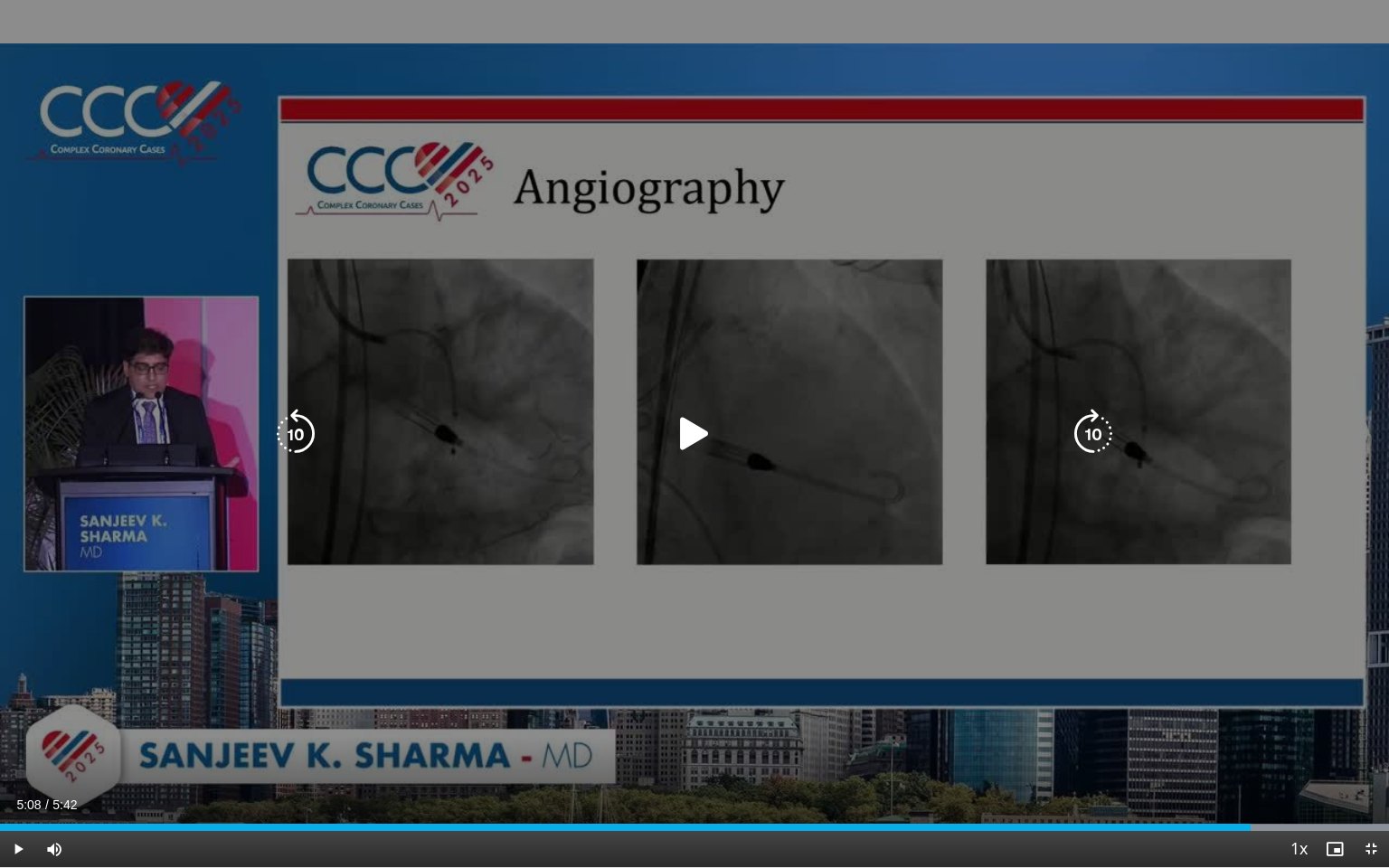 click on "10 seconds
Tap to unmute" at bounding box center [694, 433] 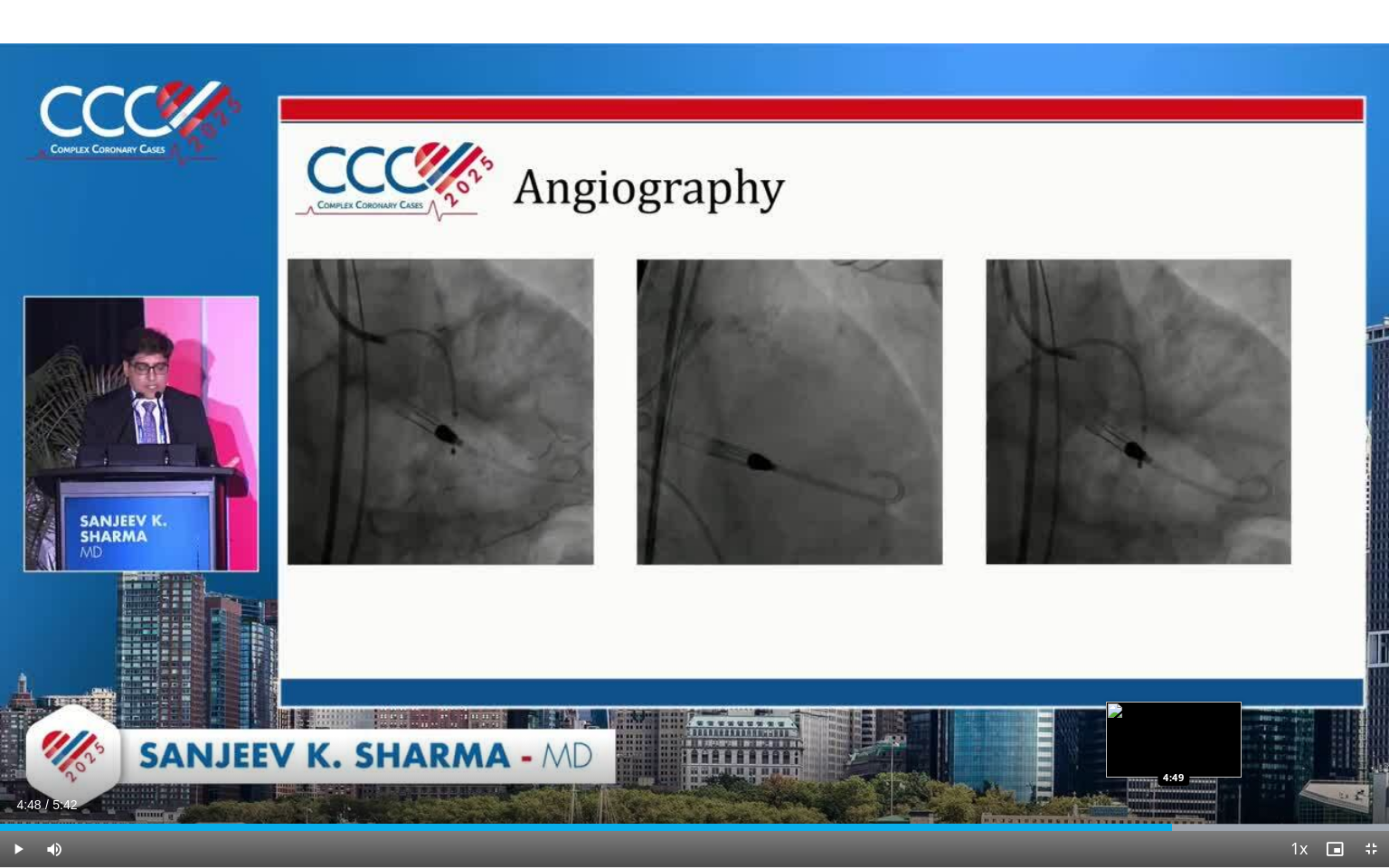 click on "Loaded :  100.00% 4:48 4:49" at bounding box center (694, 822) 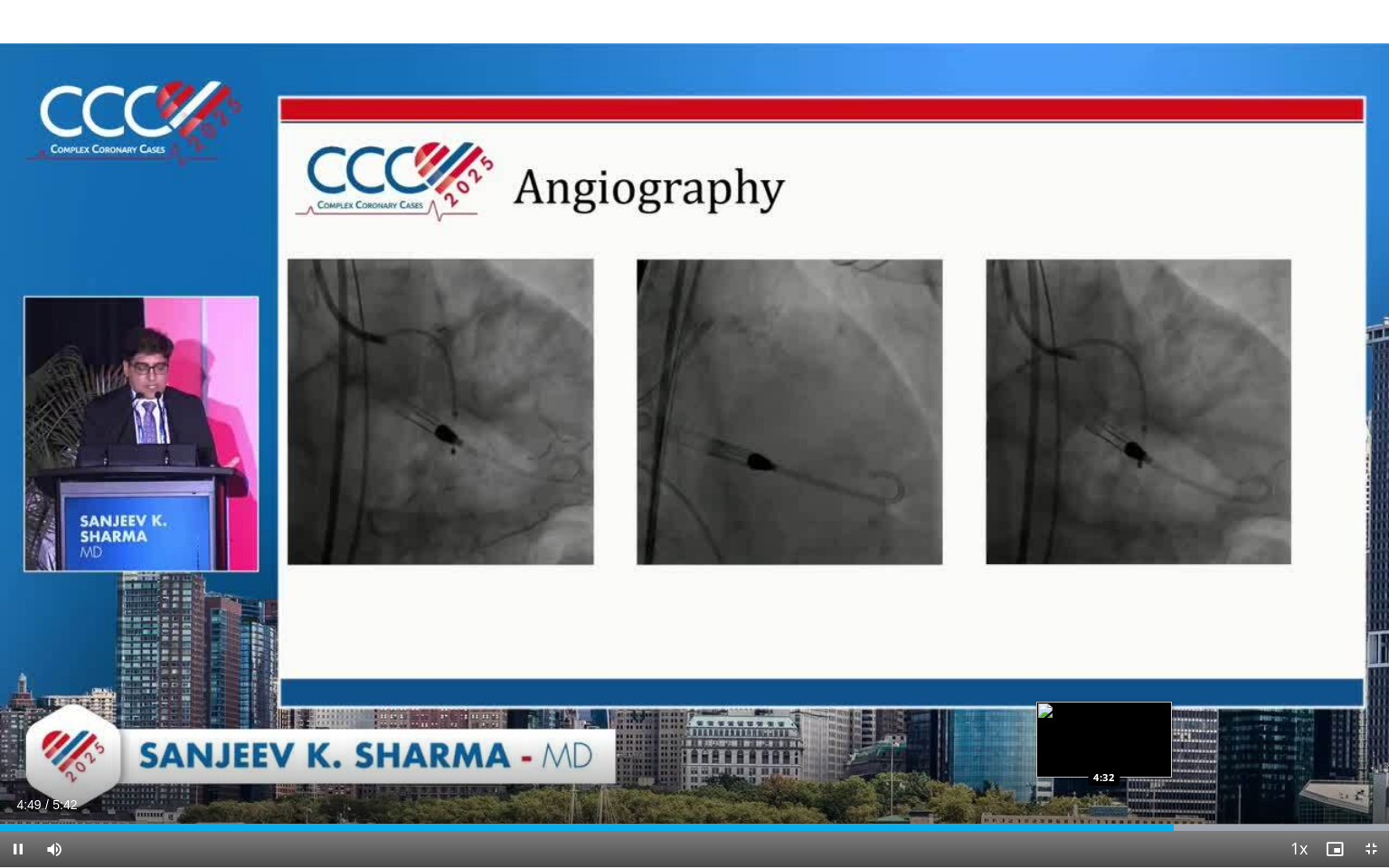 click on "Loaded :  100.00% 4:49 4:32" at bounding box center [694, 822] 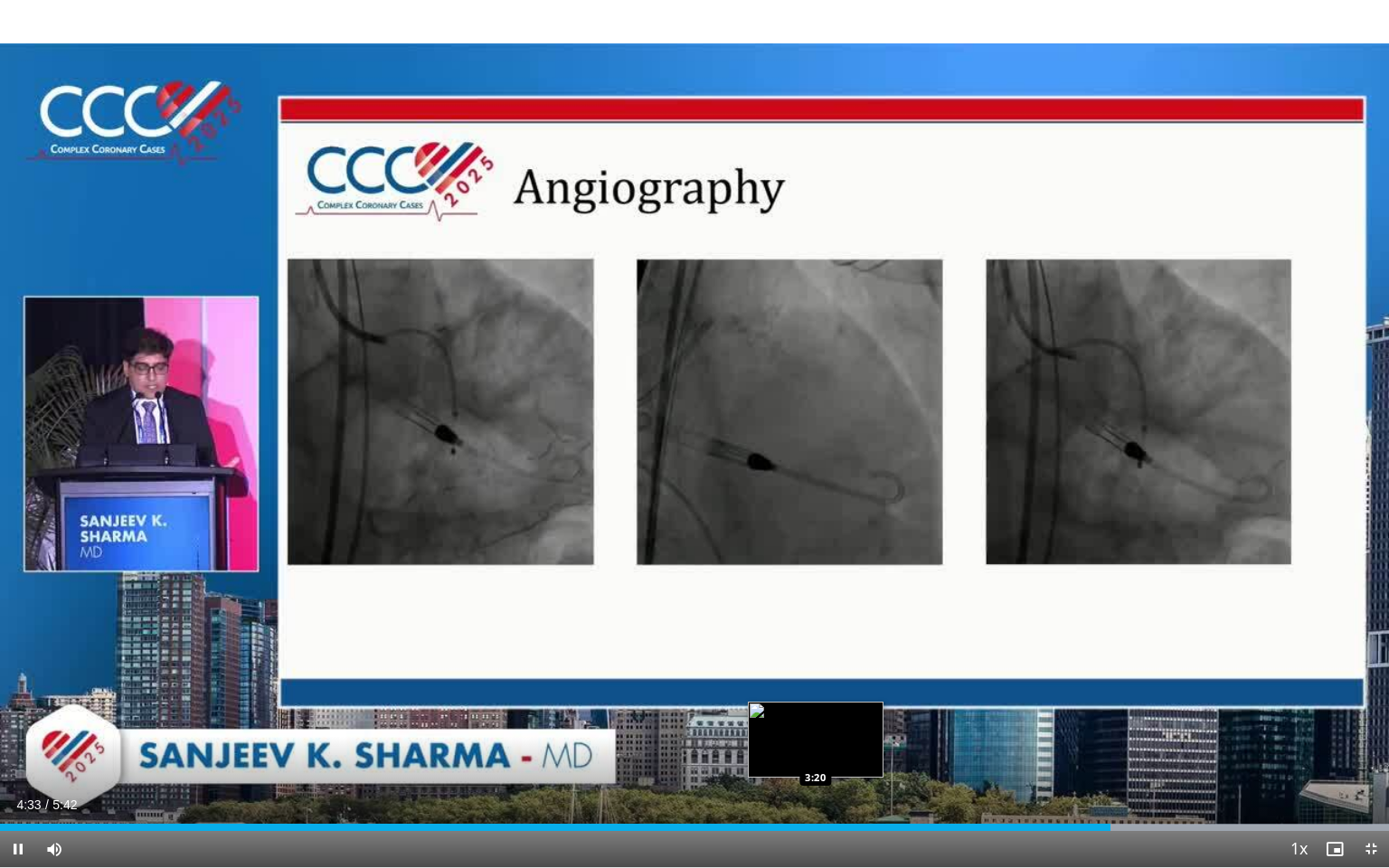 click on "Loaded :  100.00% 4:33 3:20" at bounding box center (694, 822) 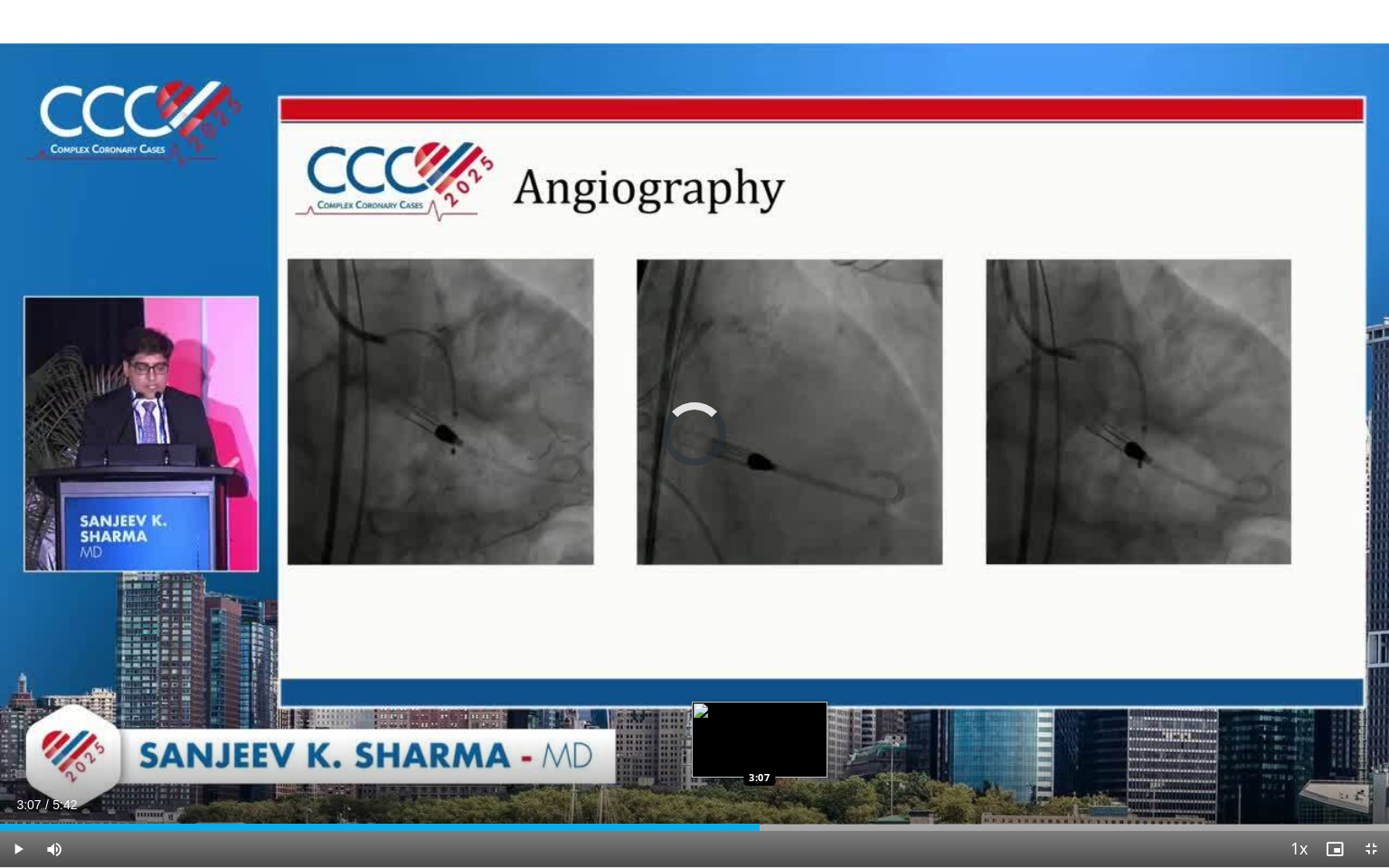 click on "3:07" at bounding box center (380, 827) 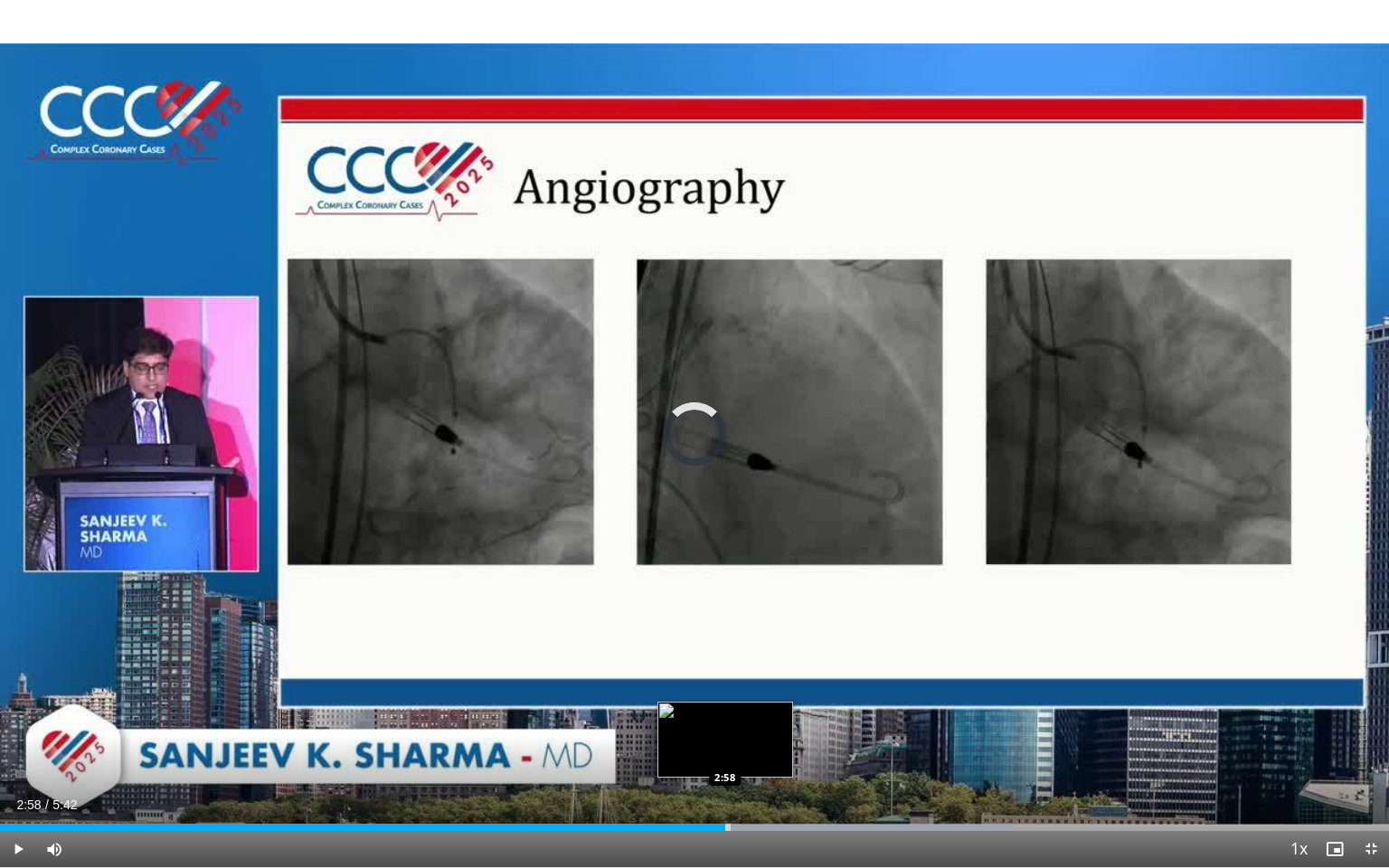 click on "3:09" at bounding box center [363, 827] 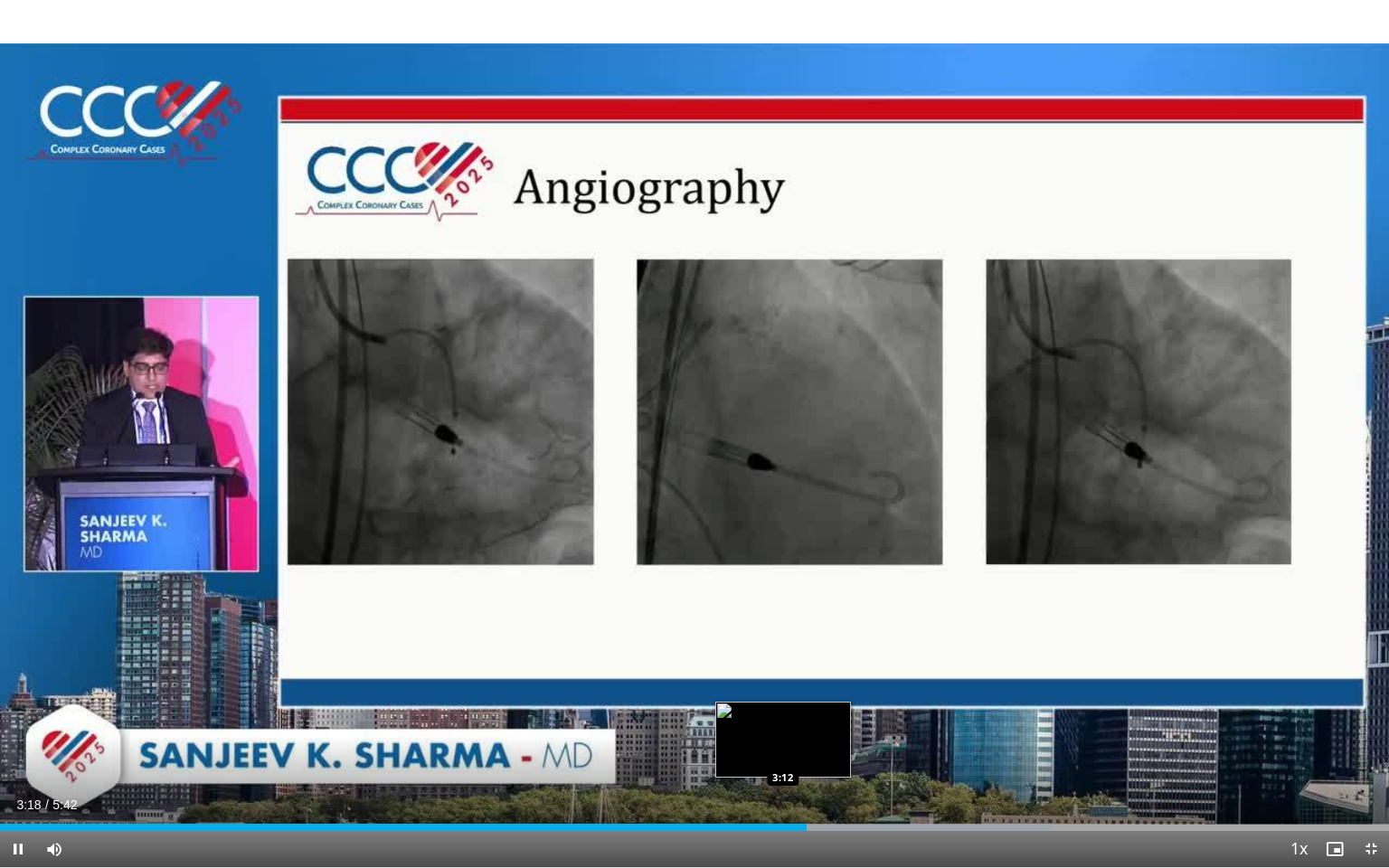 click on "**********" at bounding box center (694, 434) 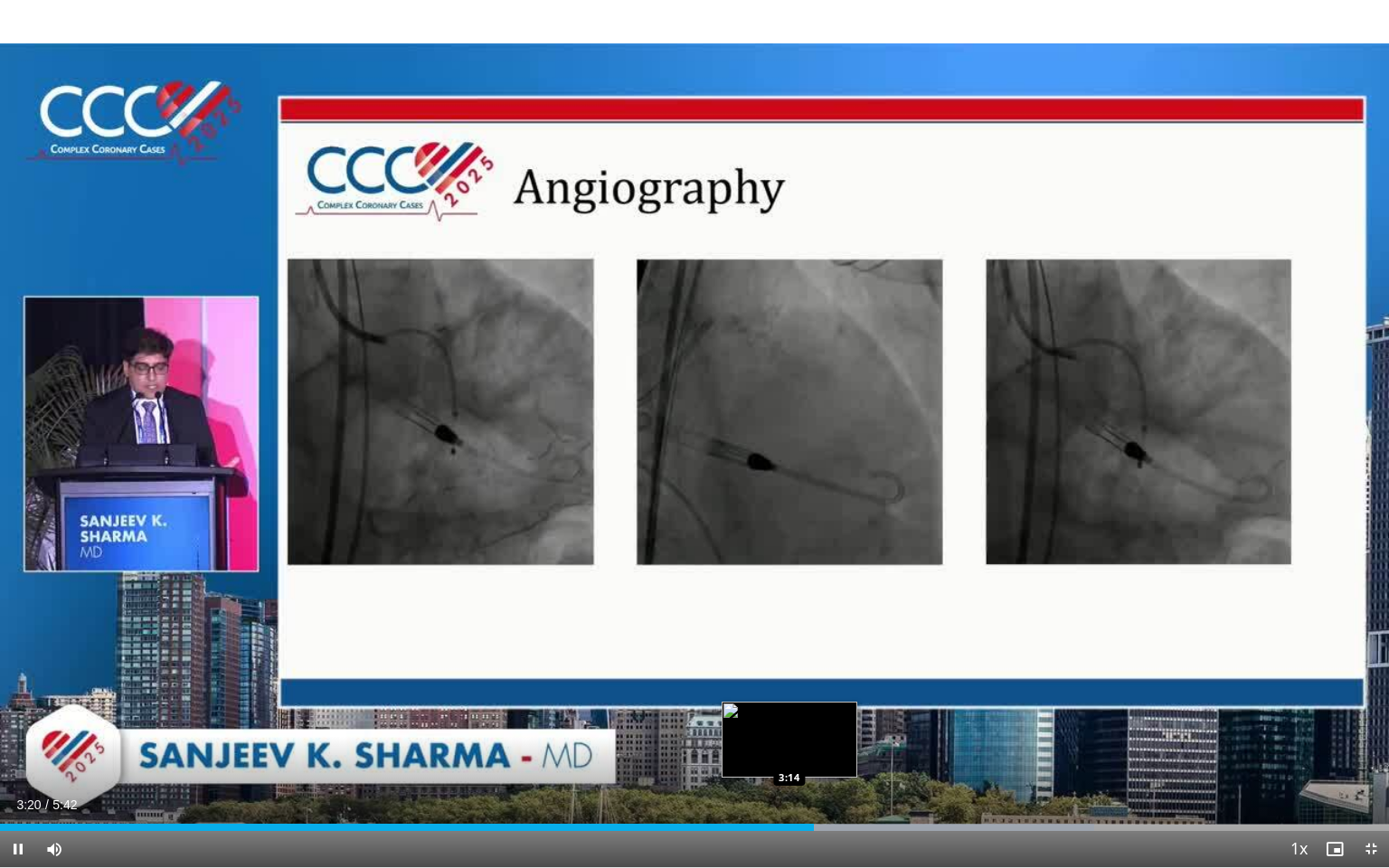 click on "3:20" at bounding box center [407, 827] 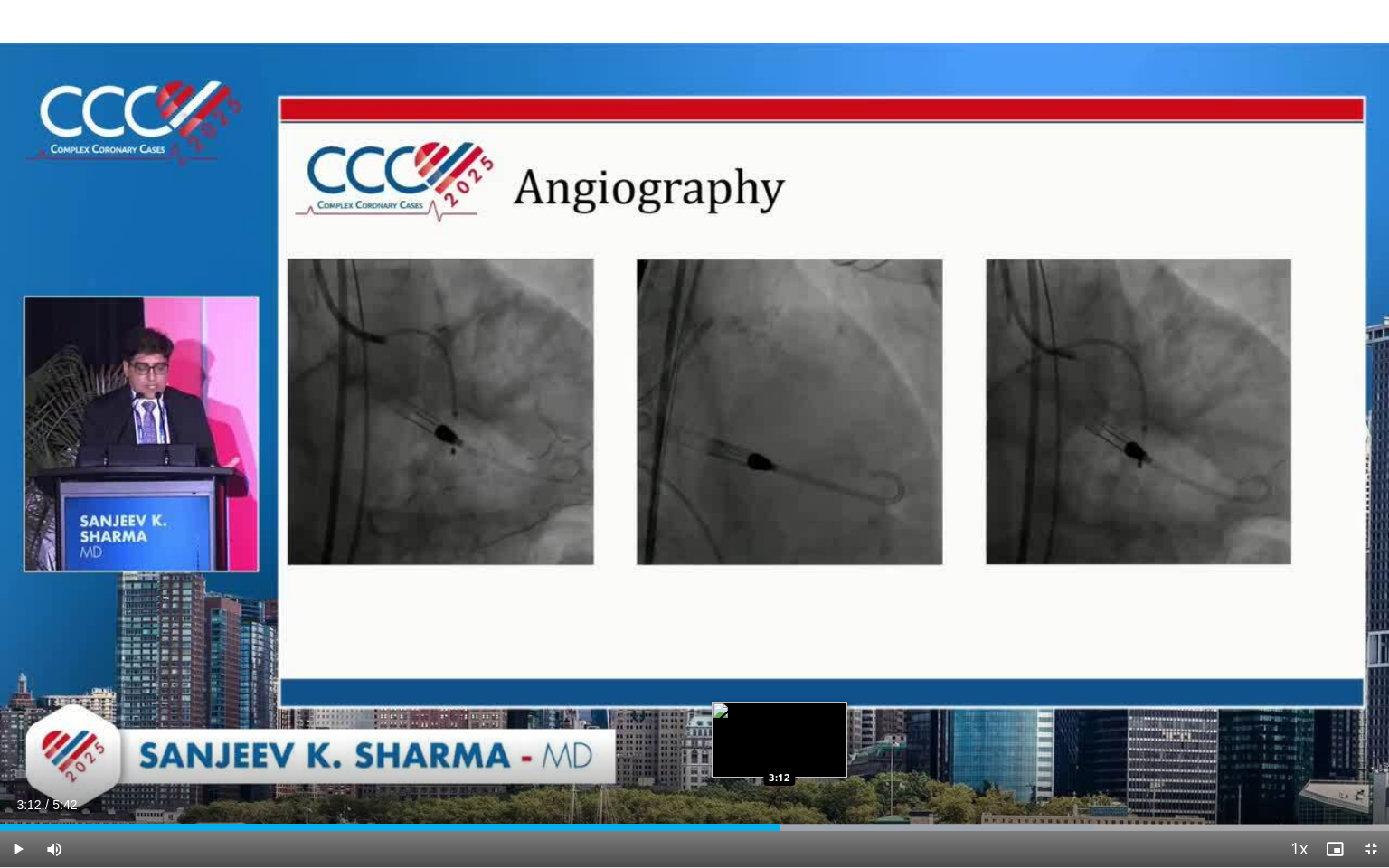click on "Loaded :  78.76% 3:12 3:12" at bounding box center (694, 827) 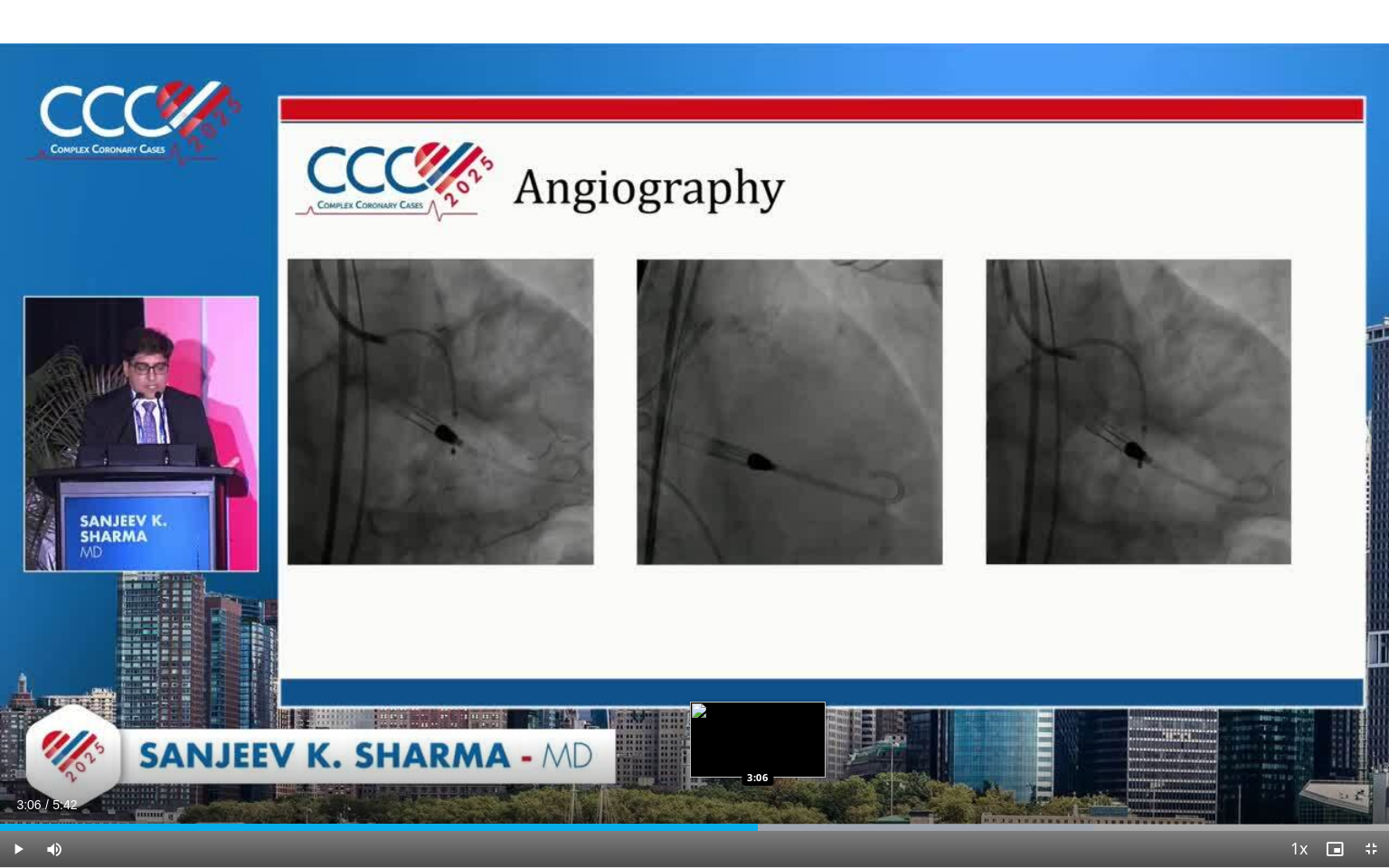 click on "3:06" at bounding box center [379, 827] 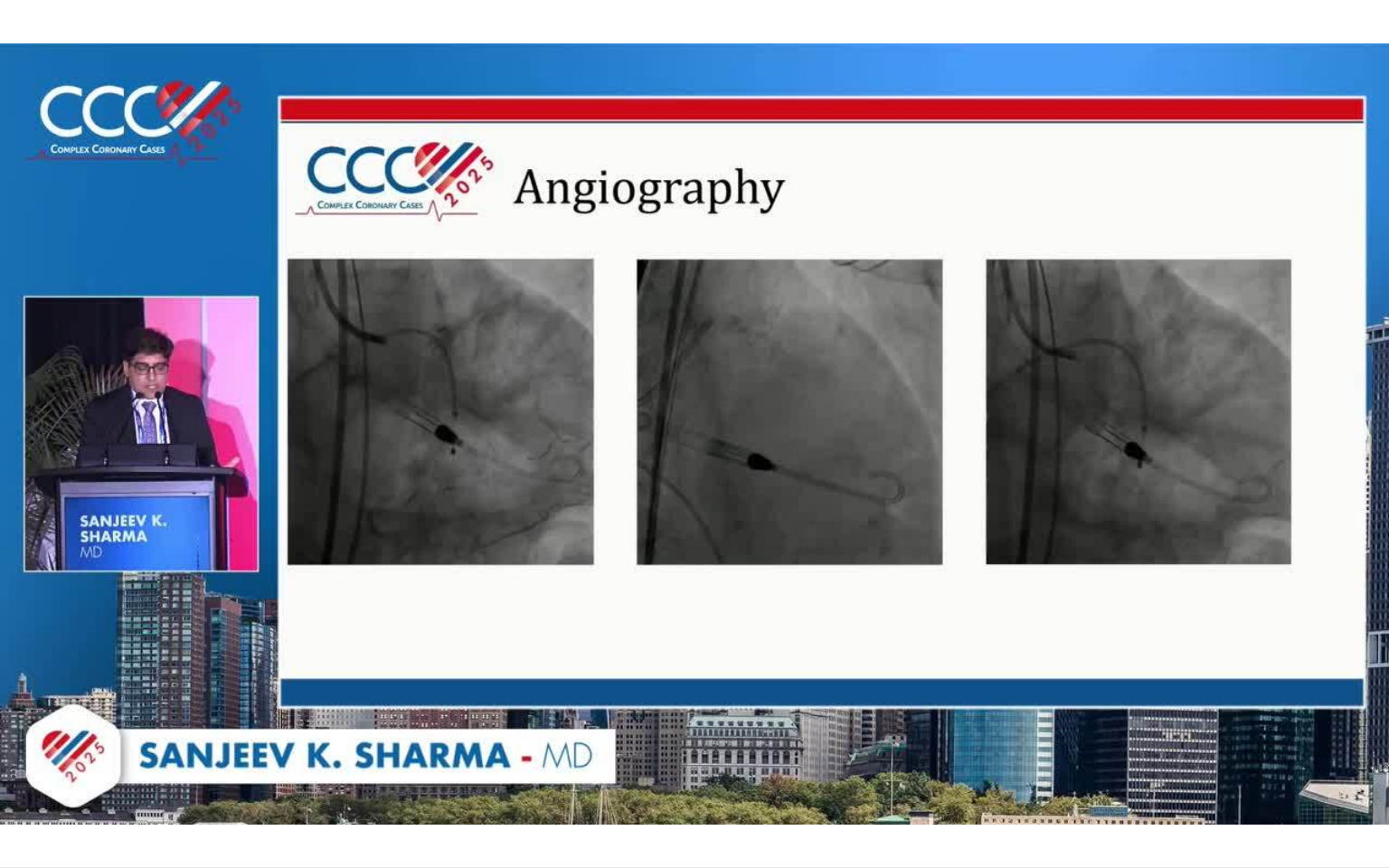 click on "**********" at bounding box center (694, 434) 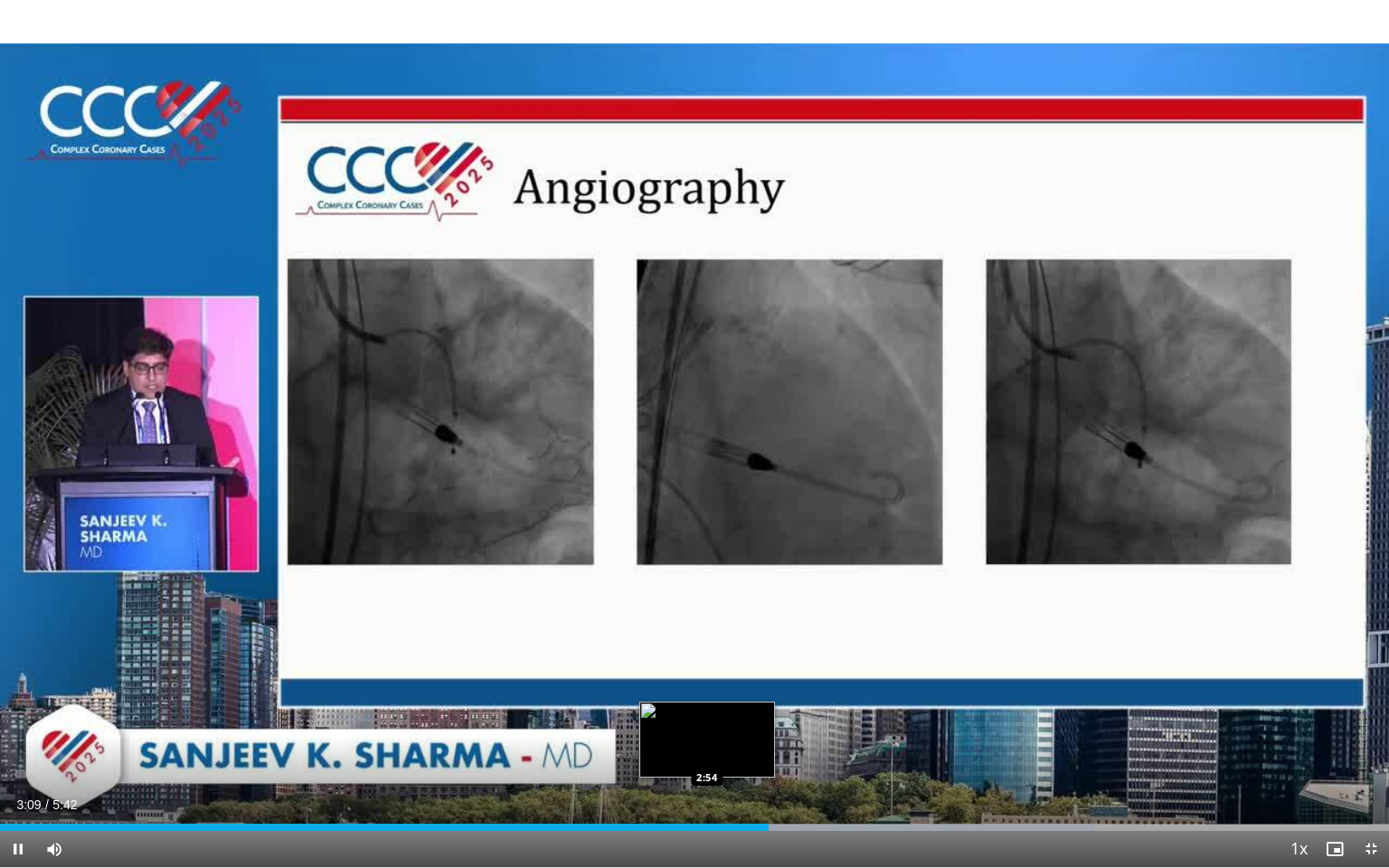 click on "3:09" at bounding box center [384, 827] 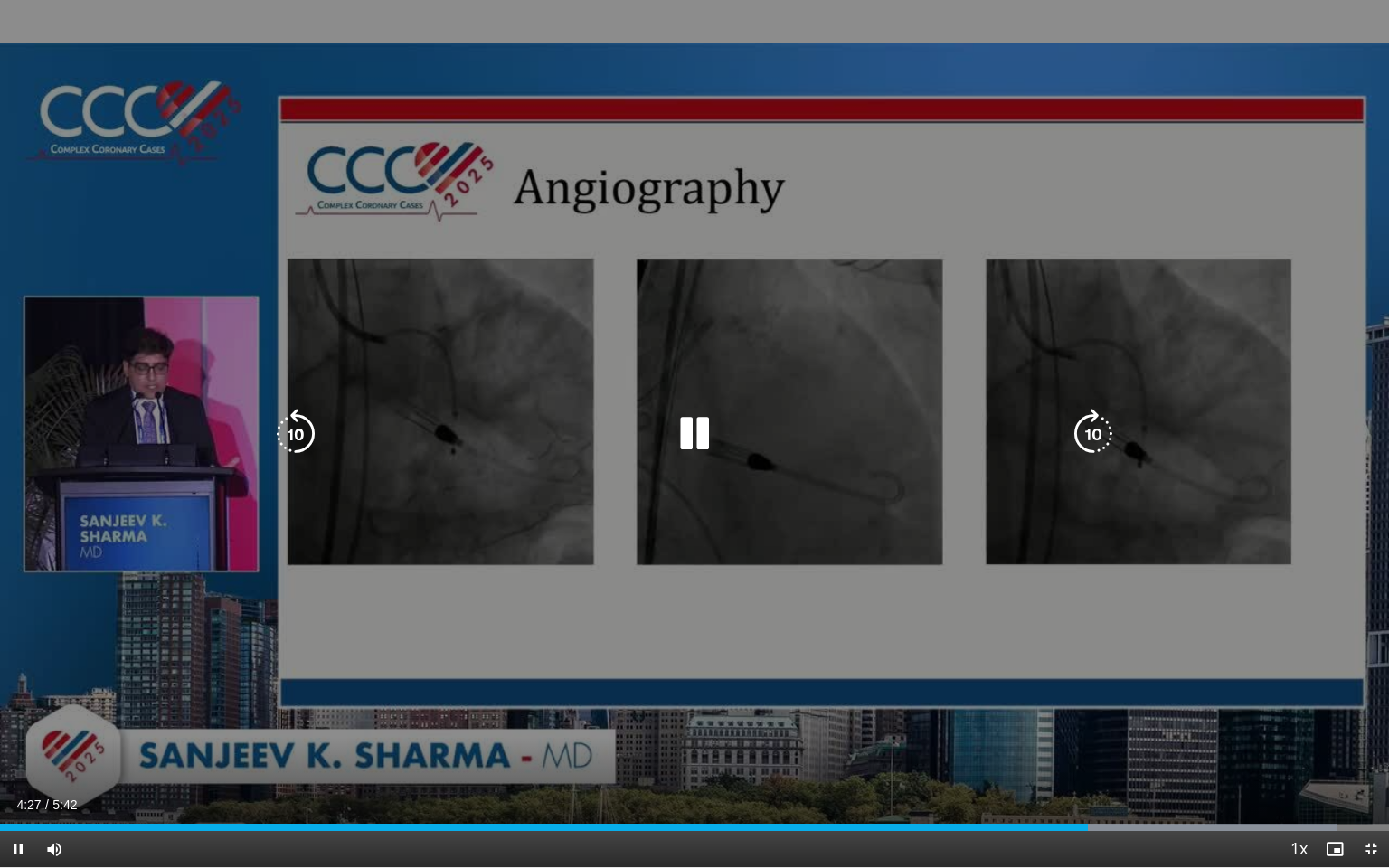 click at bounding box center (694, 434) 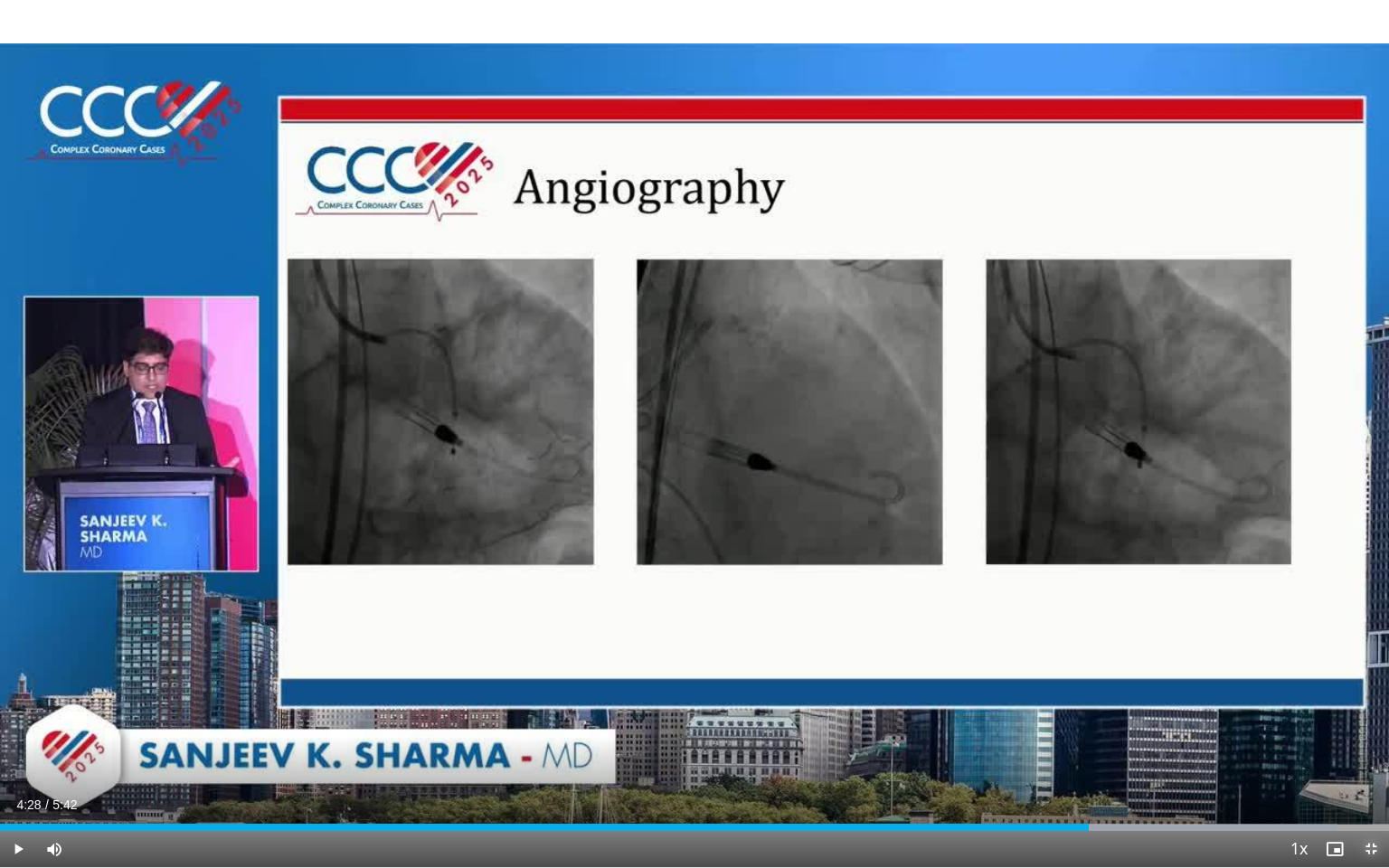 click at bounding box center (1371, 849) 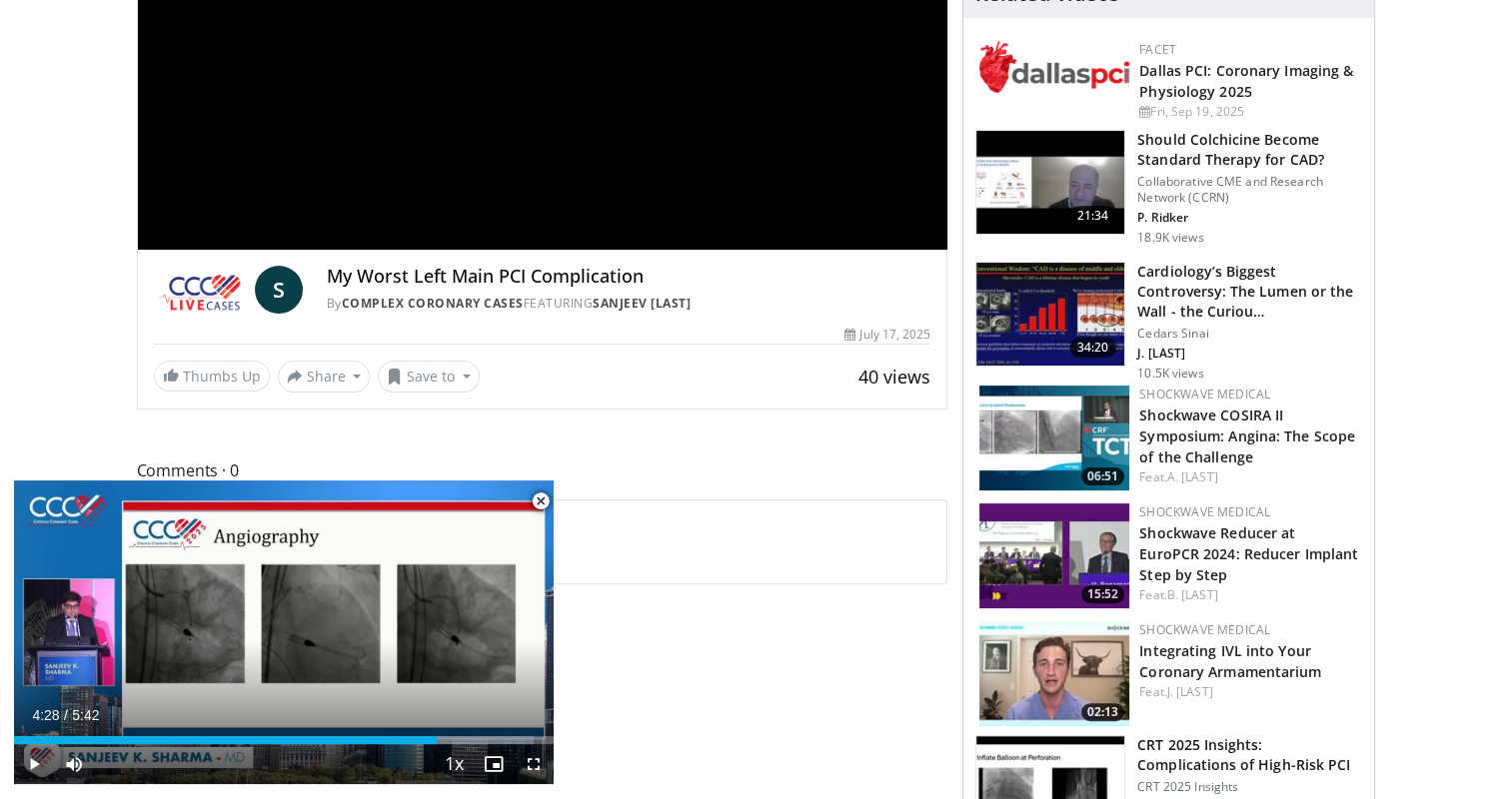 scroll, scrollTop: 355, scrollLeft: 0, axis: vertical 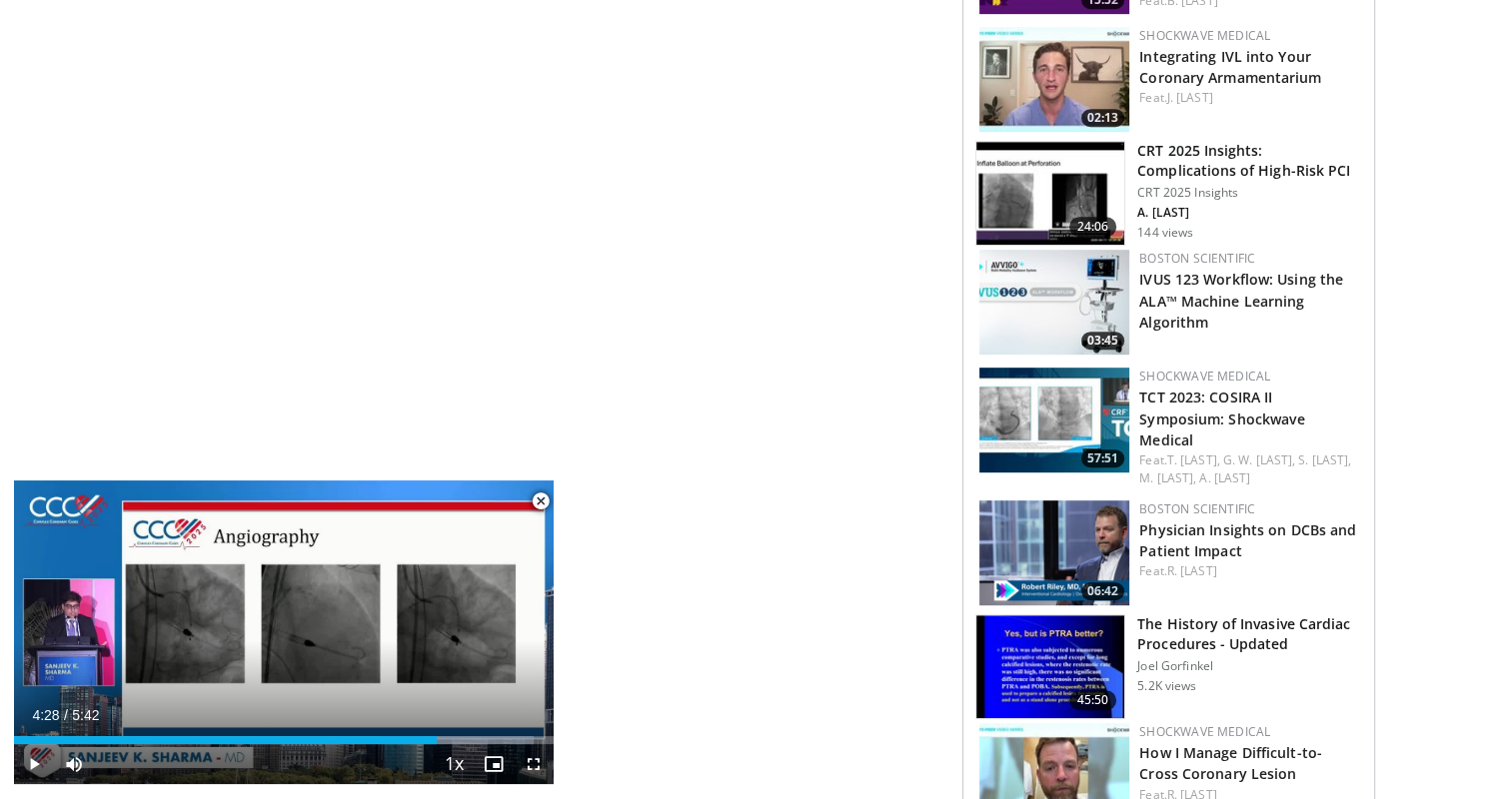 click at bounding box center (541, 501) 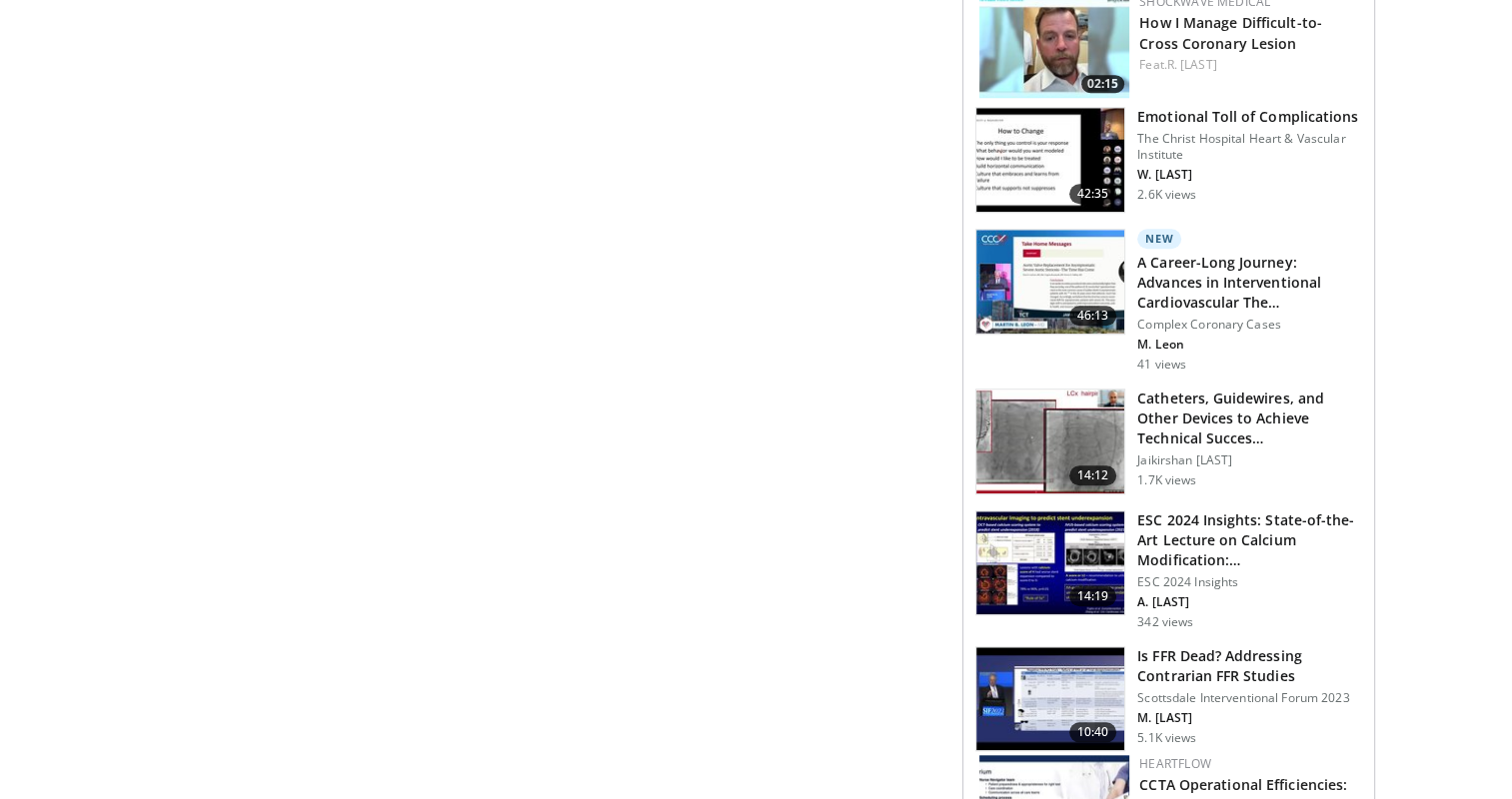 scroll, scrollTop: 1703, scrollLeft: 0, axis: vertical 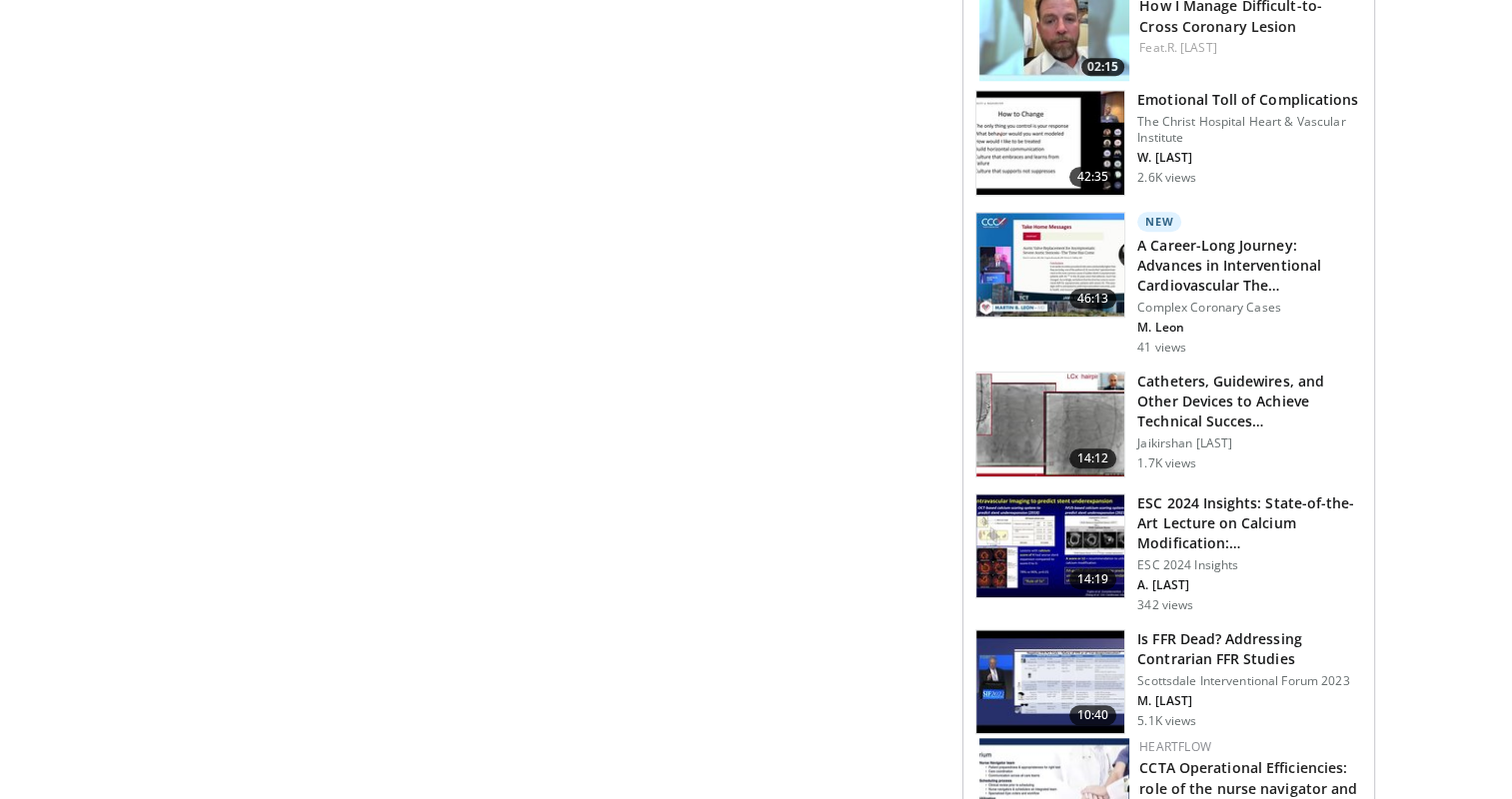 click at bounding box center (1050, 424) 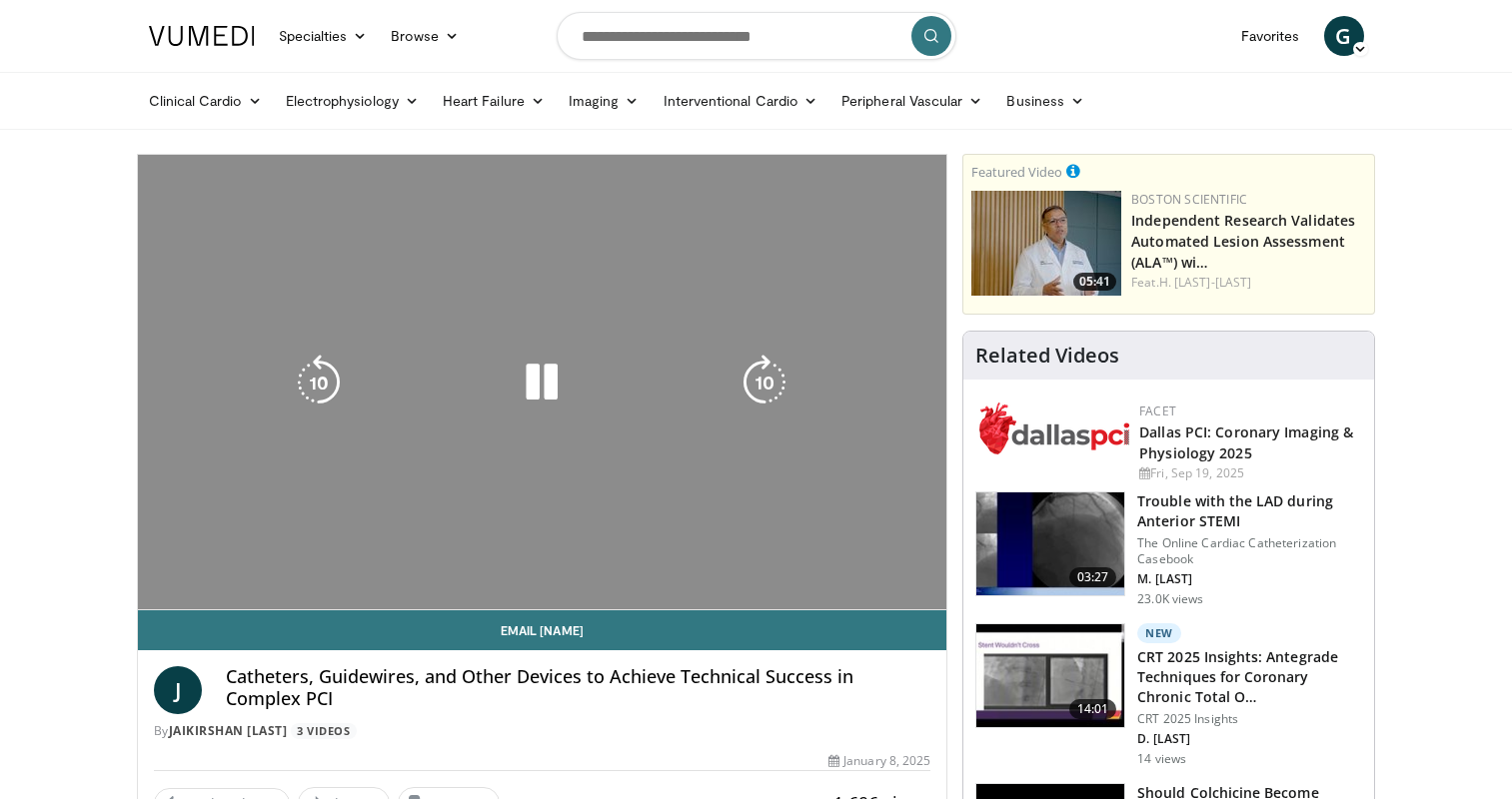 scroll, scrollTop: 0, scrollLeft: 0, axis: both 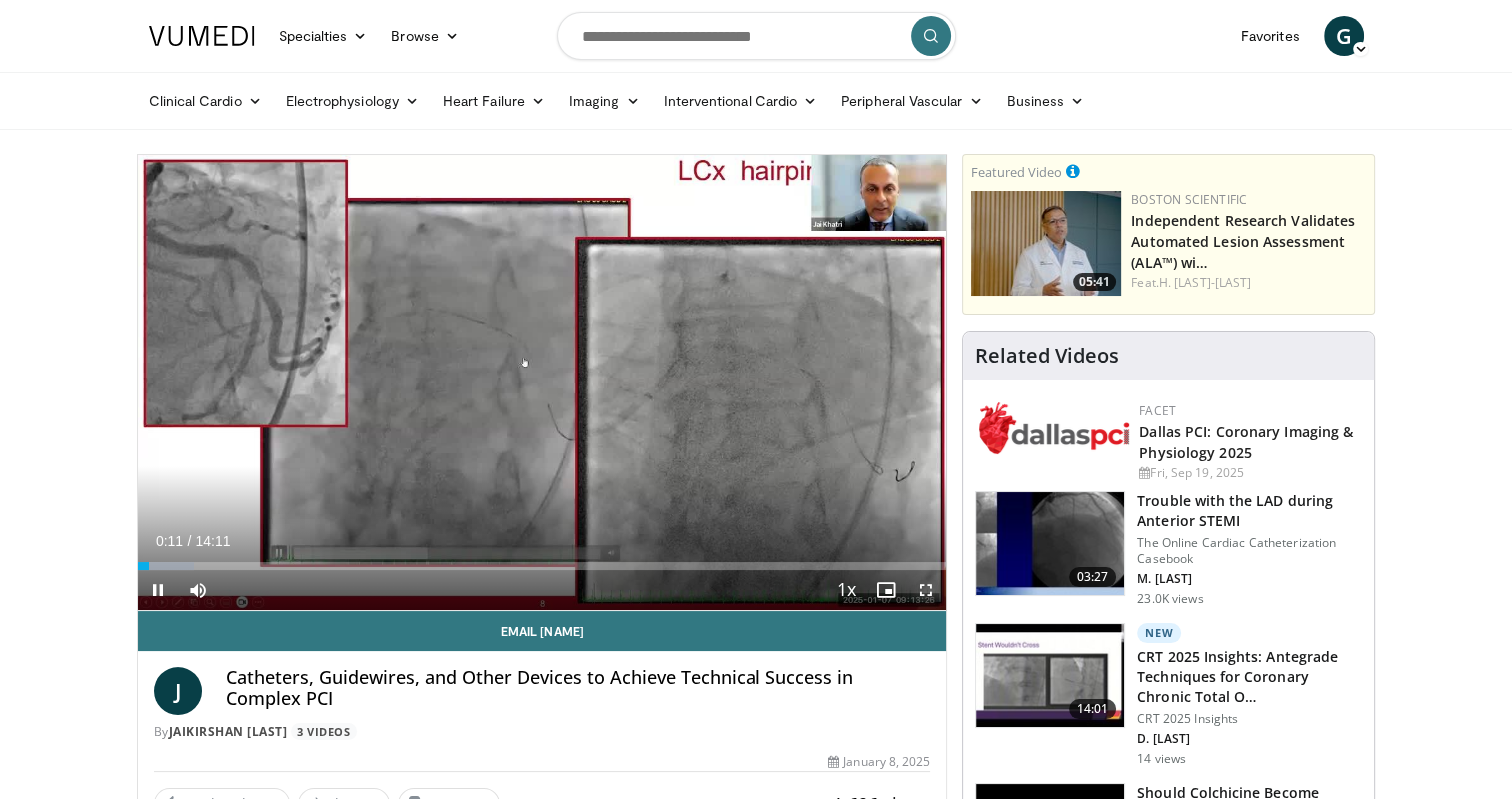 click at bounding box center [926, 590] 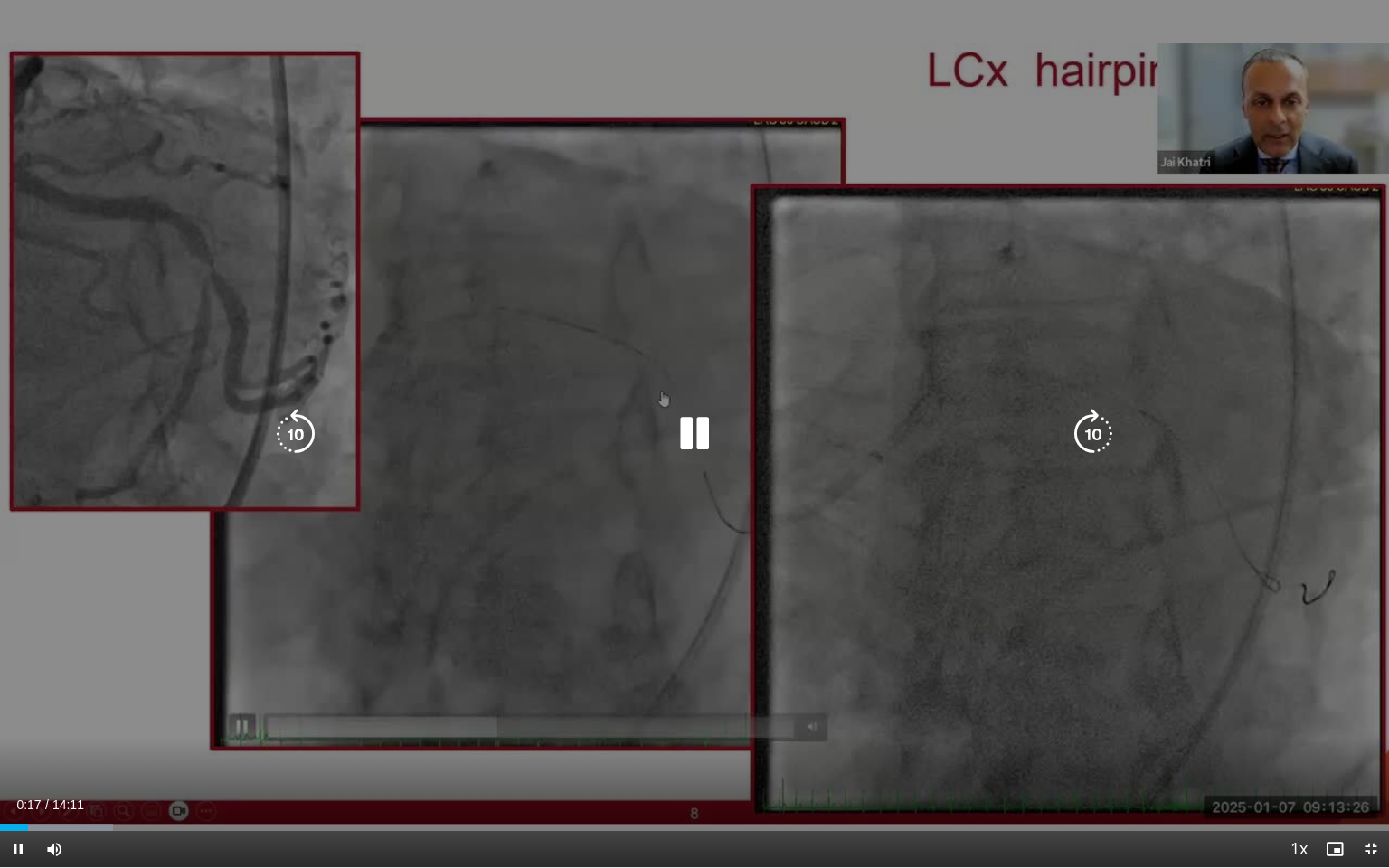 click on "10 seconds
Tap to unmute" at bounding box center (694, 433) 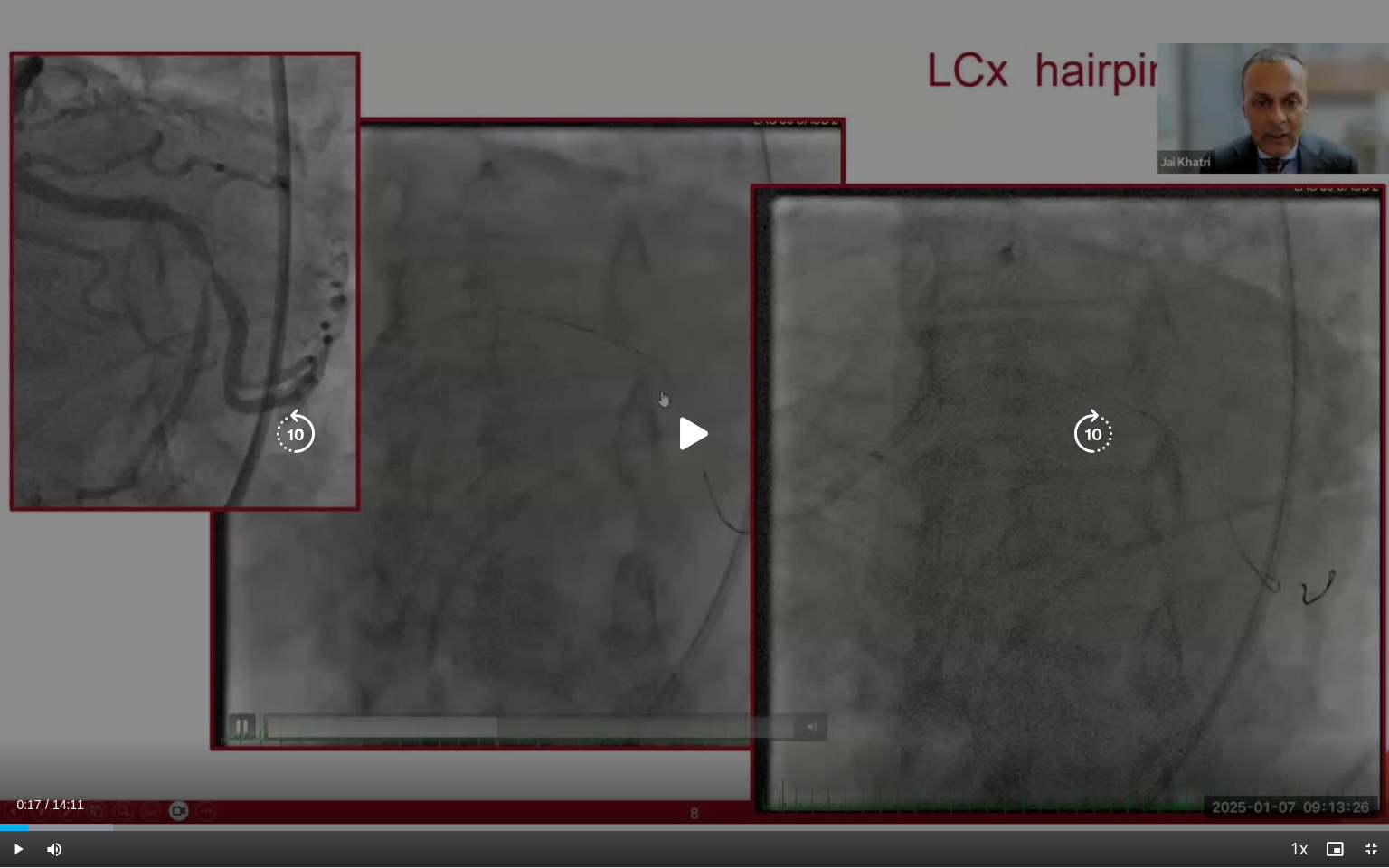 click at bounding box center (694, 434) 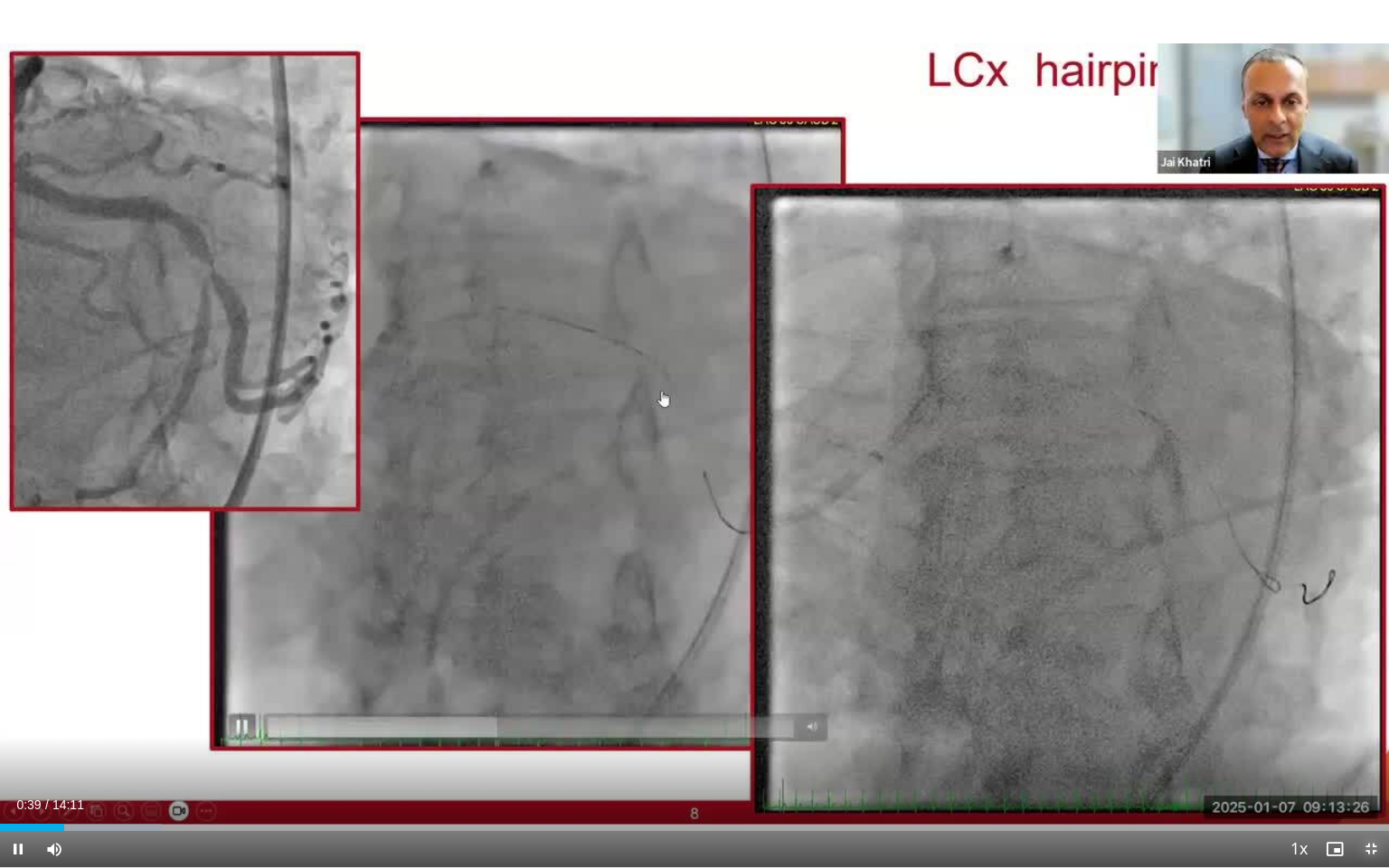 click at bounding box center (1371, 849) 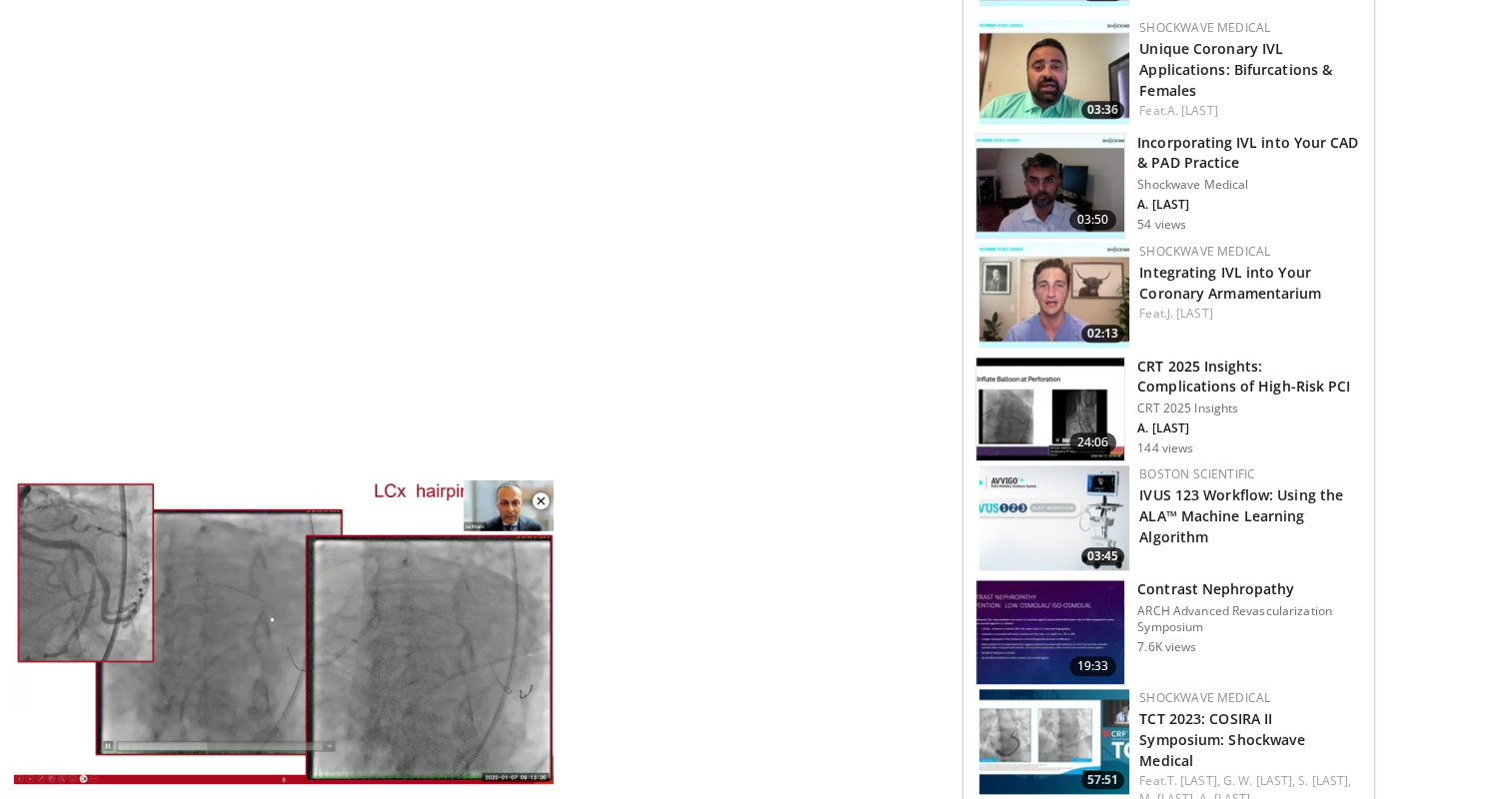 scroll, scrollTop: 1869, scrollLeft: 0, axis: vertical 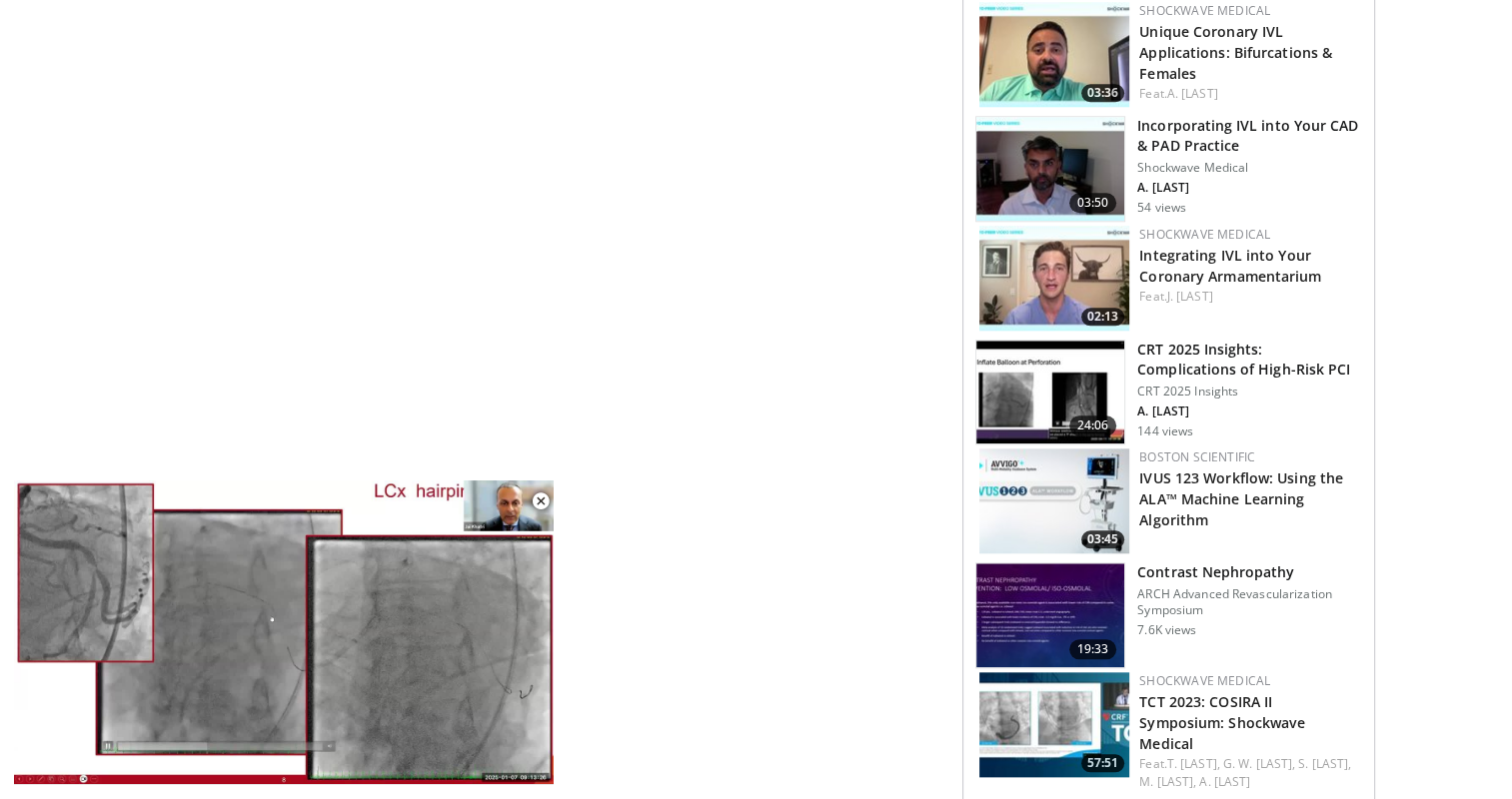 click on "CRT 2025 Insights: Complications of High-Risk PCI" at bounding box center [1249, 360] 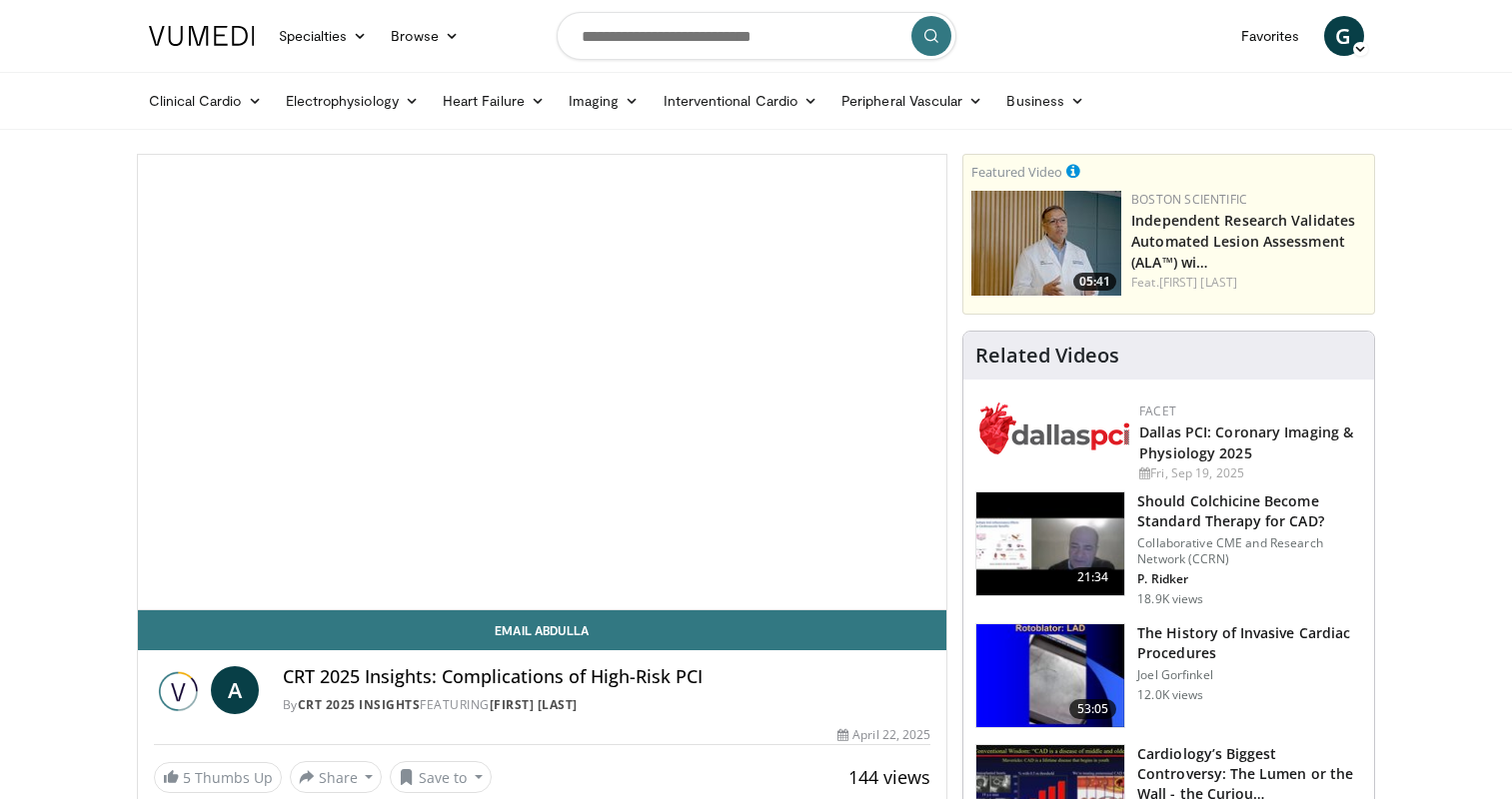 scroll, scrollTop: 0, scrollLeft: 0, axis: both 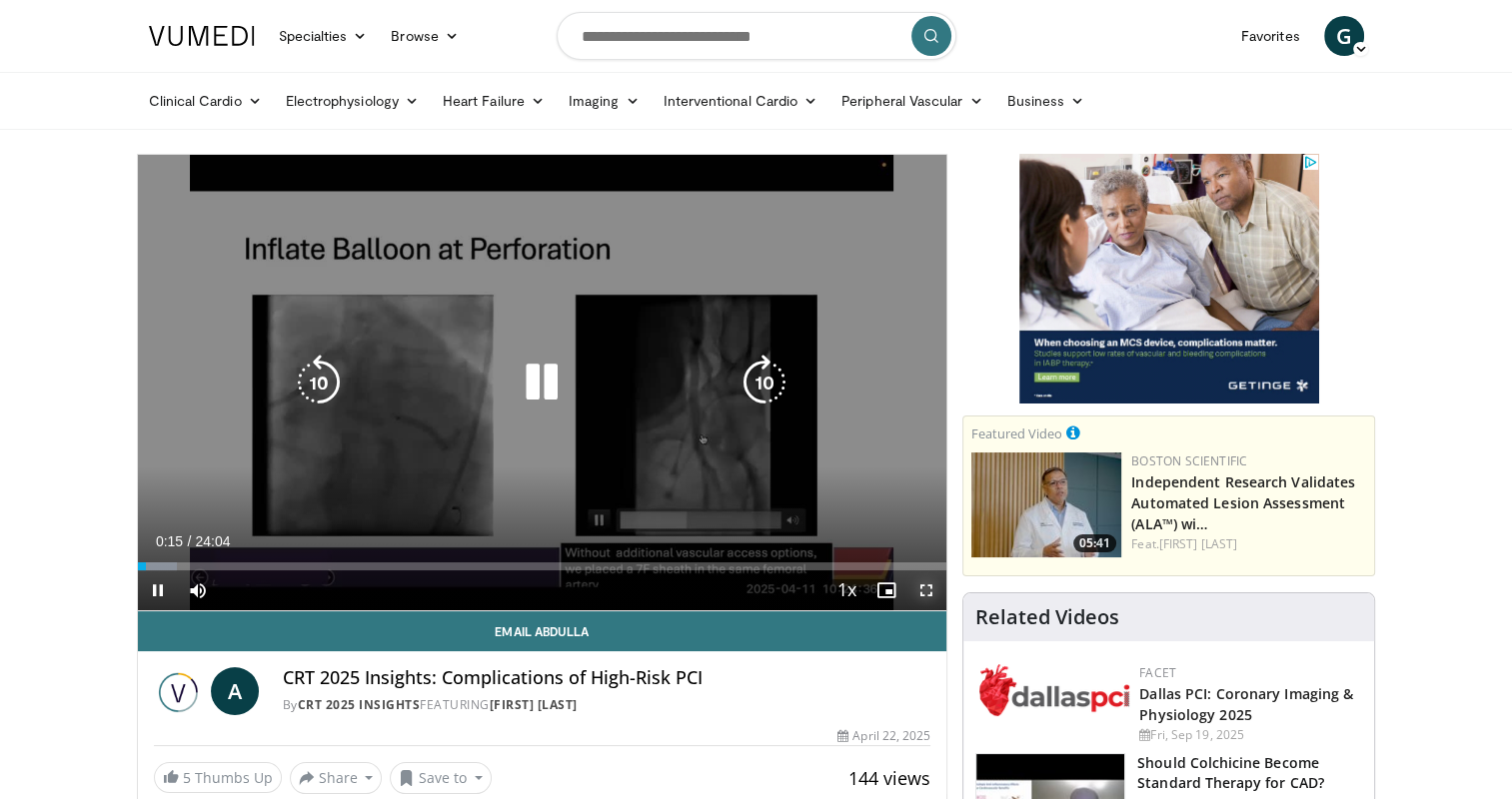 drag, startPoint x: 930, startPoint y: 589, endPoint x: 934, endPoint y: 697, distance: 108.07405 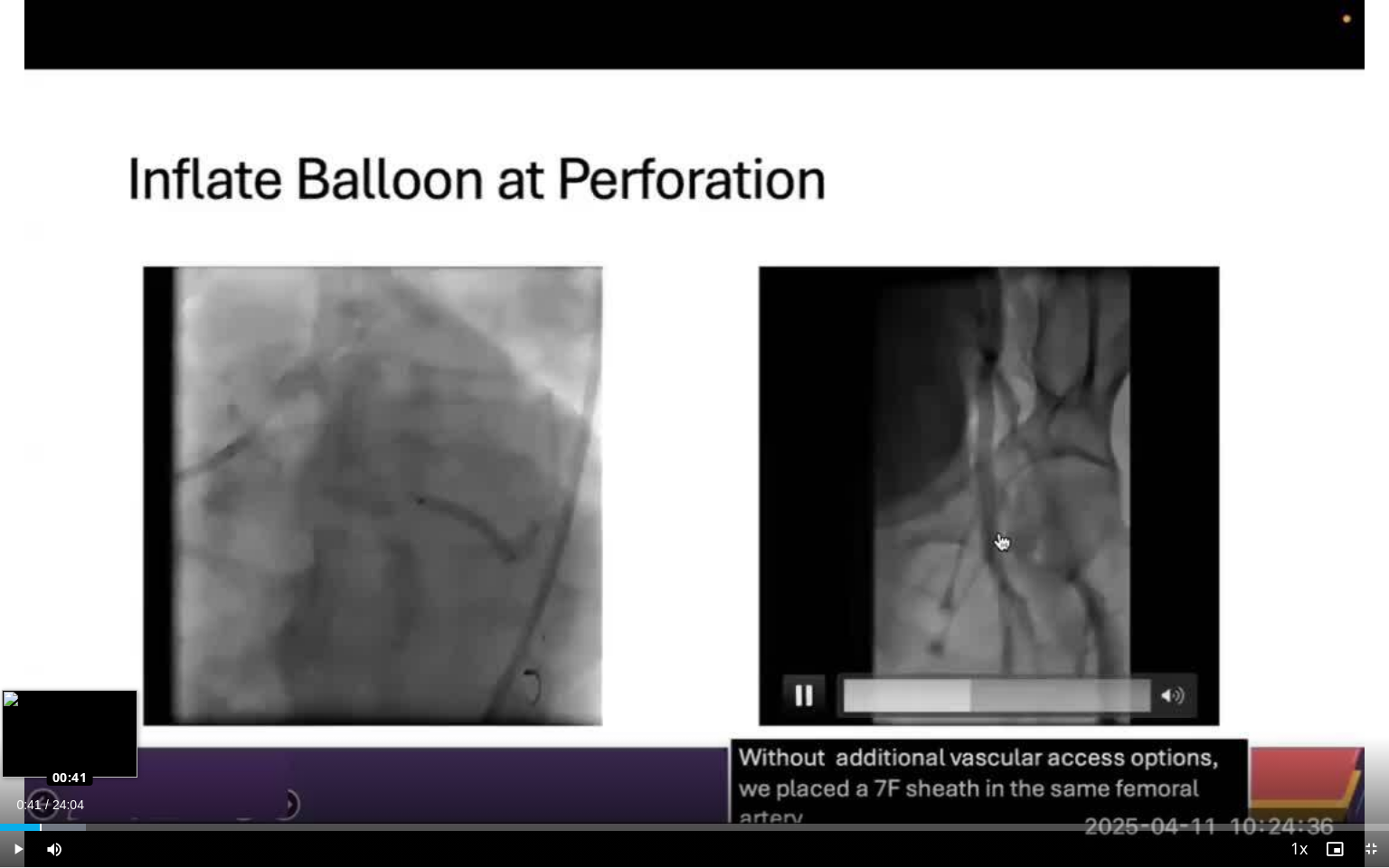 click on "Loaded :  6.21% 00:41 00:41" at bounding box center (694, 827) 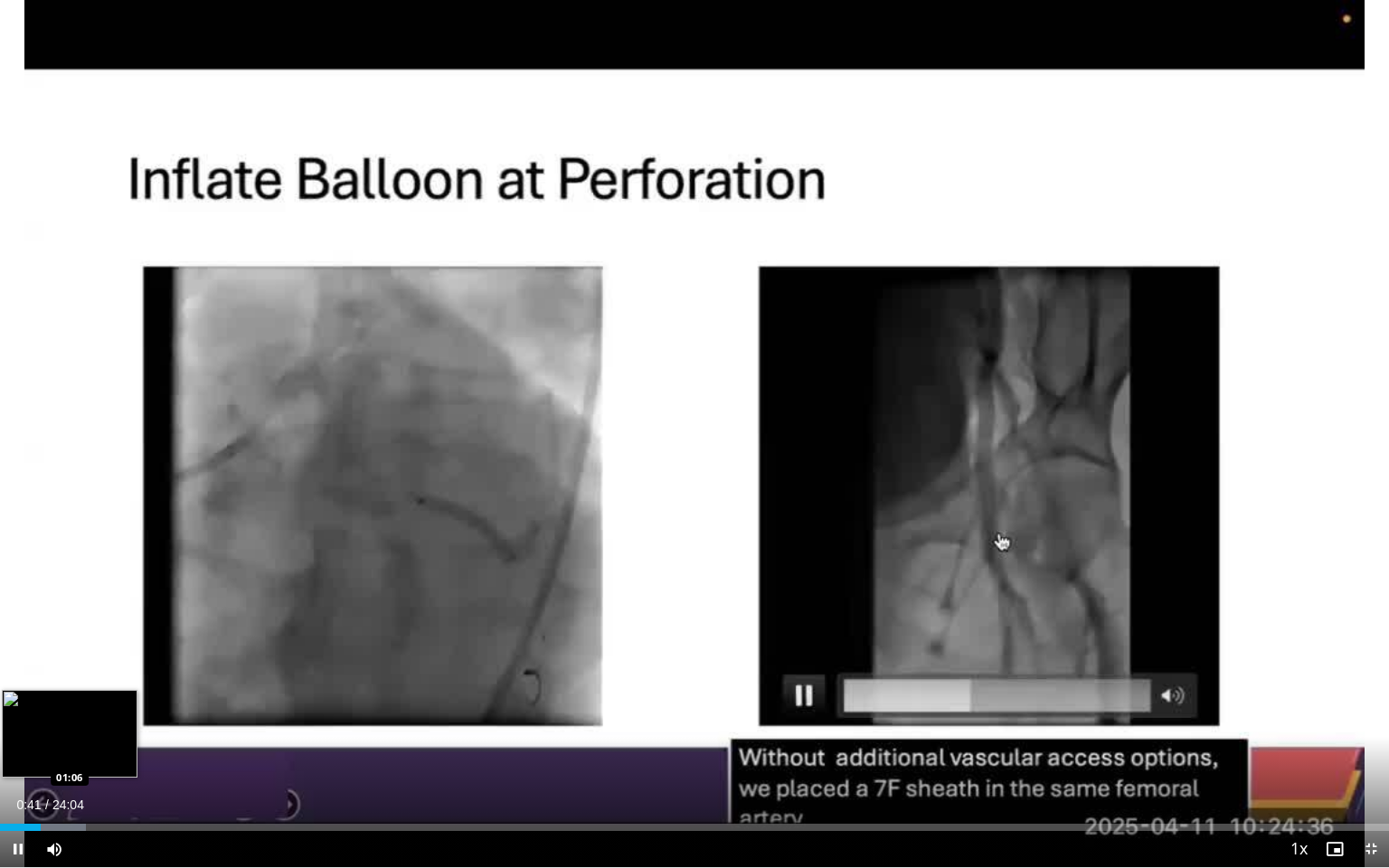 click at bounding box center [65, 827] 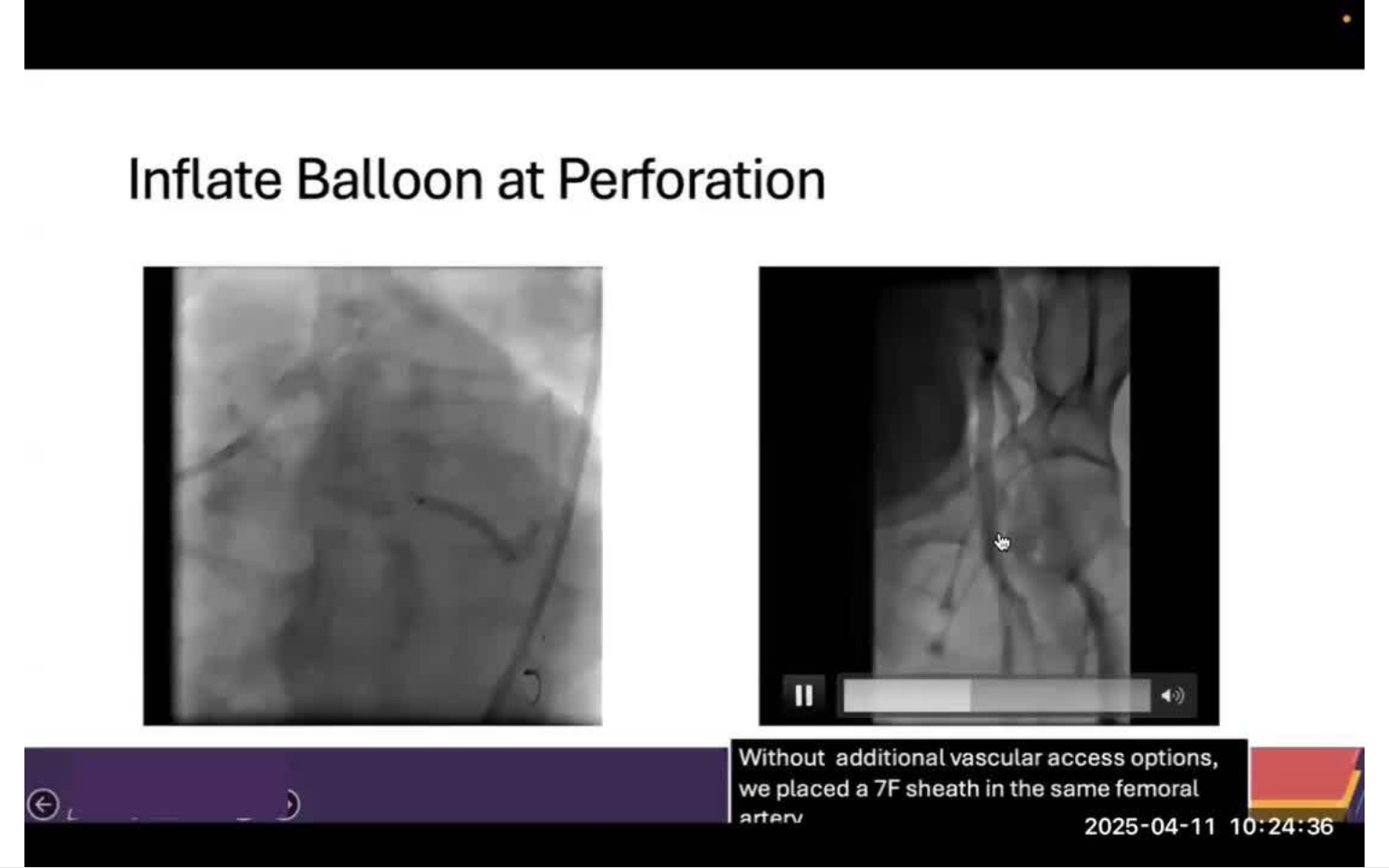 click on "**********" at bounding box center [694, 434] 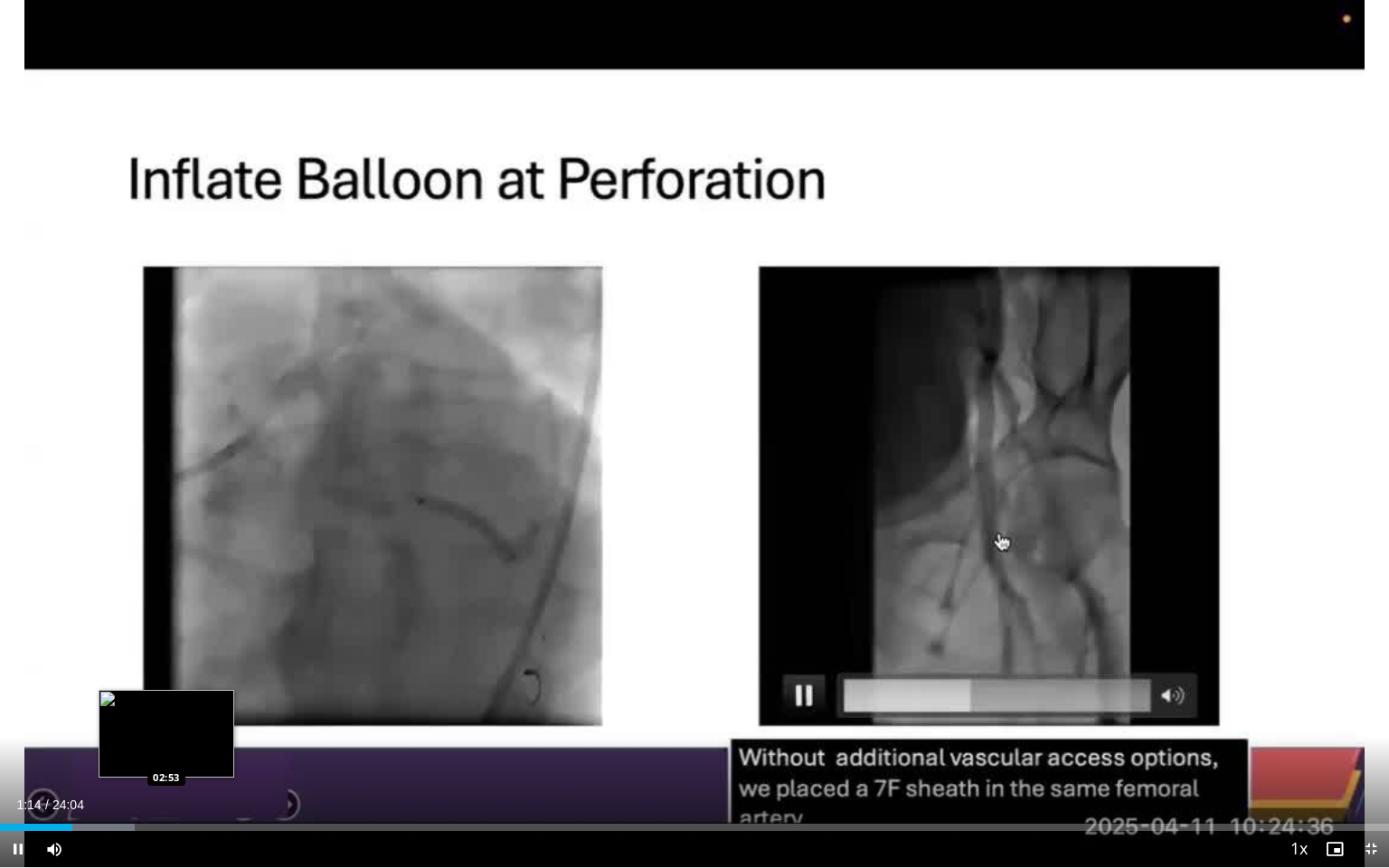 click on "Loaded :  9.67% 01:15 02:53" at bounding box center (694, 827) 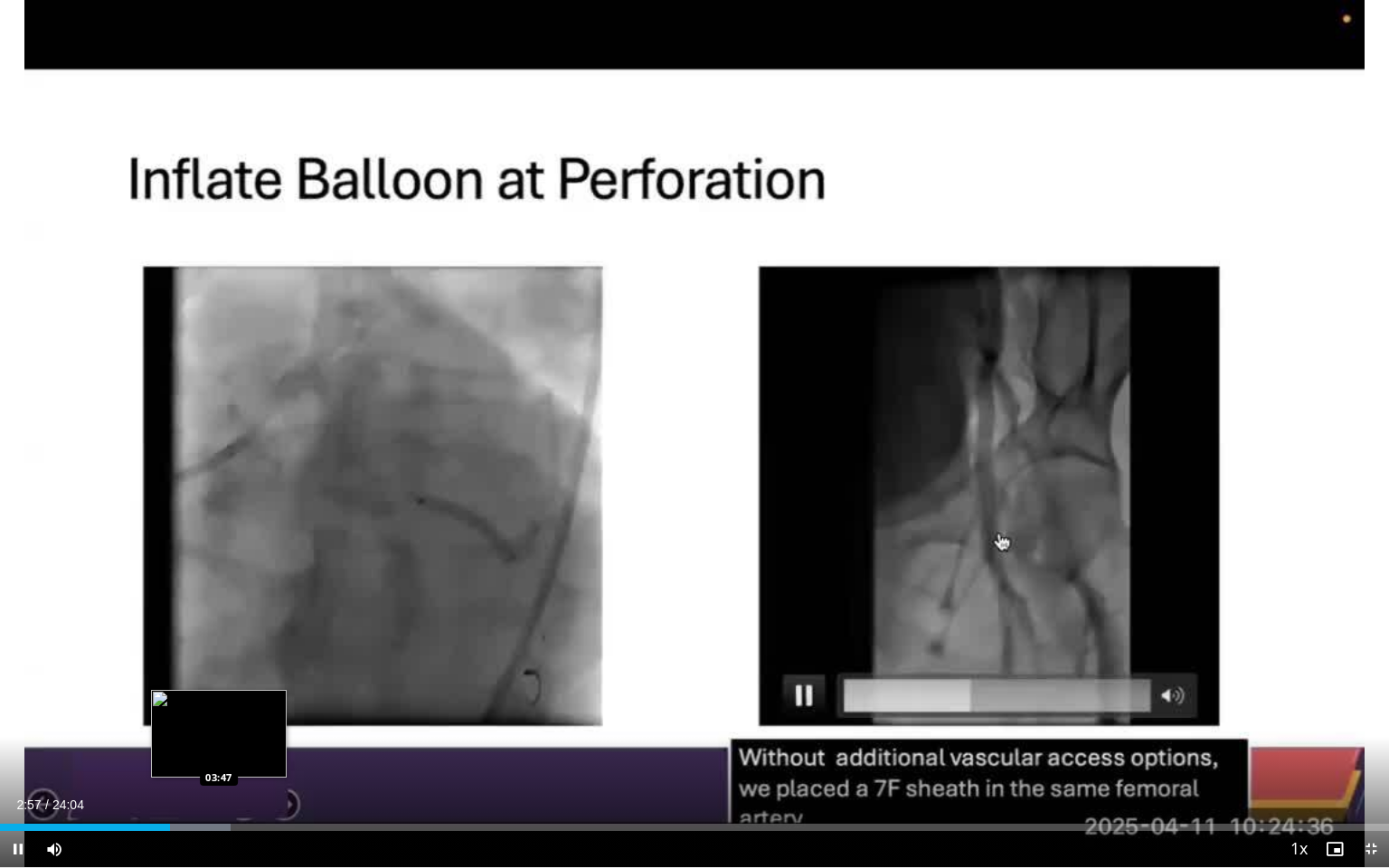 click on "Loaded :  16.58% 02:57 03:47" at bounding box center (694, 827) 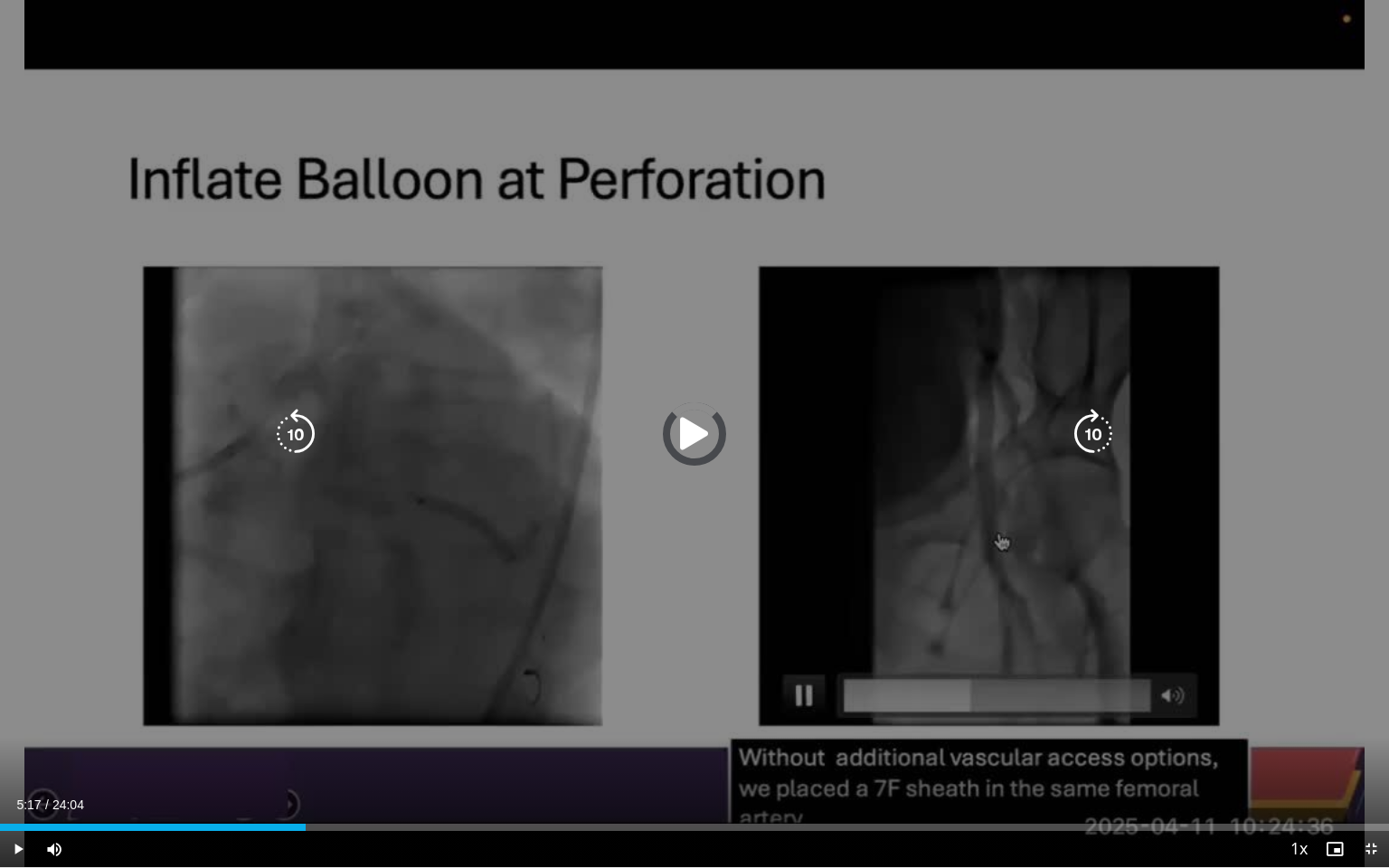 click on "Loaded :  0.00% 05:17 05:18" at bounding box center [694, 827] 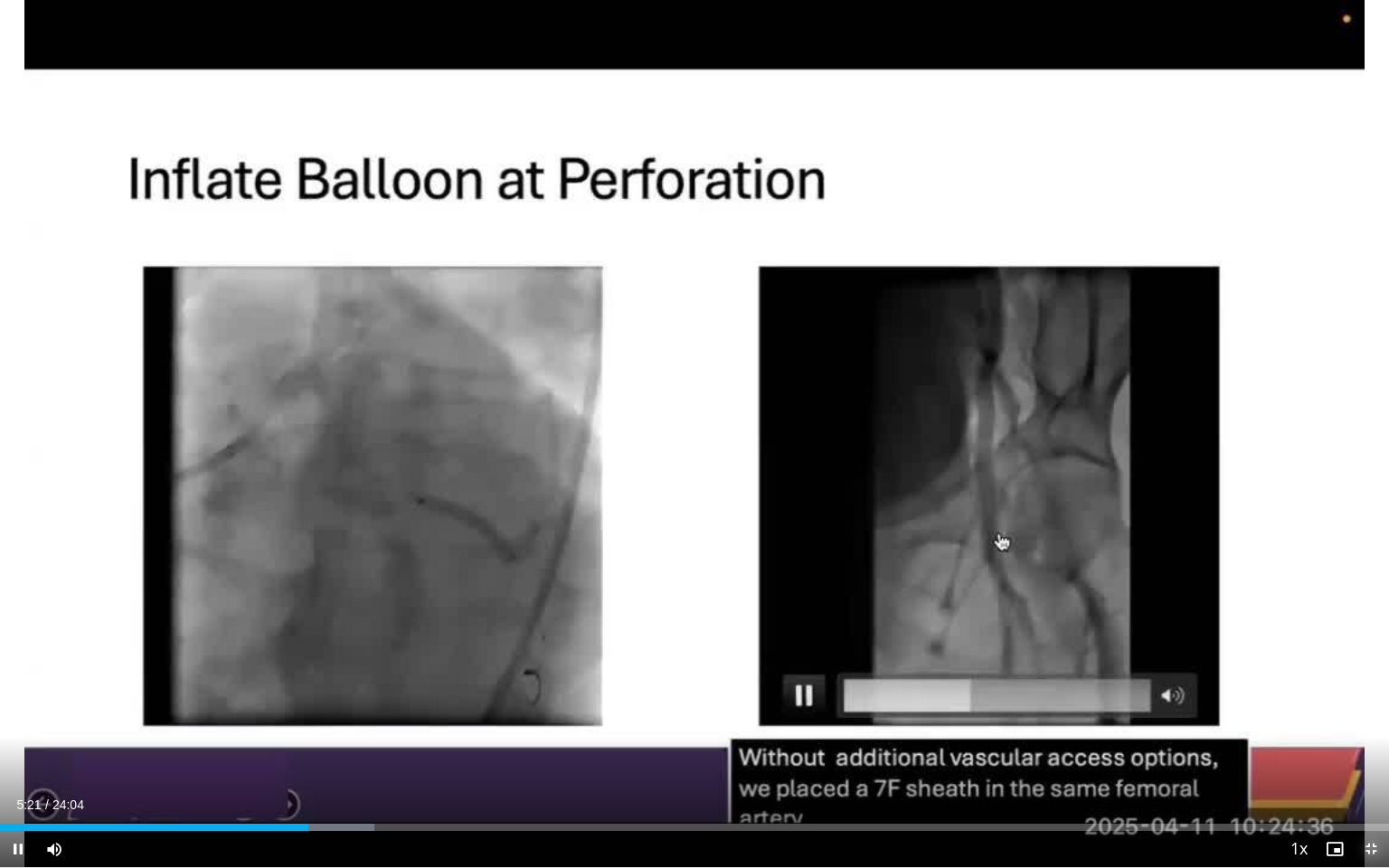 click at bounding box center (1371, 849) 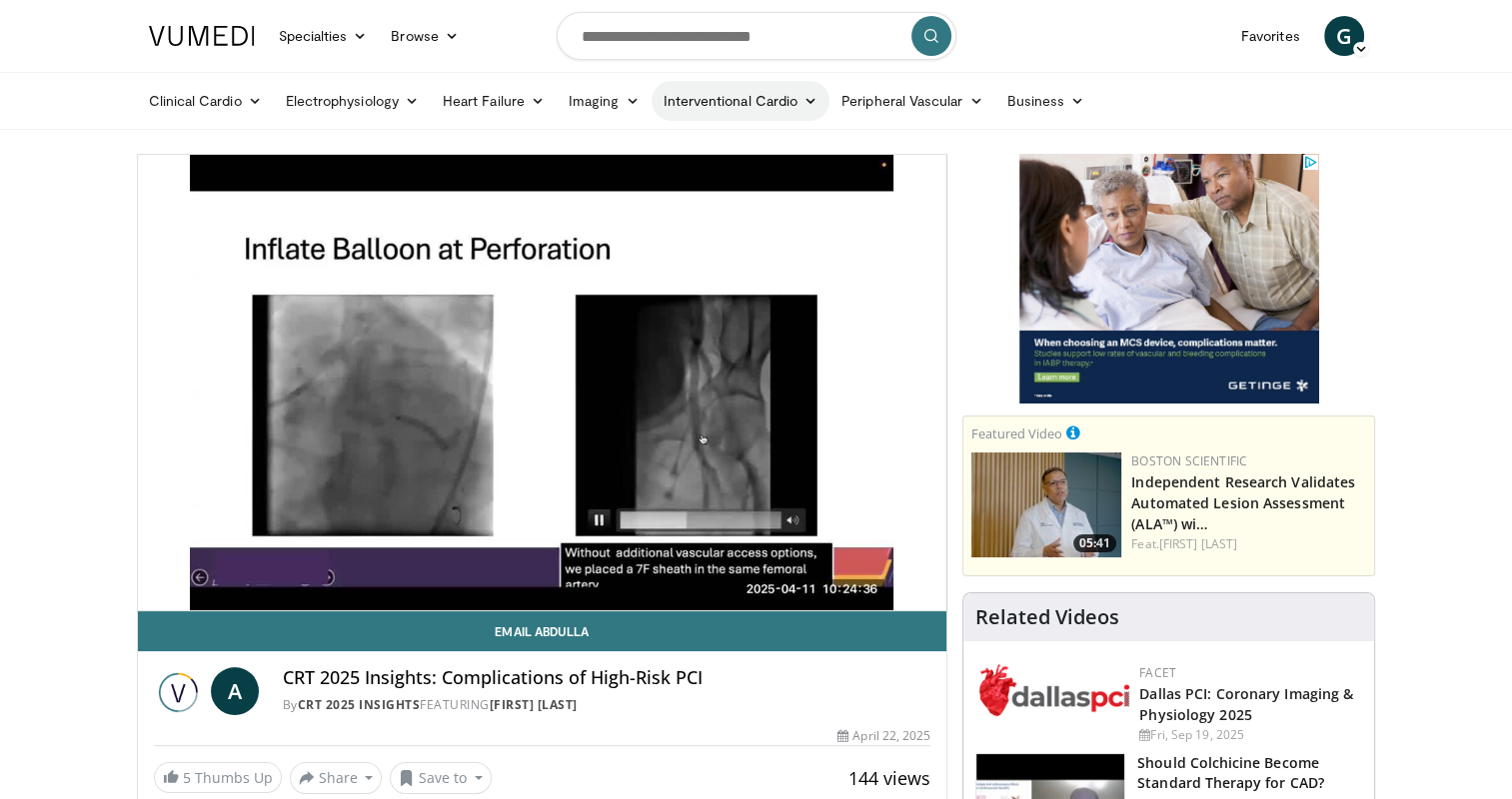 click at bounding box center [810, 101] 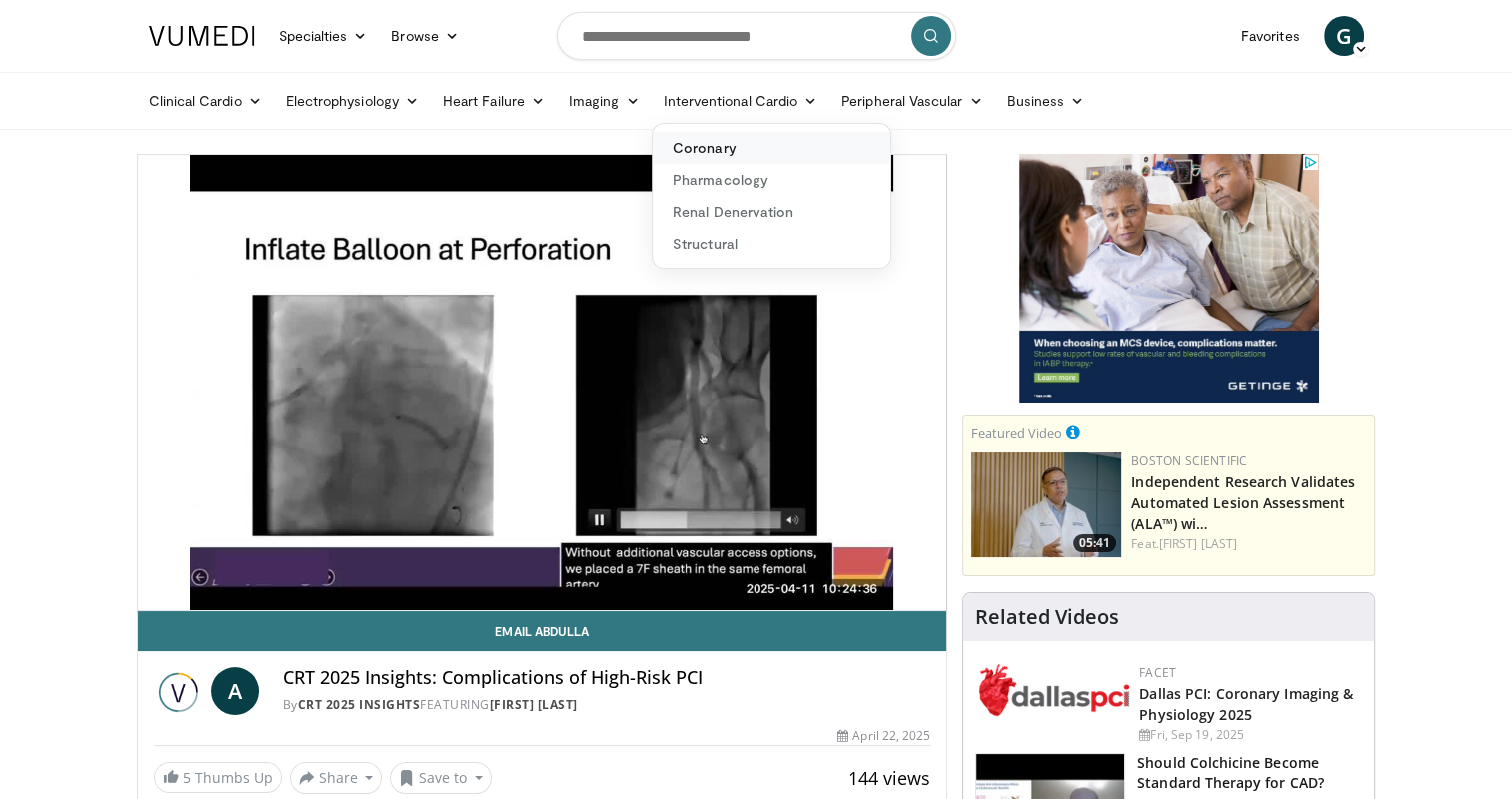 click on "Coronary" at bounding box center (771, 148) 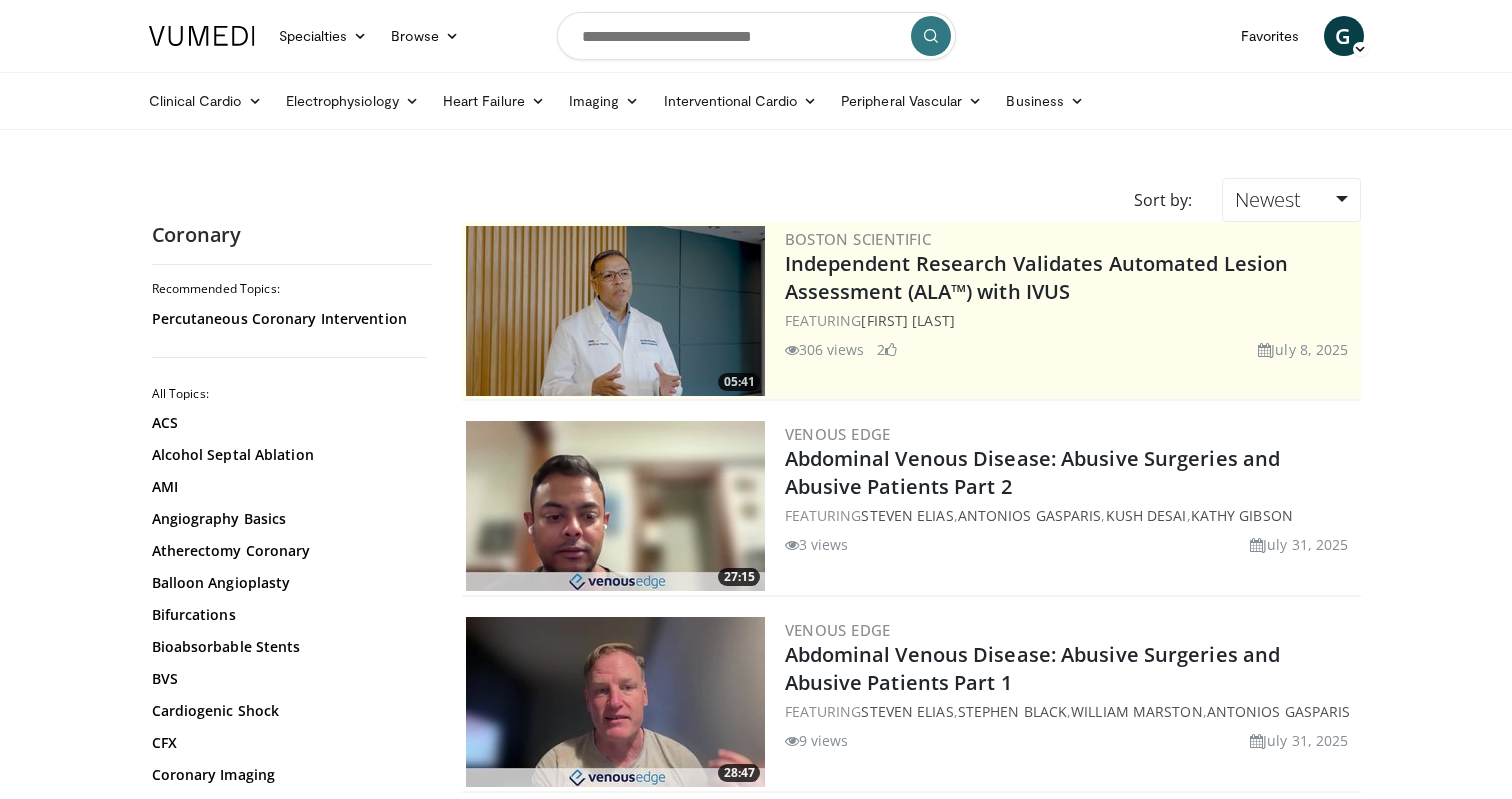 scroll, scrollTop: 0, scrollLeft: 0, axis: both 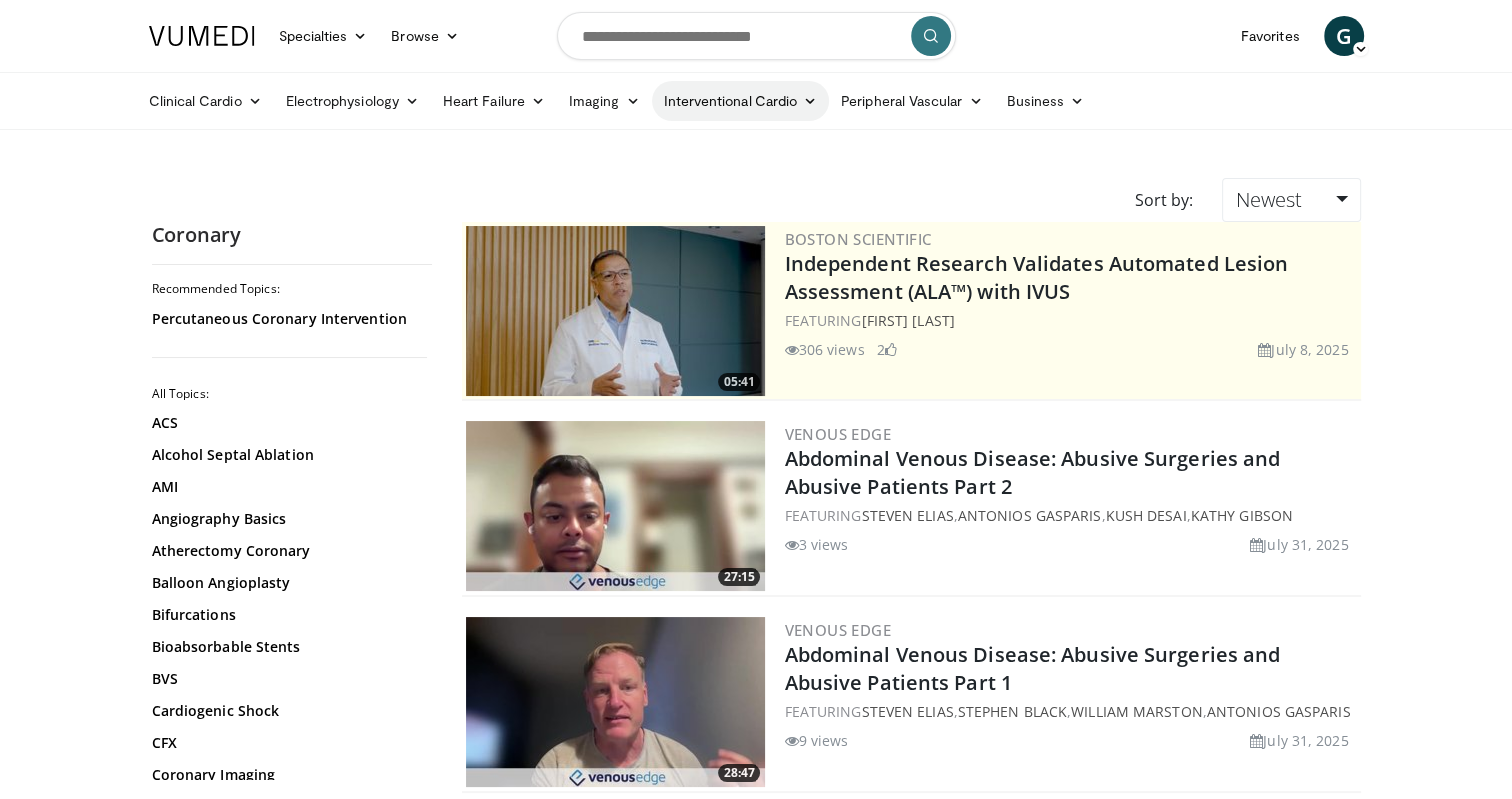 click at bounding box center [810, 101] 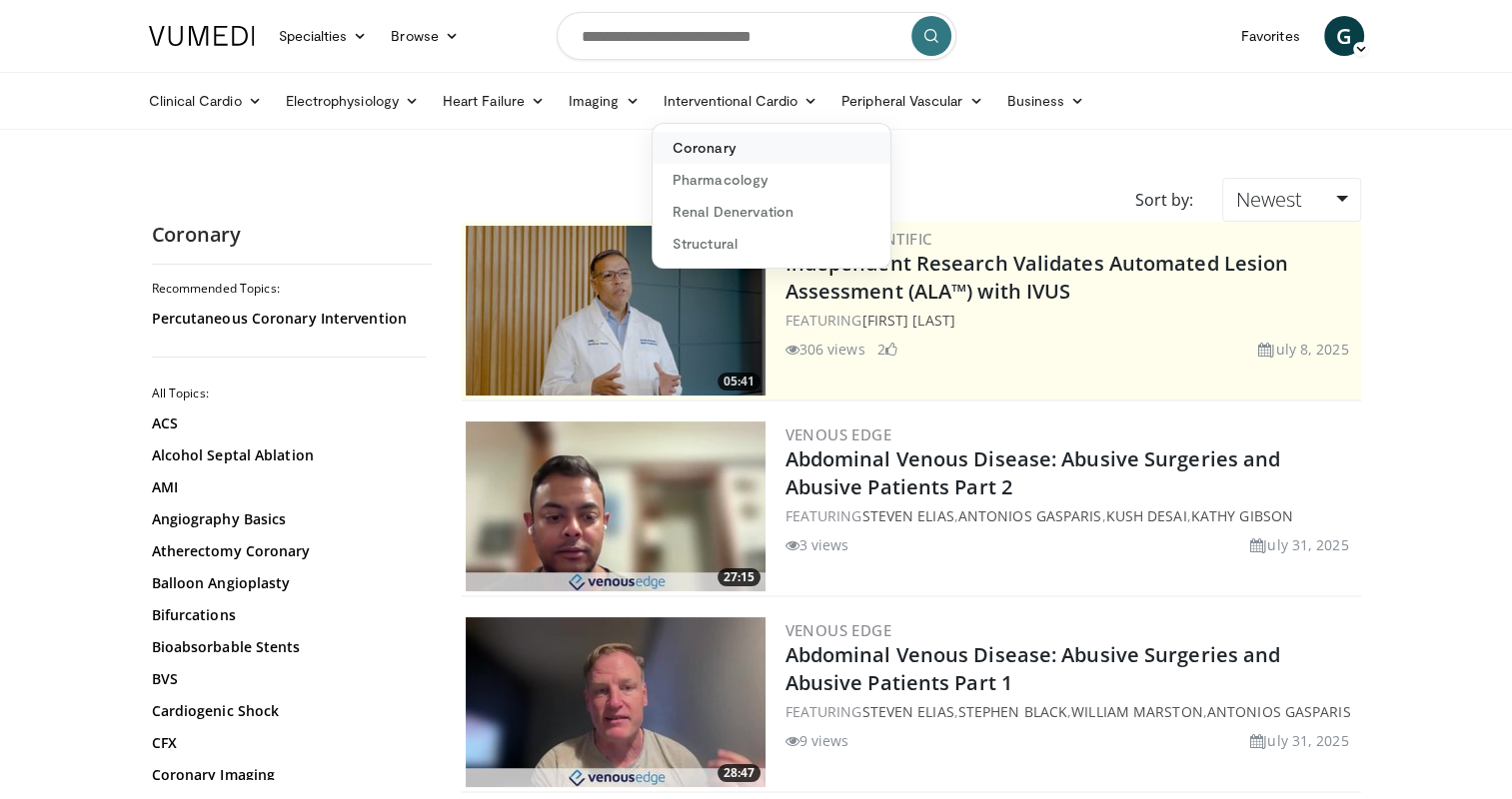 click on "Coronary" at bounding box center (771, 148) 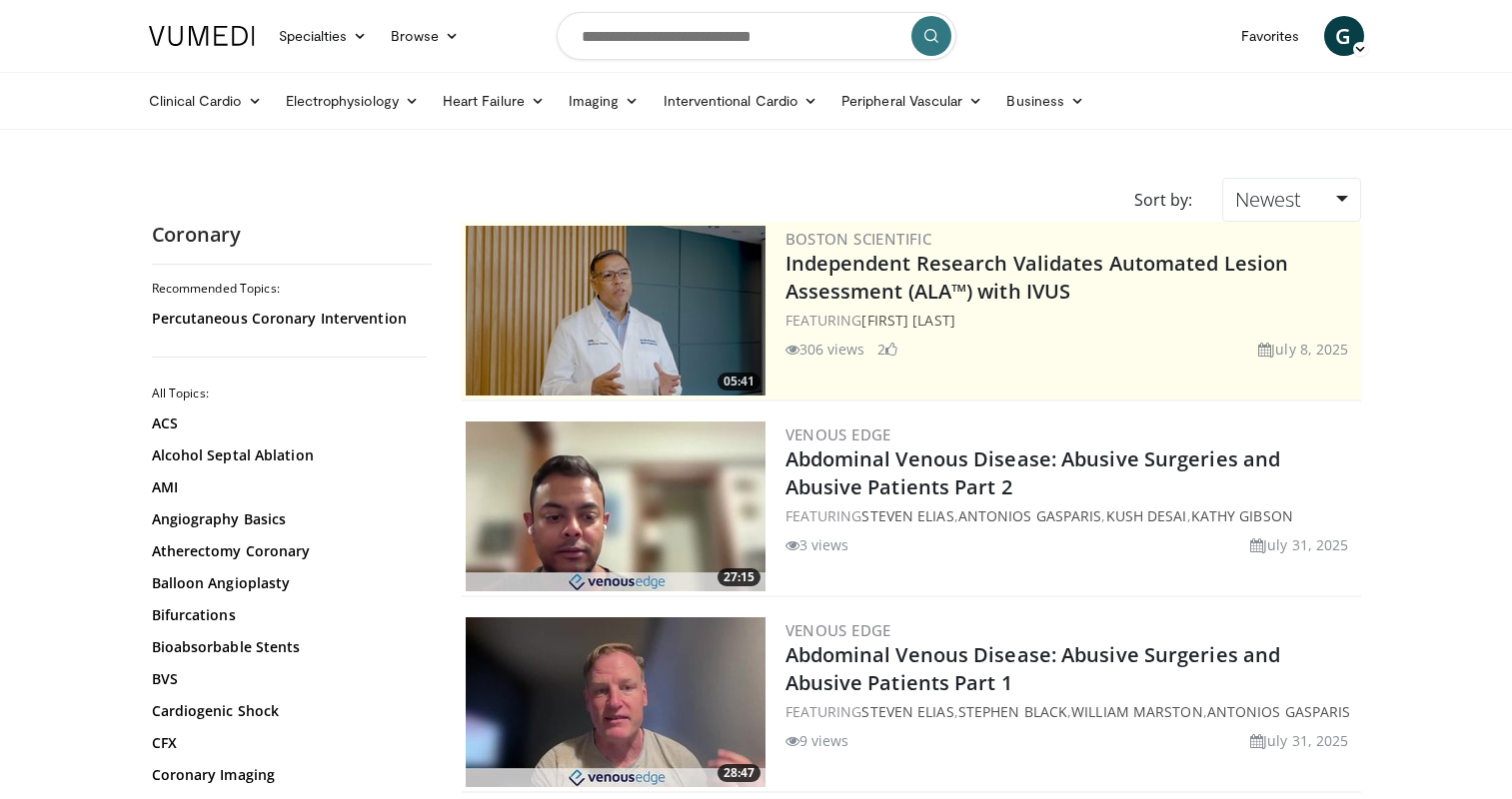 scroll, scrollTop: 0, scrollLeft: 0, axis: both 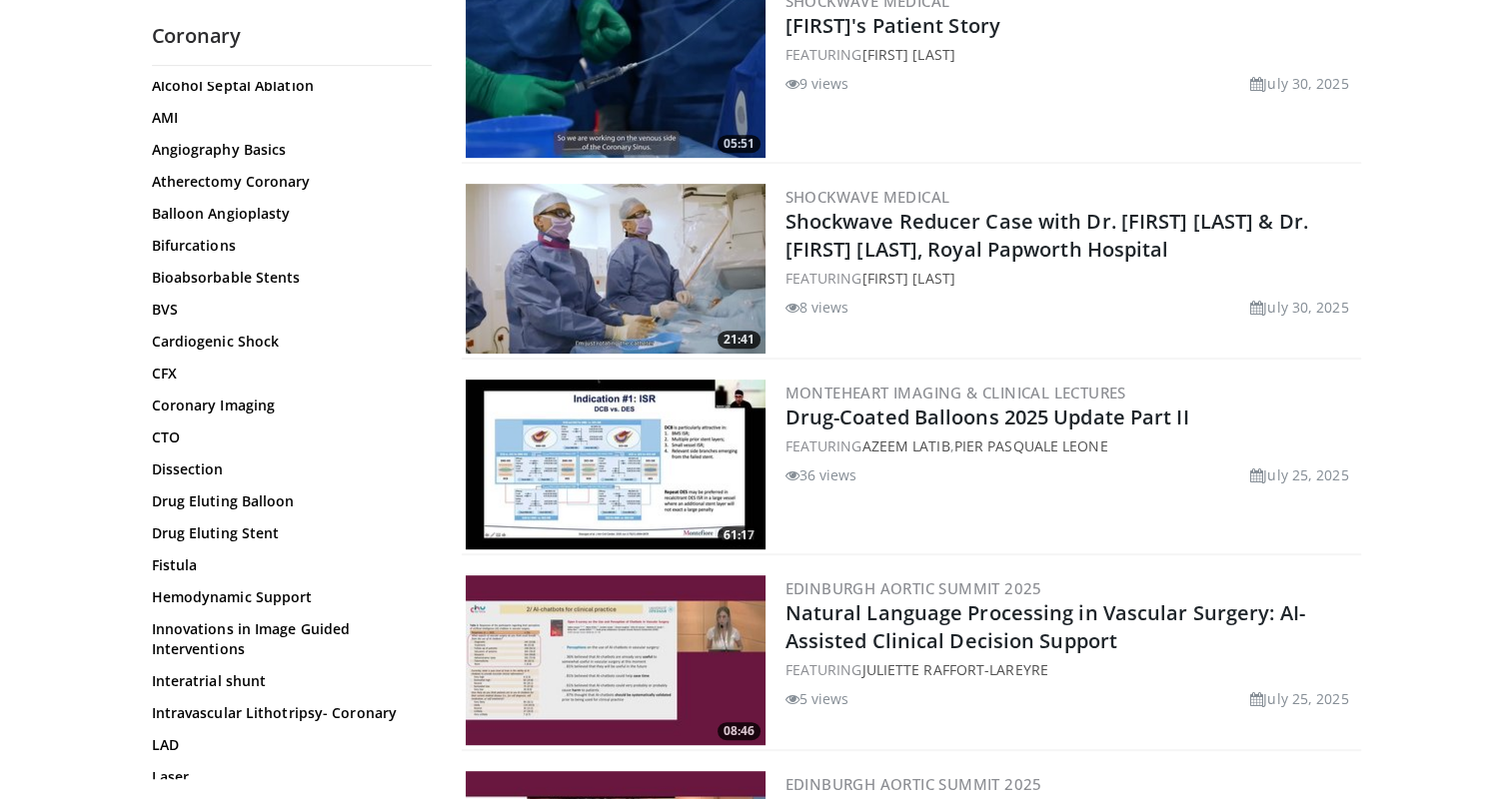click on "Coronary
Recommended Topics:
Percutaneous Coronary Intervention
All Topics:
ACS
Alcohol Septal Ablation
AMI
Angiography Basics
Atherectomy Coronary
Balloon Angioplasty
Bifurcations
Bioabsorbable Stents
BVS
Cardiogenic Shock
CFX
Coronary Imaging
CTO
Dissection
Drug Eluting Balloon
Drug Eluting Stent
Fistula
Hemodynamic Support
Innovations in Image Guided Interventions
Interatrial shunt
LAD Laser" at bounding box center [292, 1969] 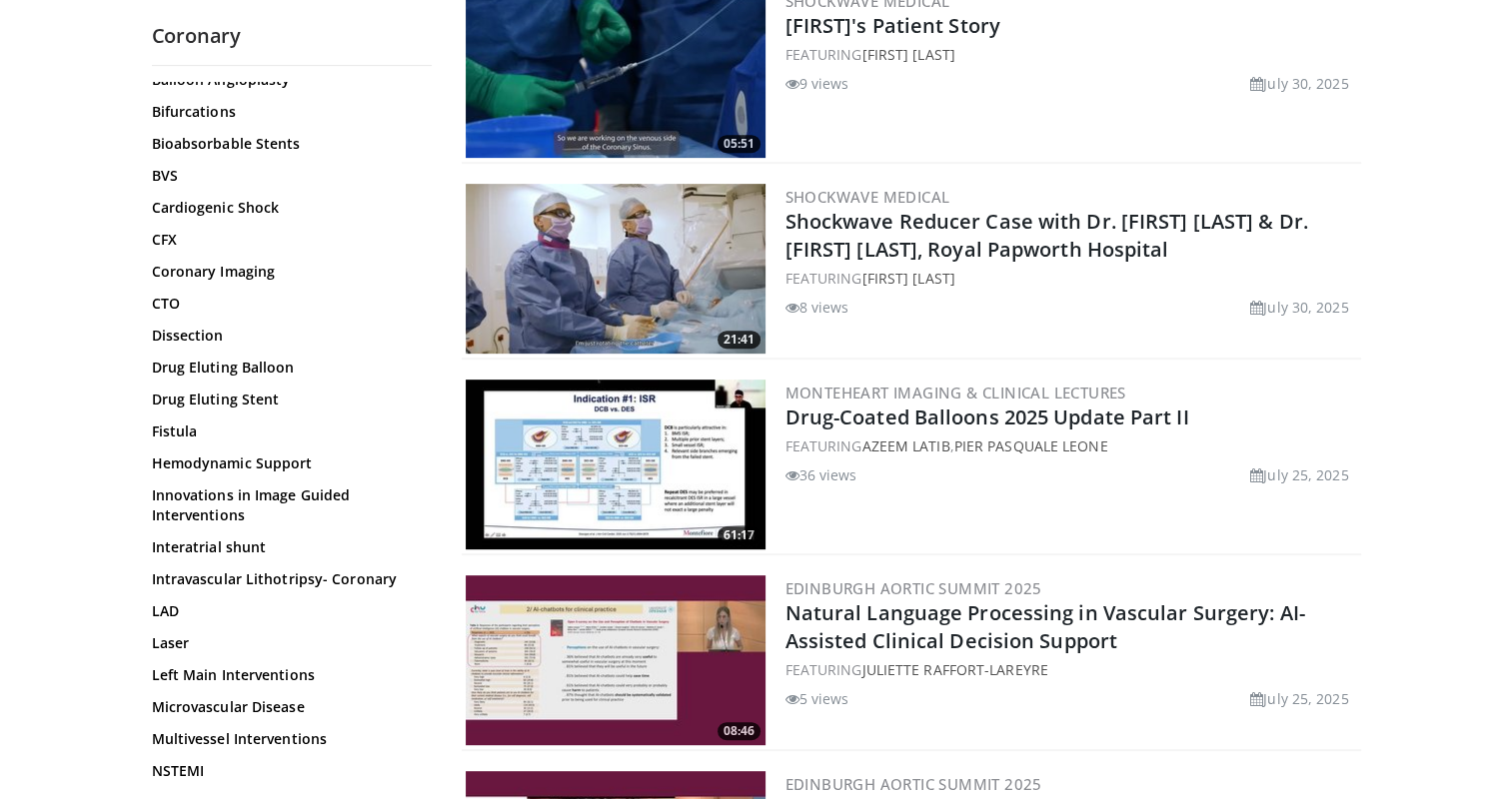 scroll, scrollTop: 302, scrollLeft: 0, axis: vertical 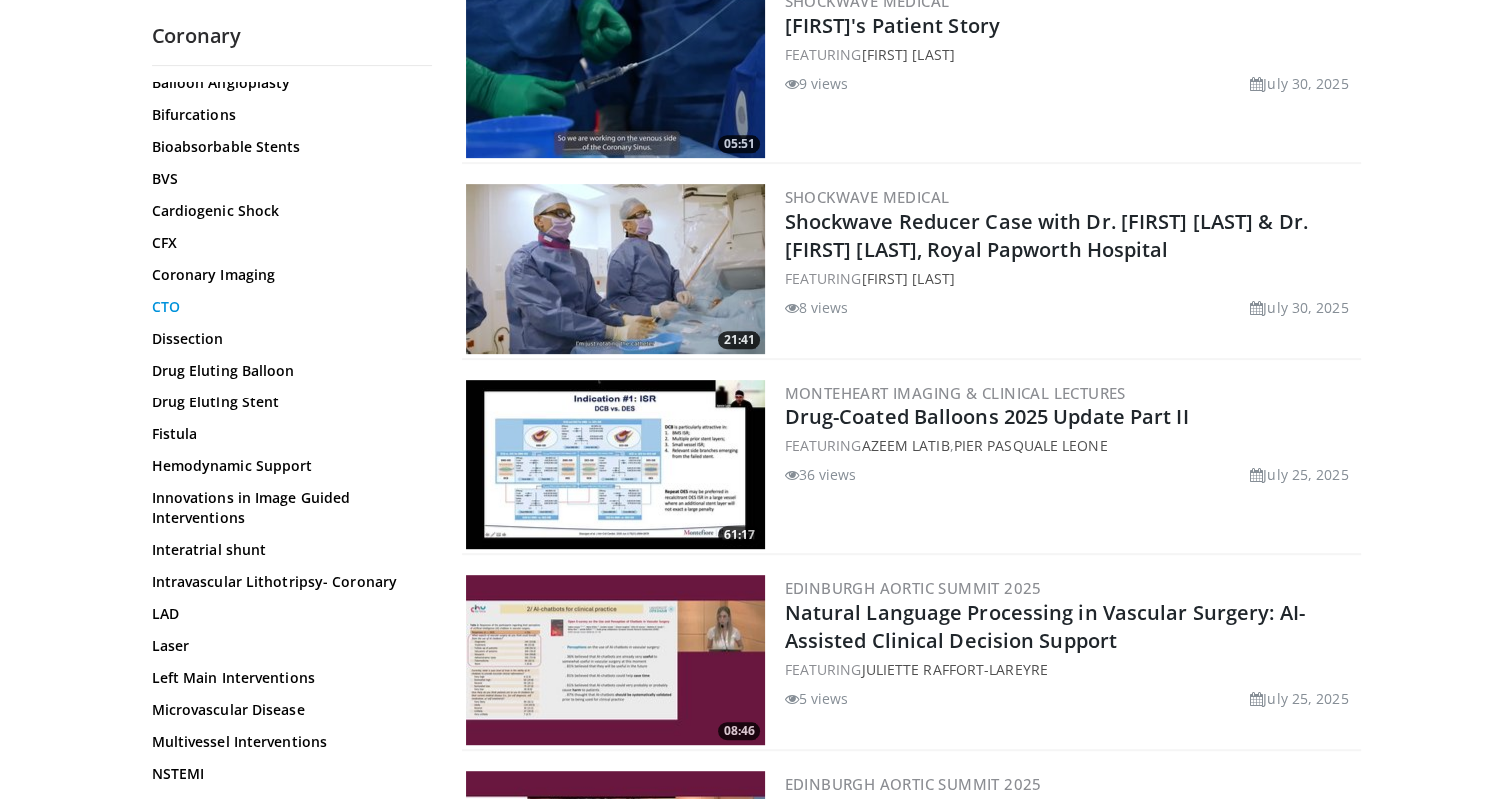 click on "CTO" at bounding box center [287, 307] 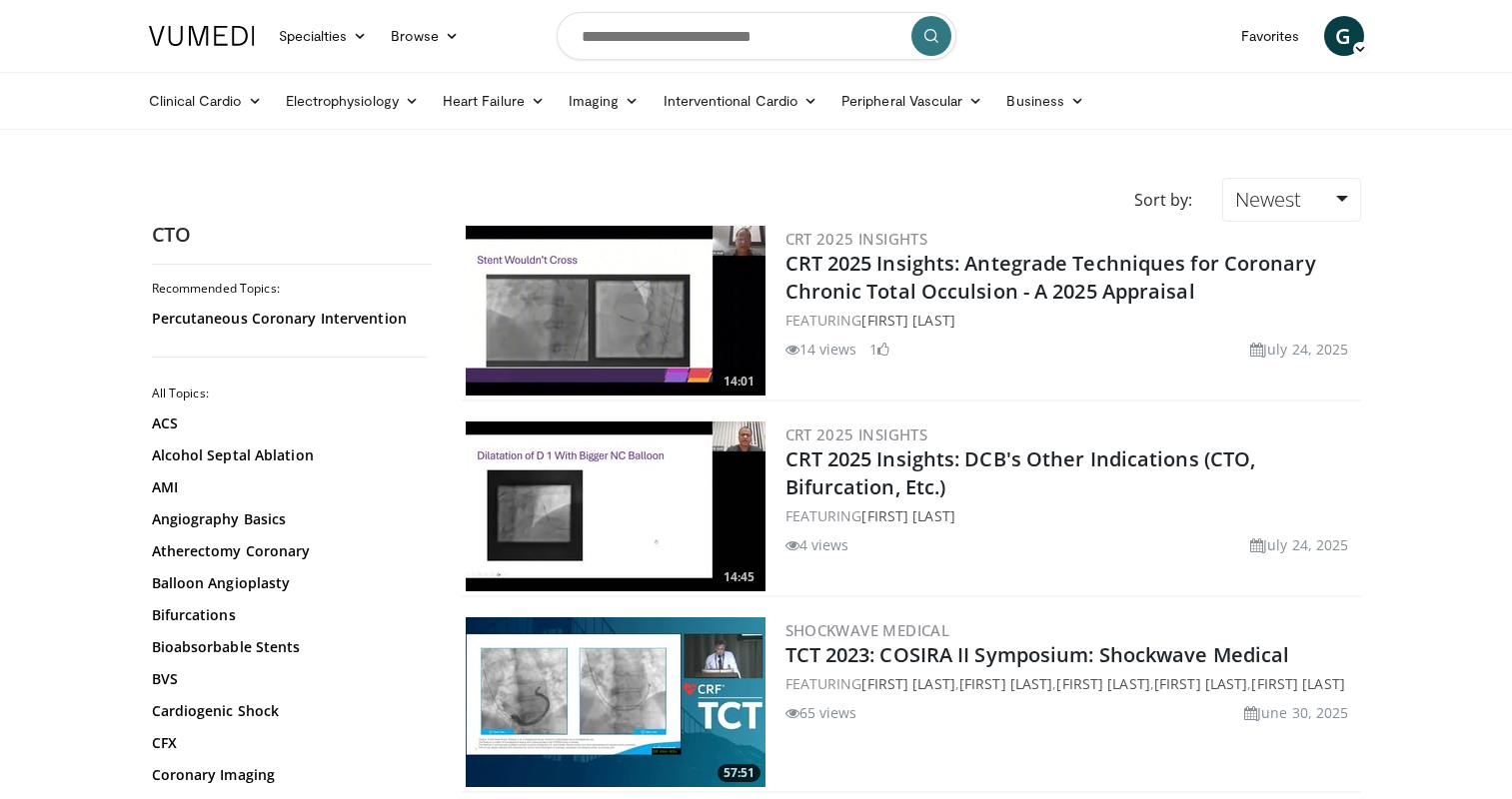 scroll, scrollTop: 0, scrollLeft: 0, axis: both 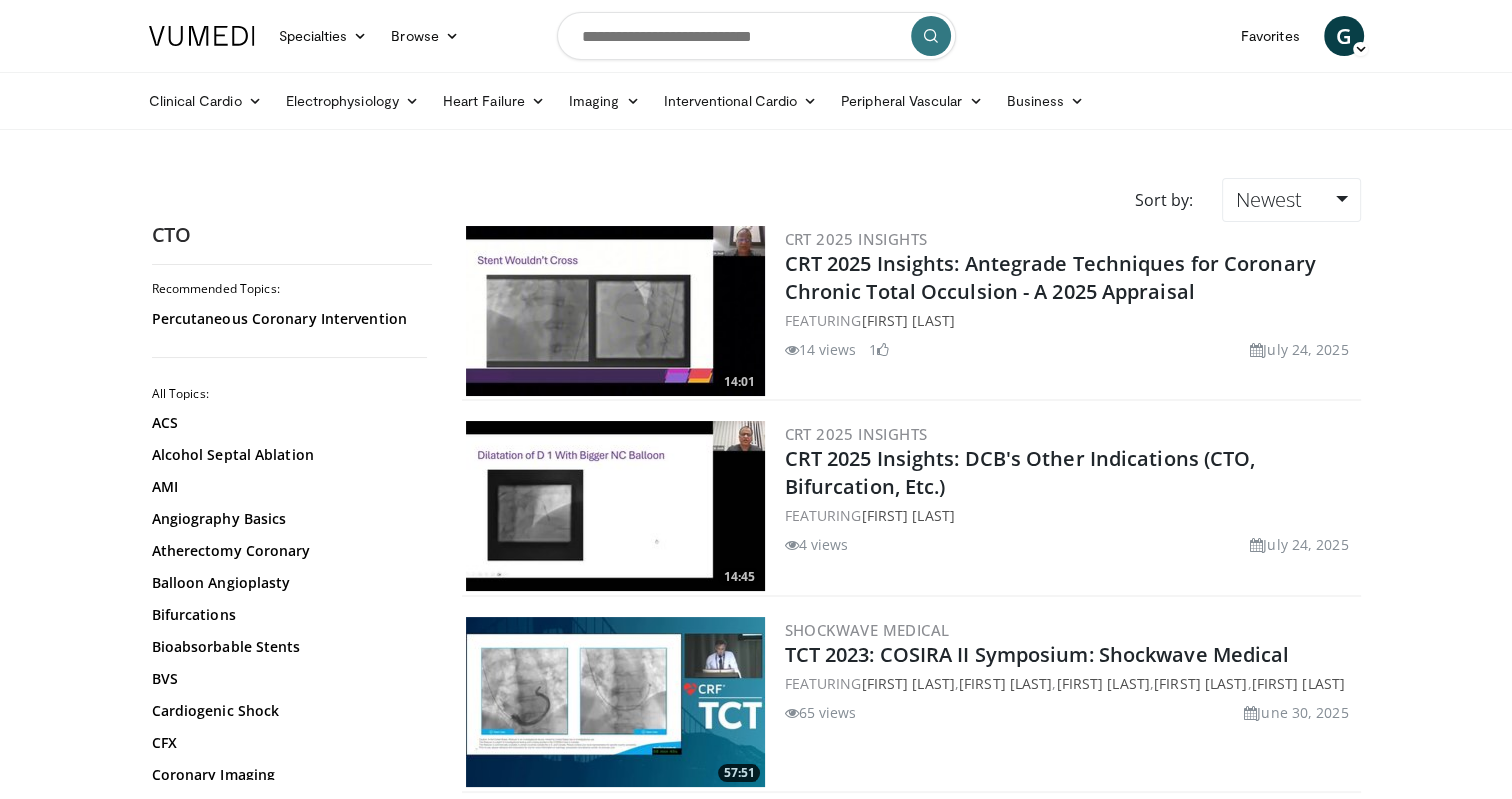 click at bounding box center [616, 311] 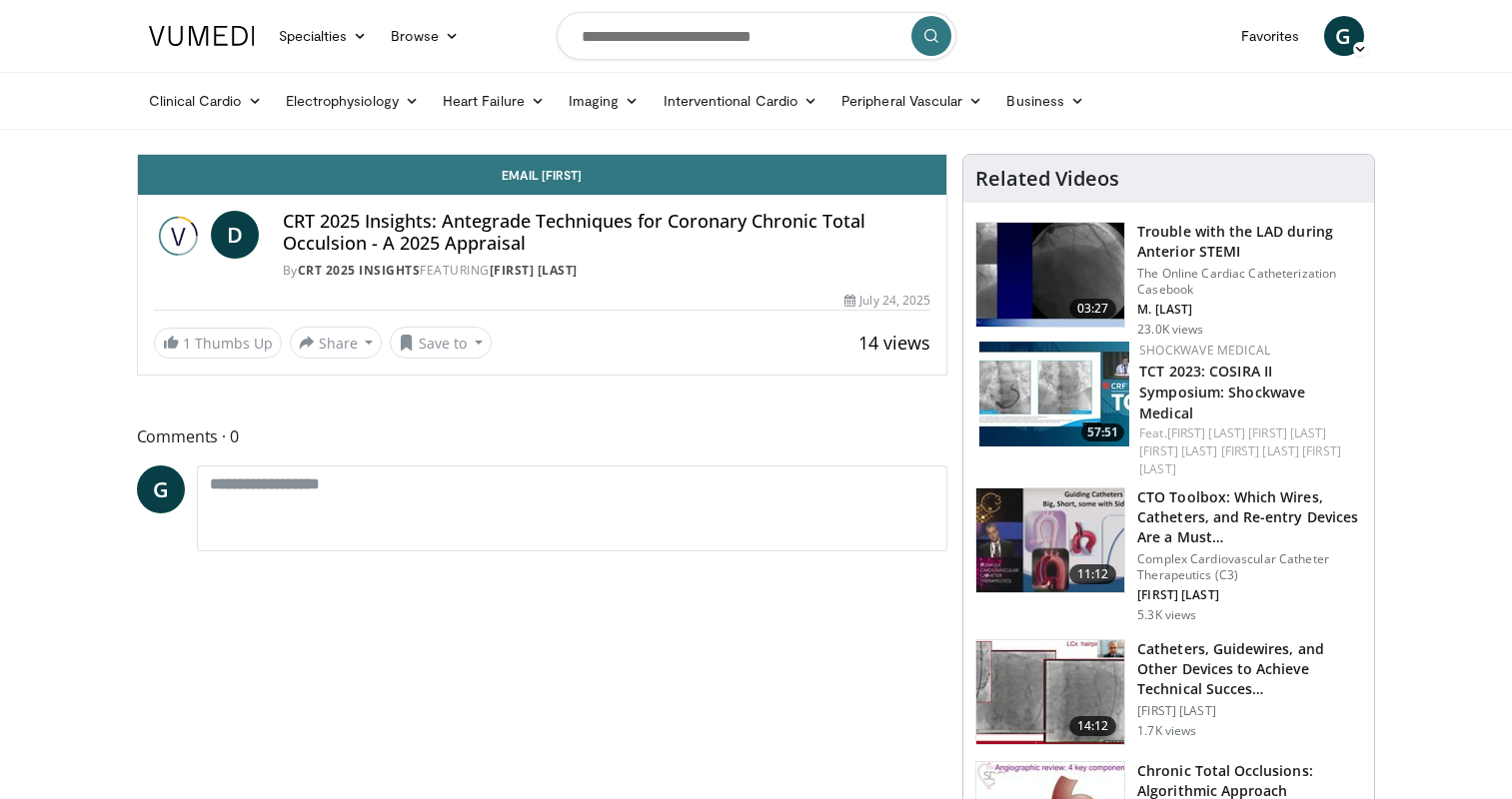 scroll, scrollTop: 0, scrollLeft: 0, axis: both 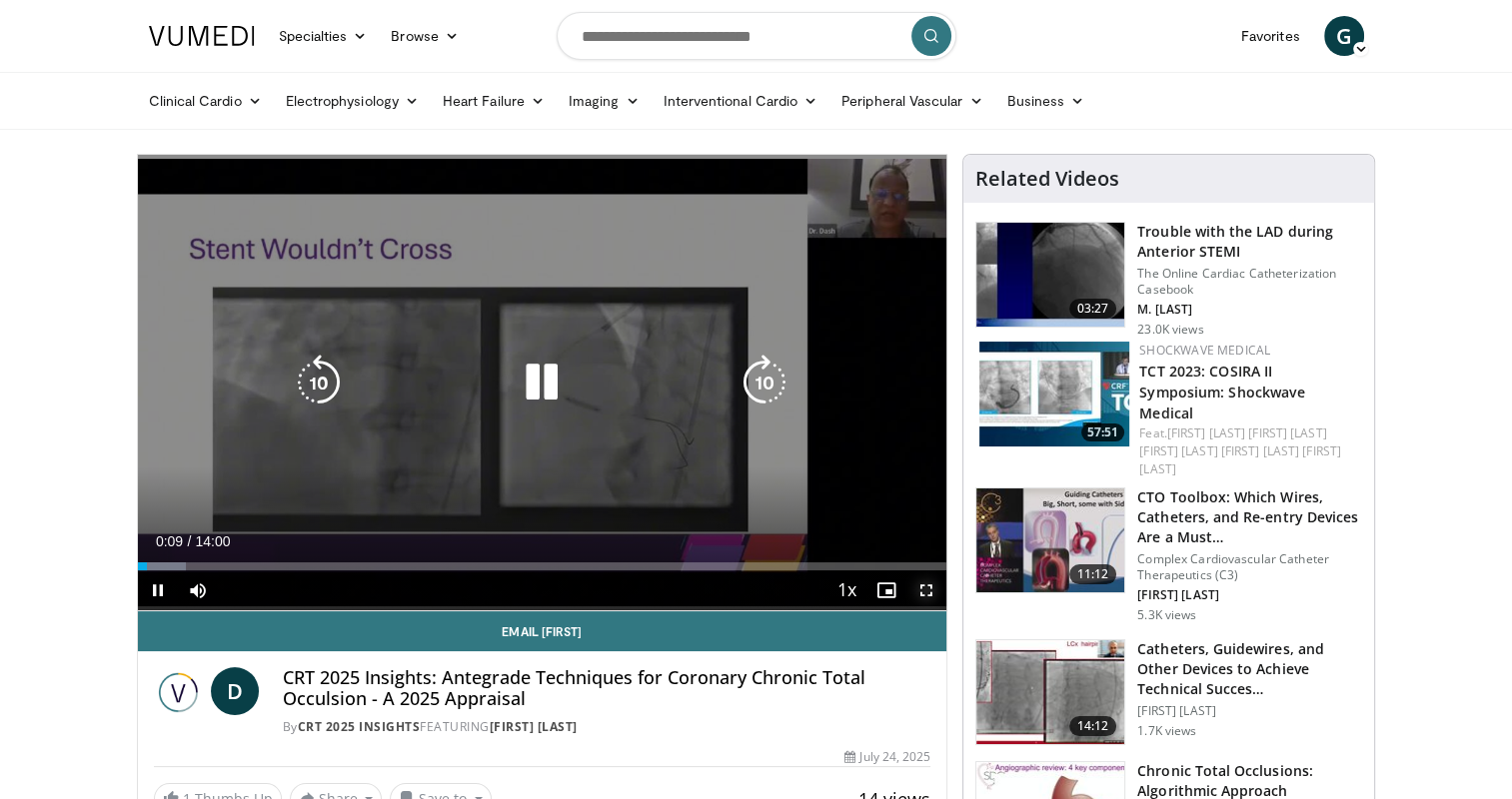 drag, startPoint x: 927, startPoint y: 588, endPoint x: 931, endPoint y: 695, distance: 107.07474 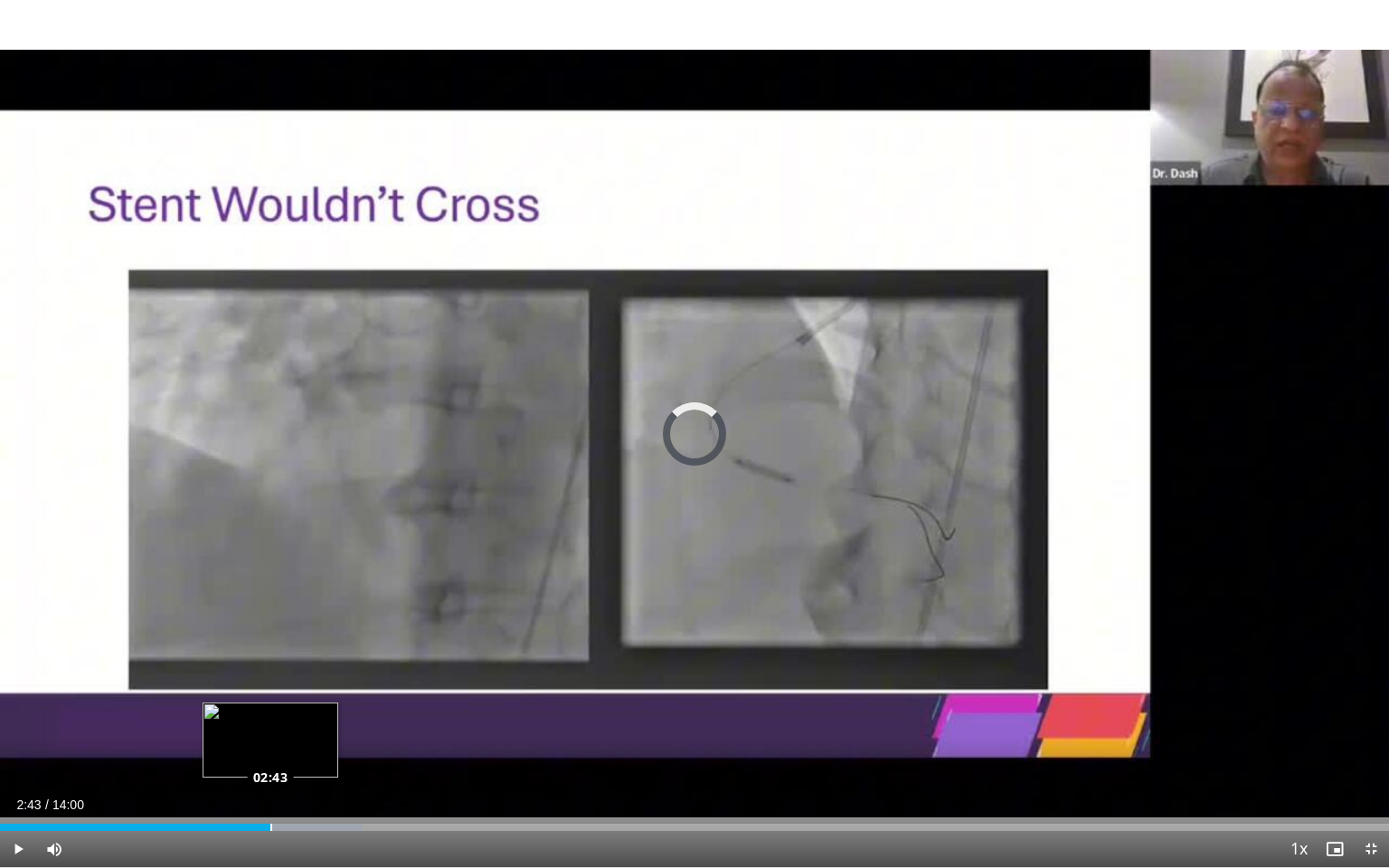 click on "Loaded :  26.12% 02:43 02:43" at bounding box center [694, 827] 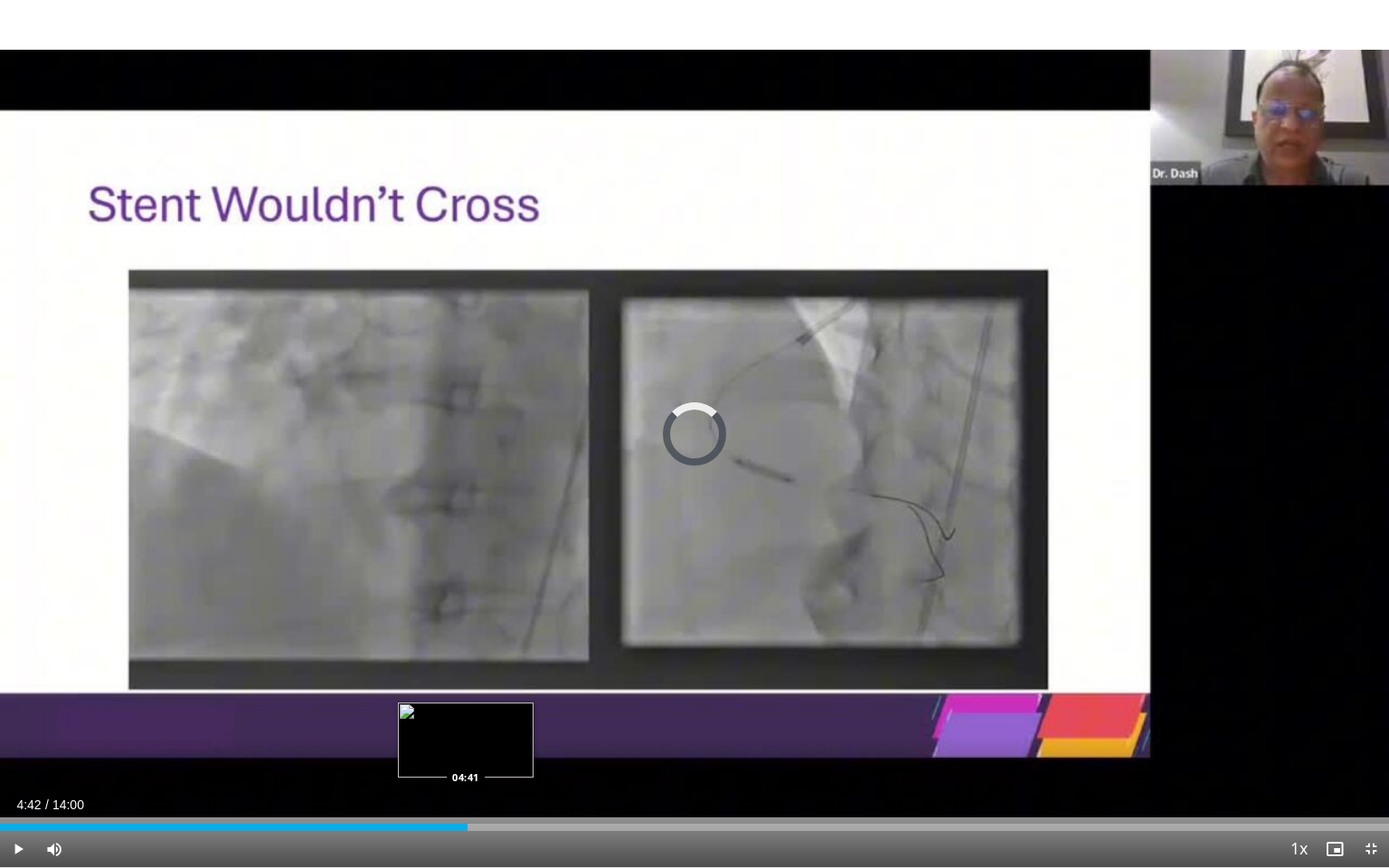 click on "Loaded :  33.24% 03:33 04:41" at bounding box center [694, 822] 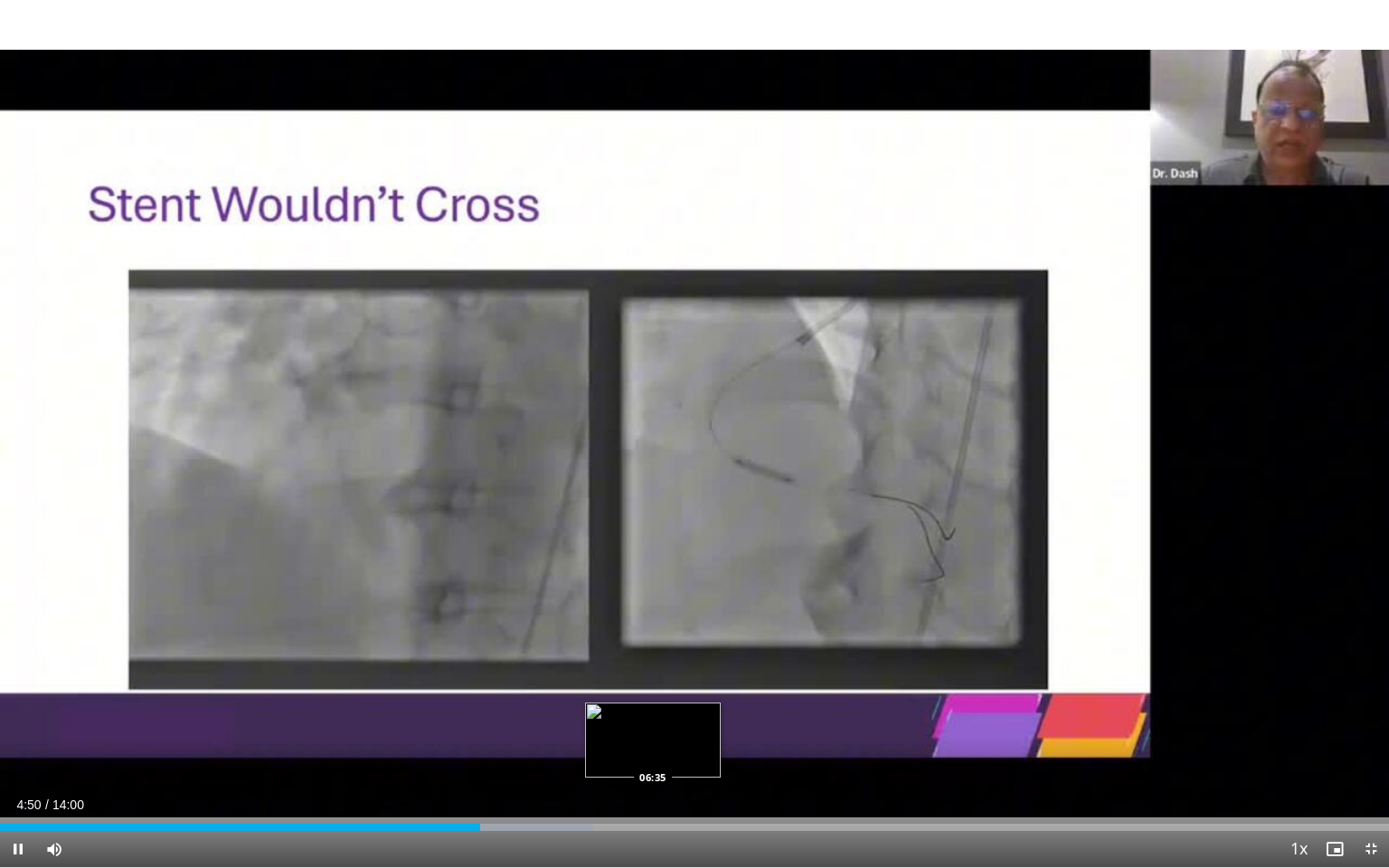 click on "**********" at bounding box center [694, 434] 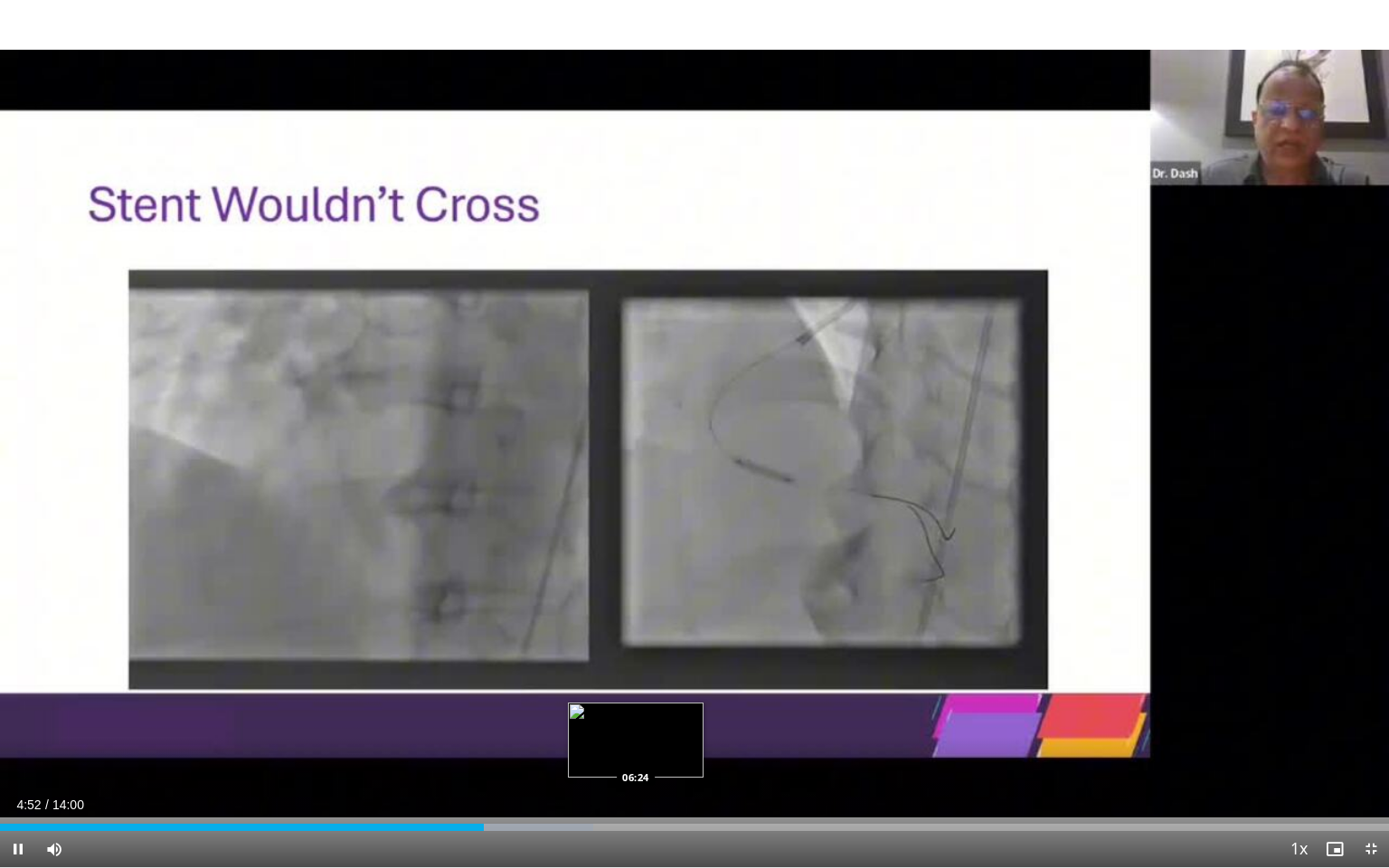 click on "Loaded :  42.74% 04:52 06:24" at bounding box center [694, 822] 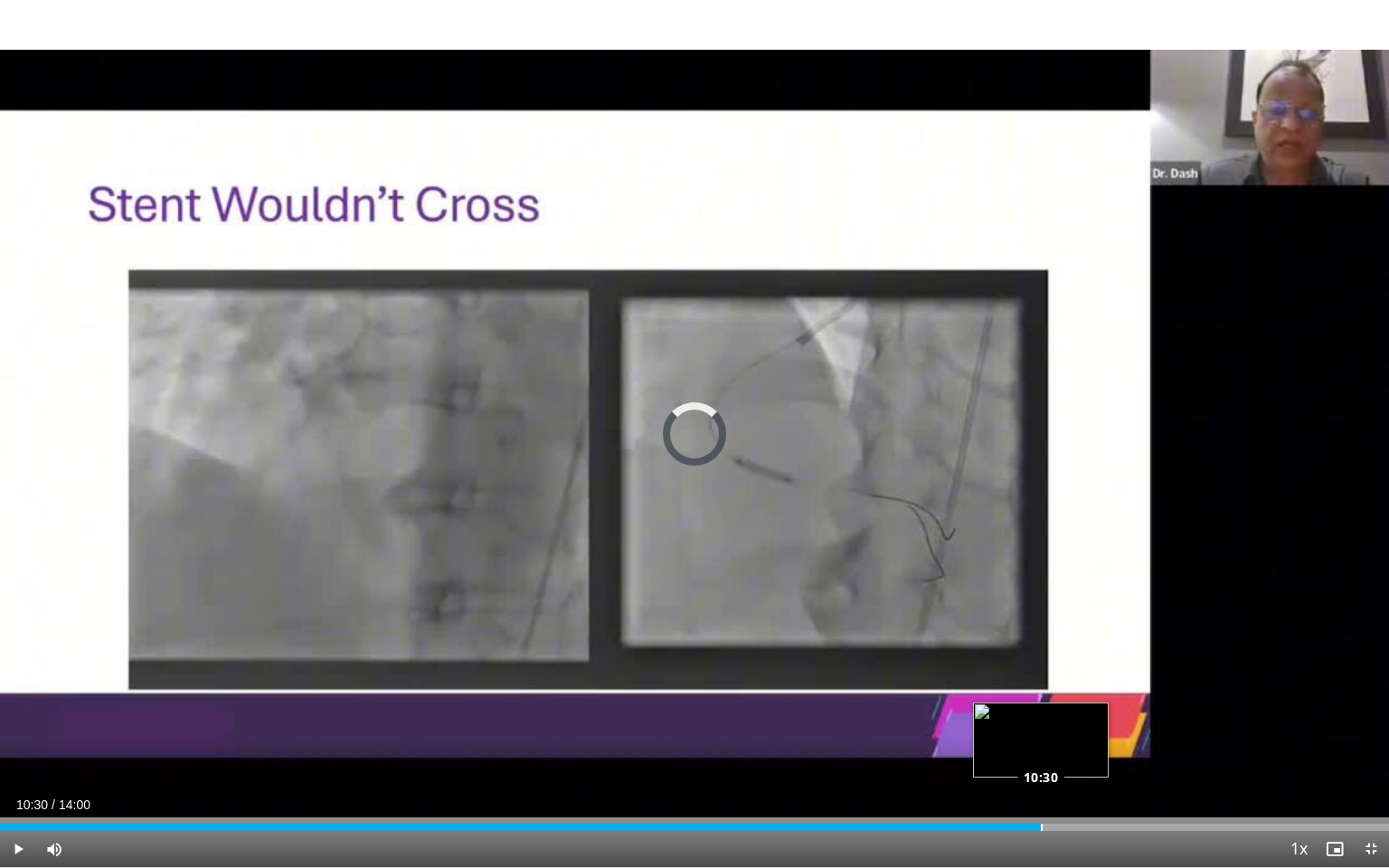 click on "Loaded :  70.06% 10:30 10:30" at bounding box center (694, 827) 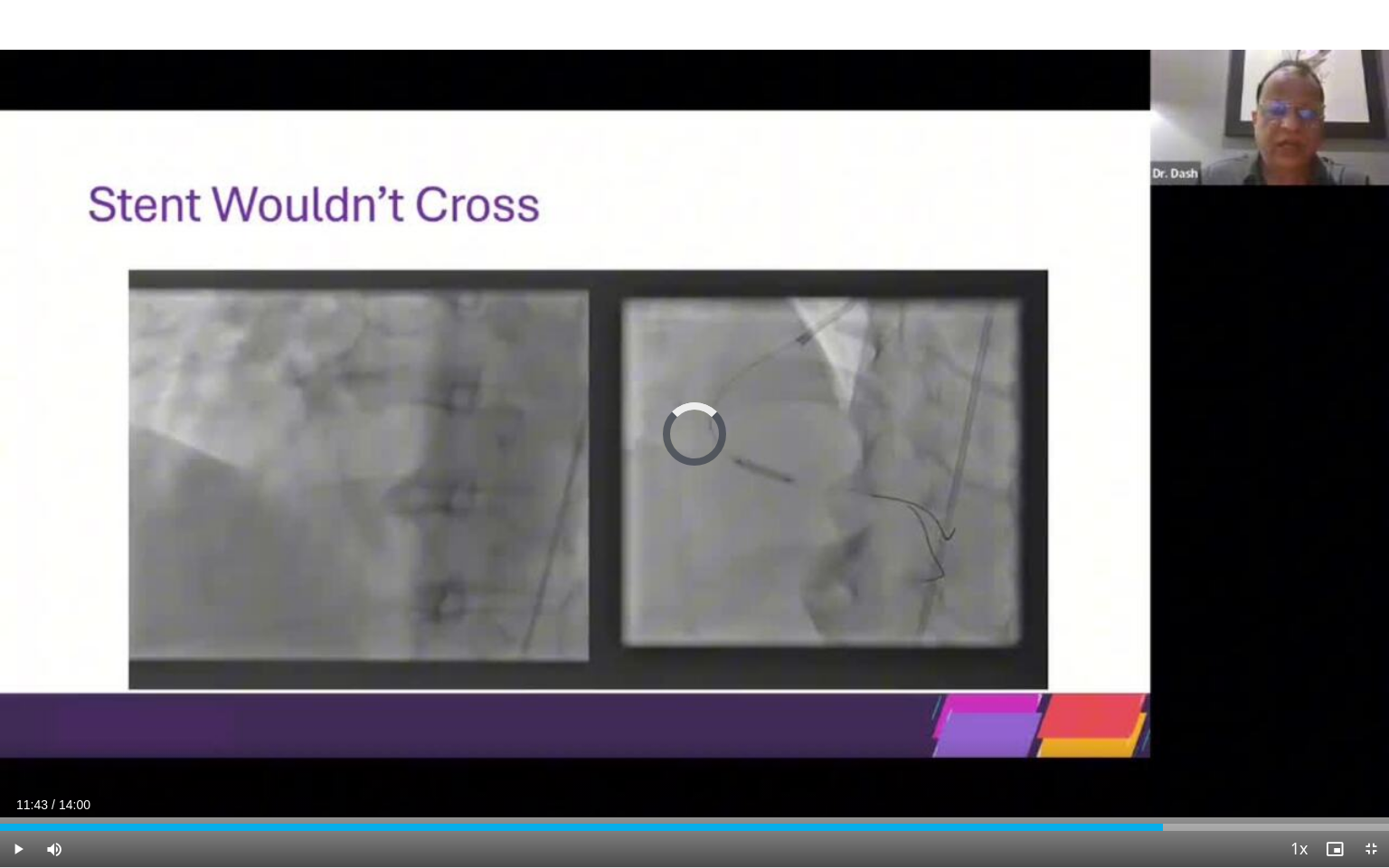 click on "Loaded :  0.00% 10:35 11:43" at bounding box center (694, 827) 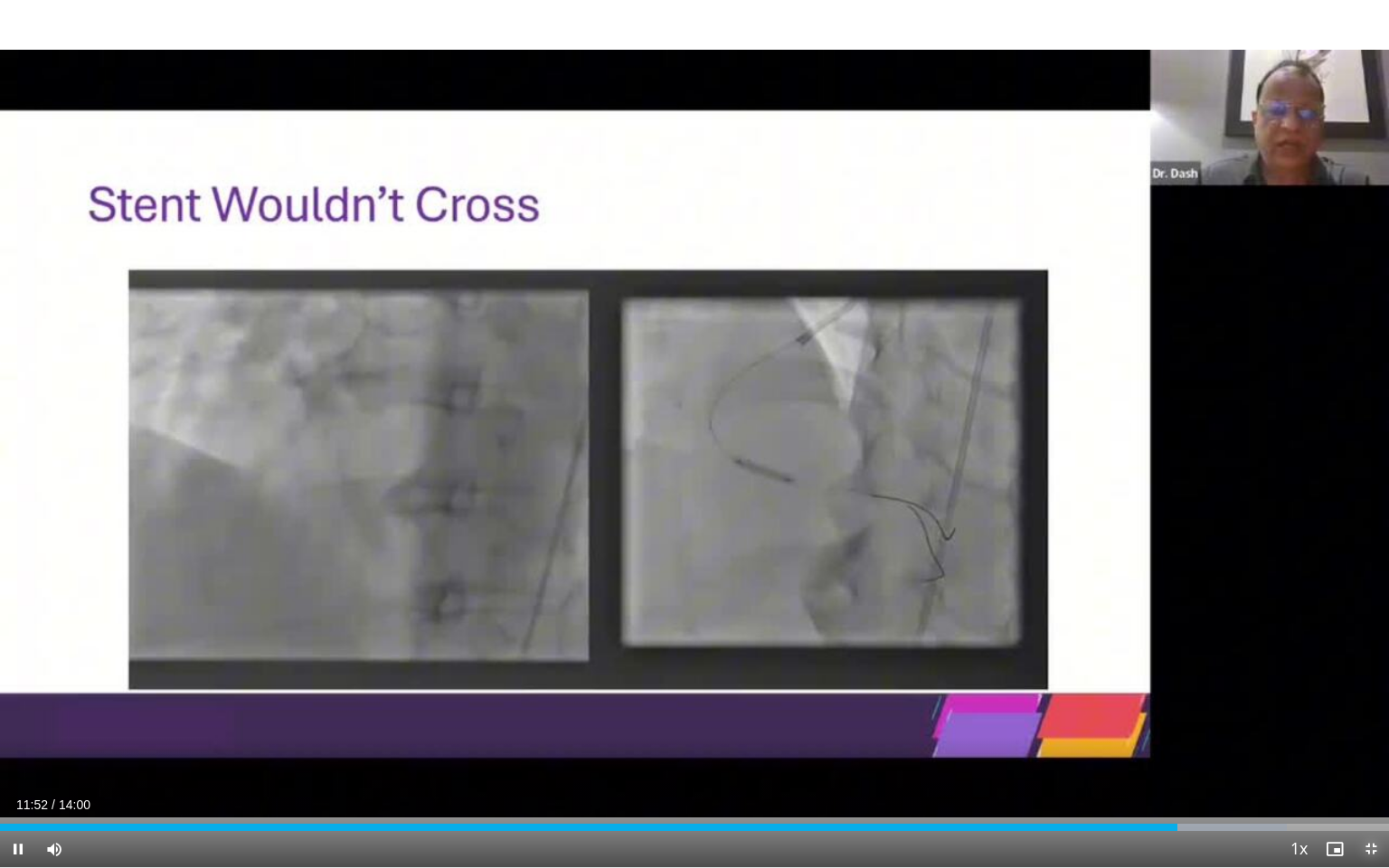 click at bounding box center [1371, 849] 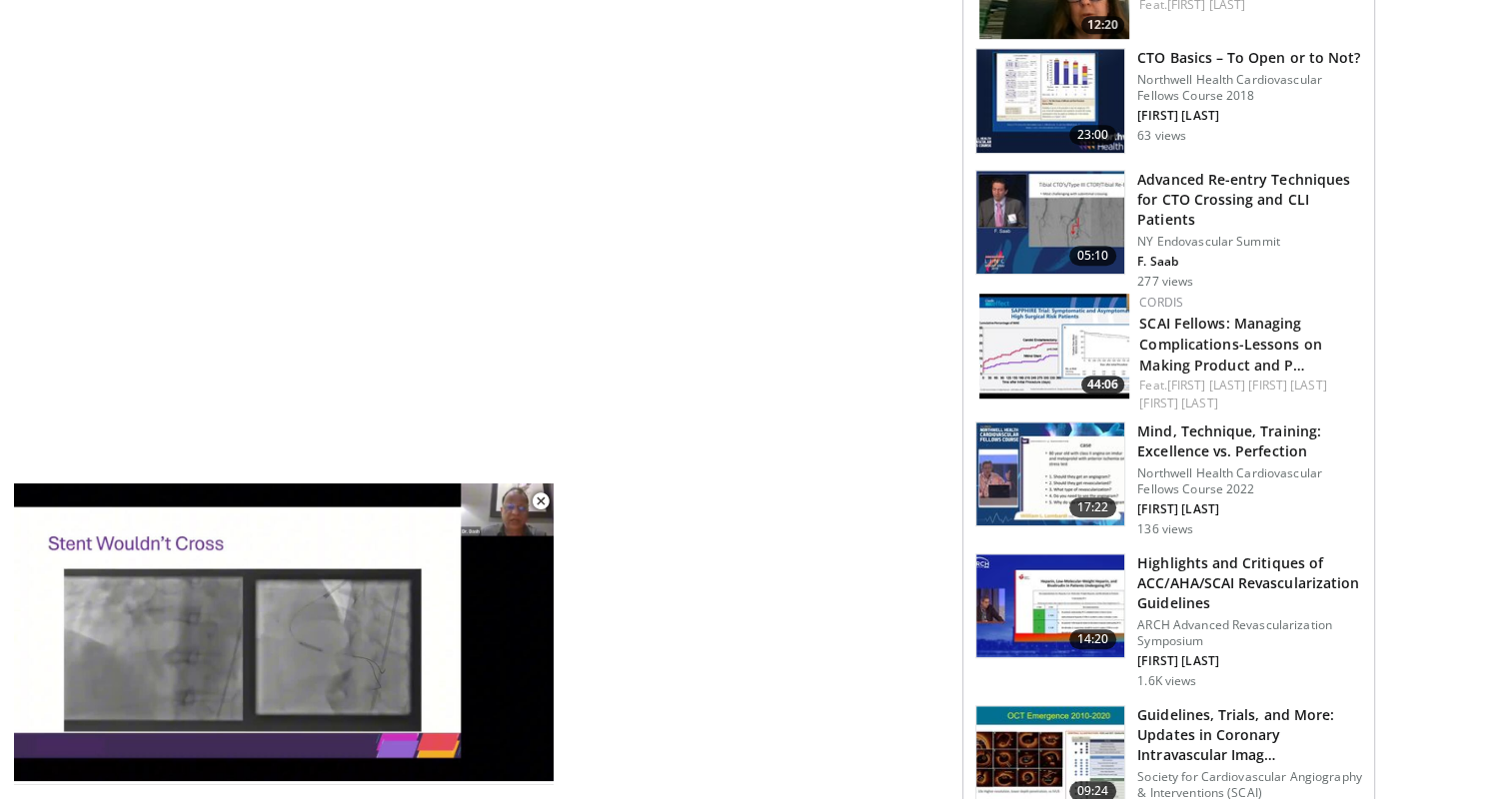 scroll, scrollTop: 1206, scrollLeft: 0, axis: vertical 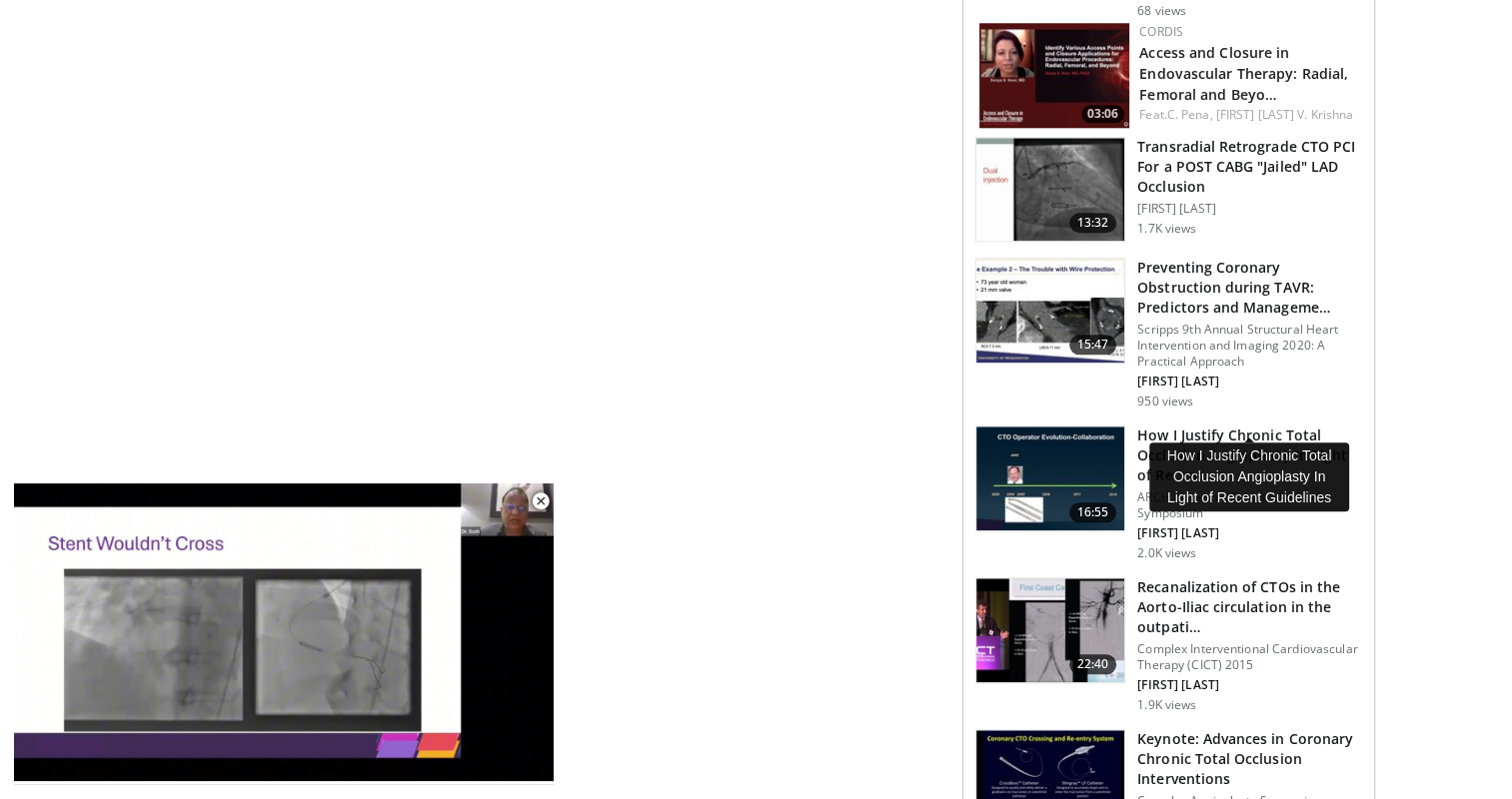 click on "How I Justify Chronic Total Occlusion Angioplasty In Light of Recent…" at bounding box center [1249, 455] 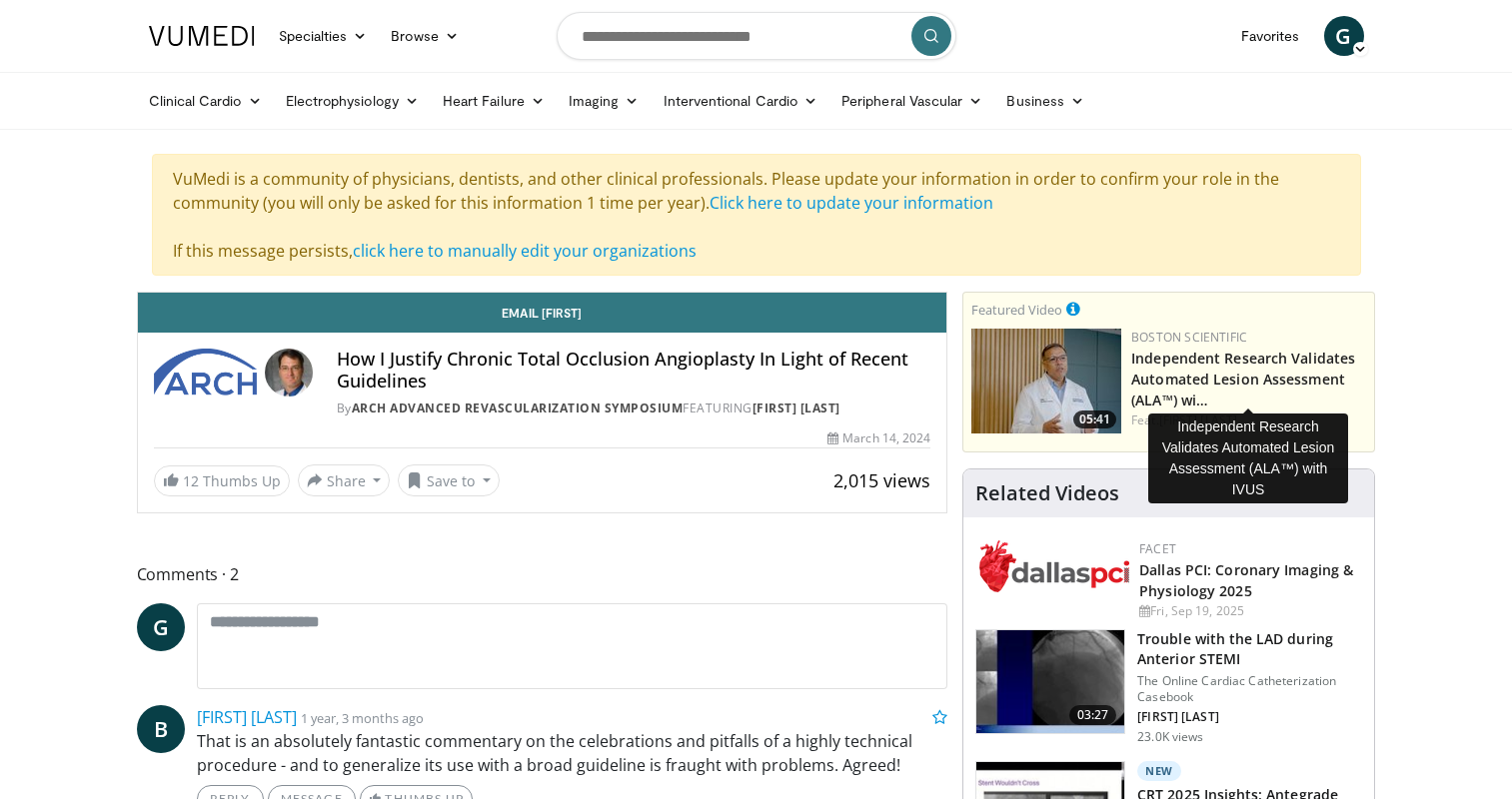 scroll, scrollTop: 0, scrollLeft: 0, axis: both 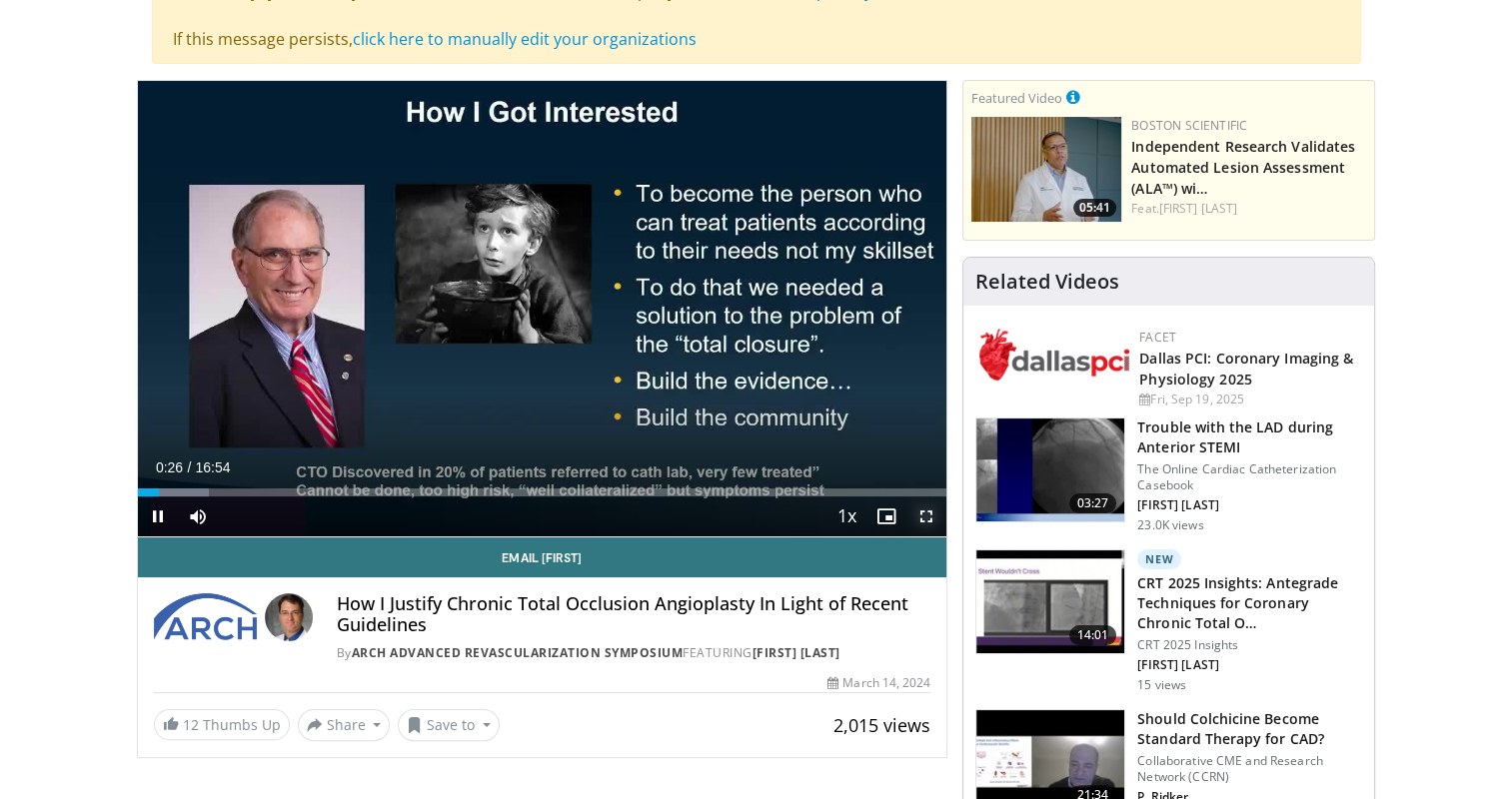 click at bounding box center [926, 516] 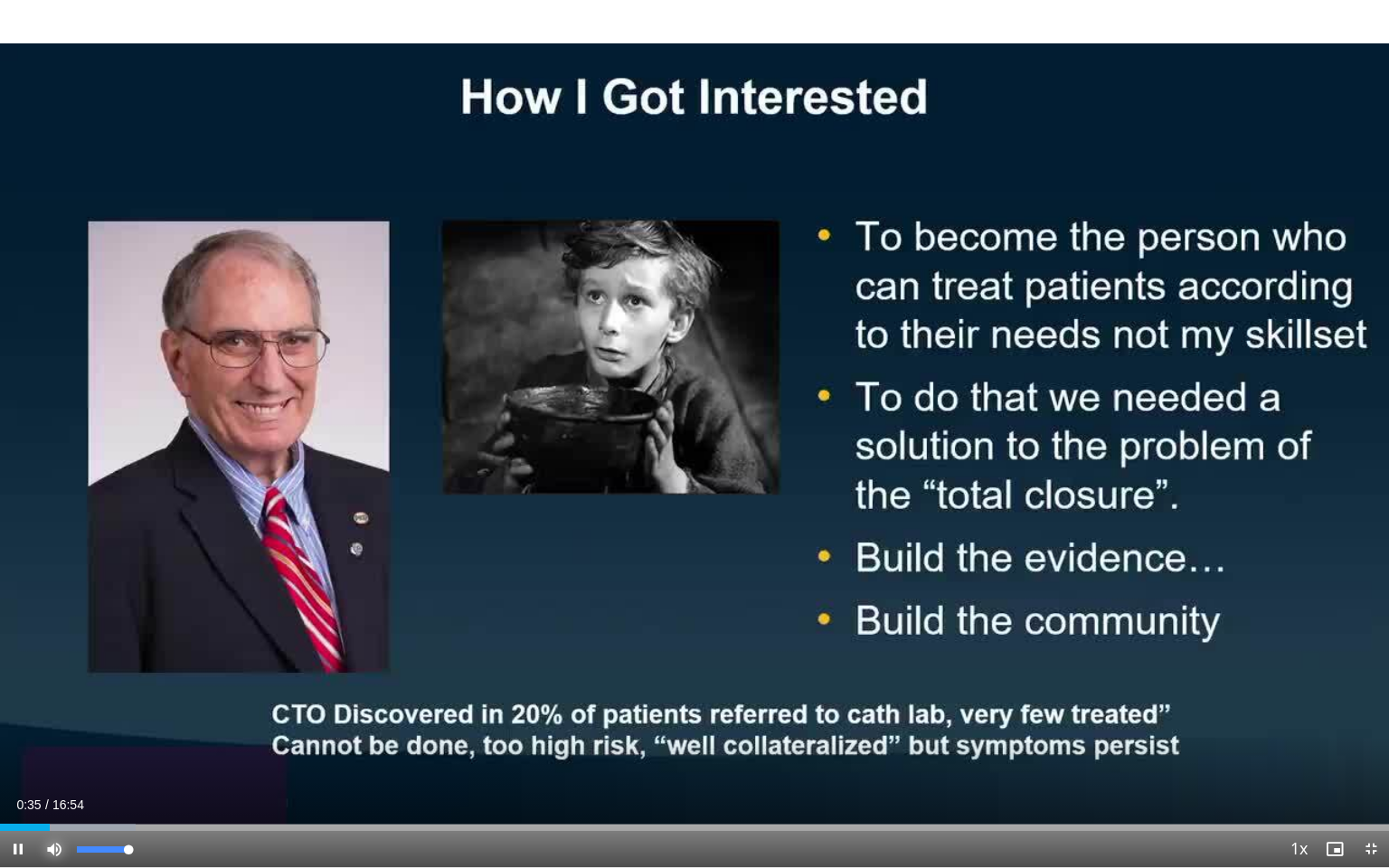click at bounding box center [54, 849] 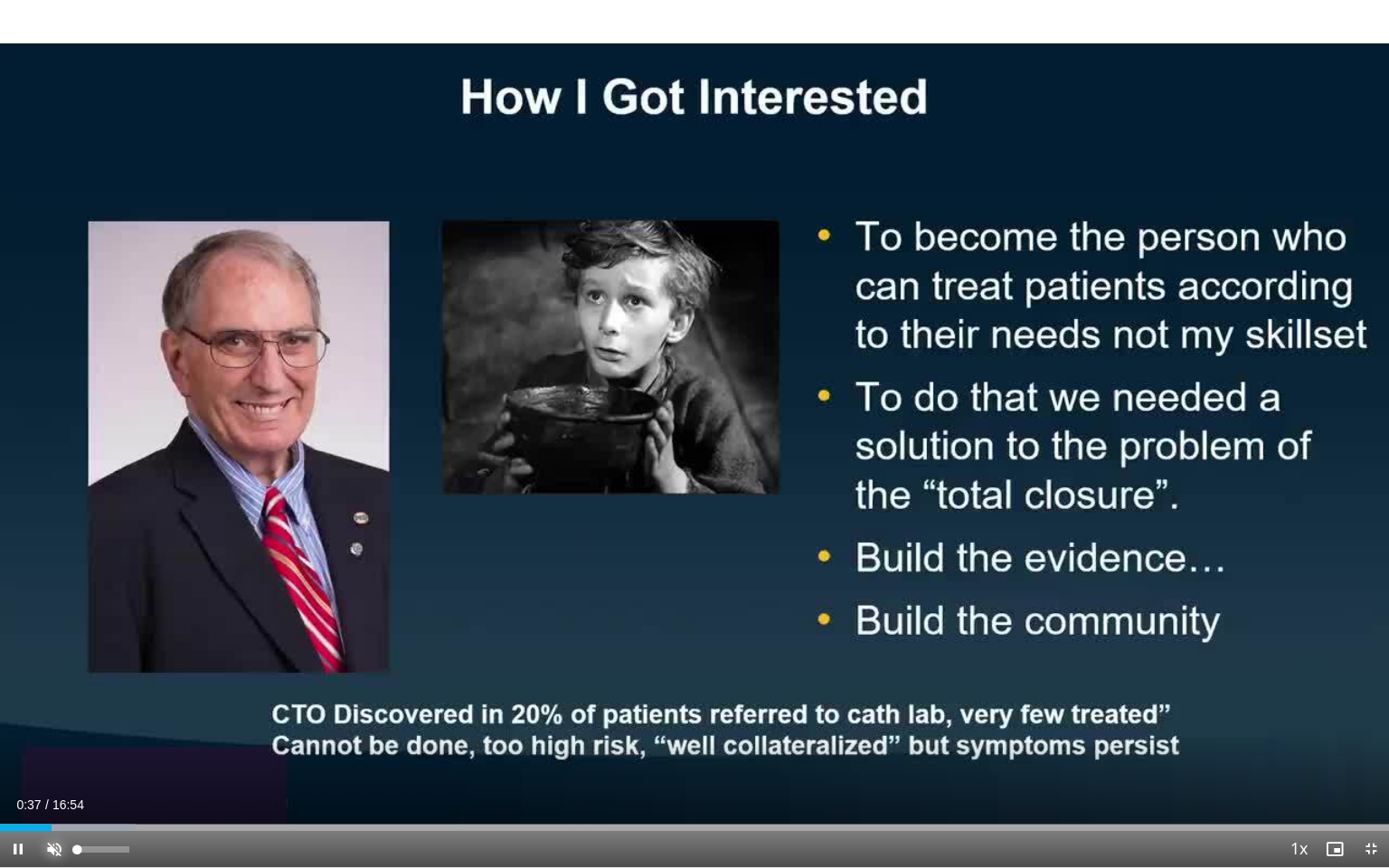 click at bounding box center (54, 849) 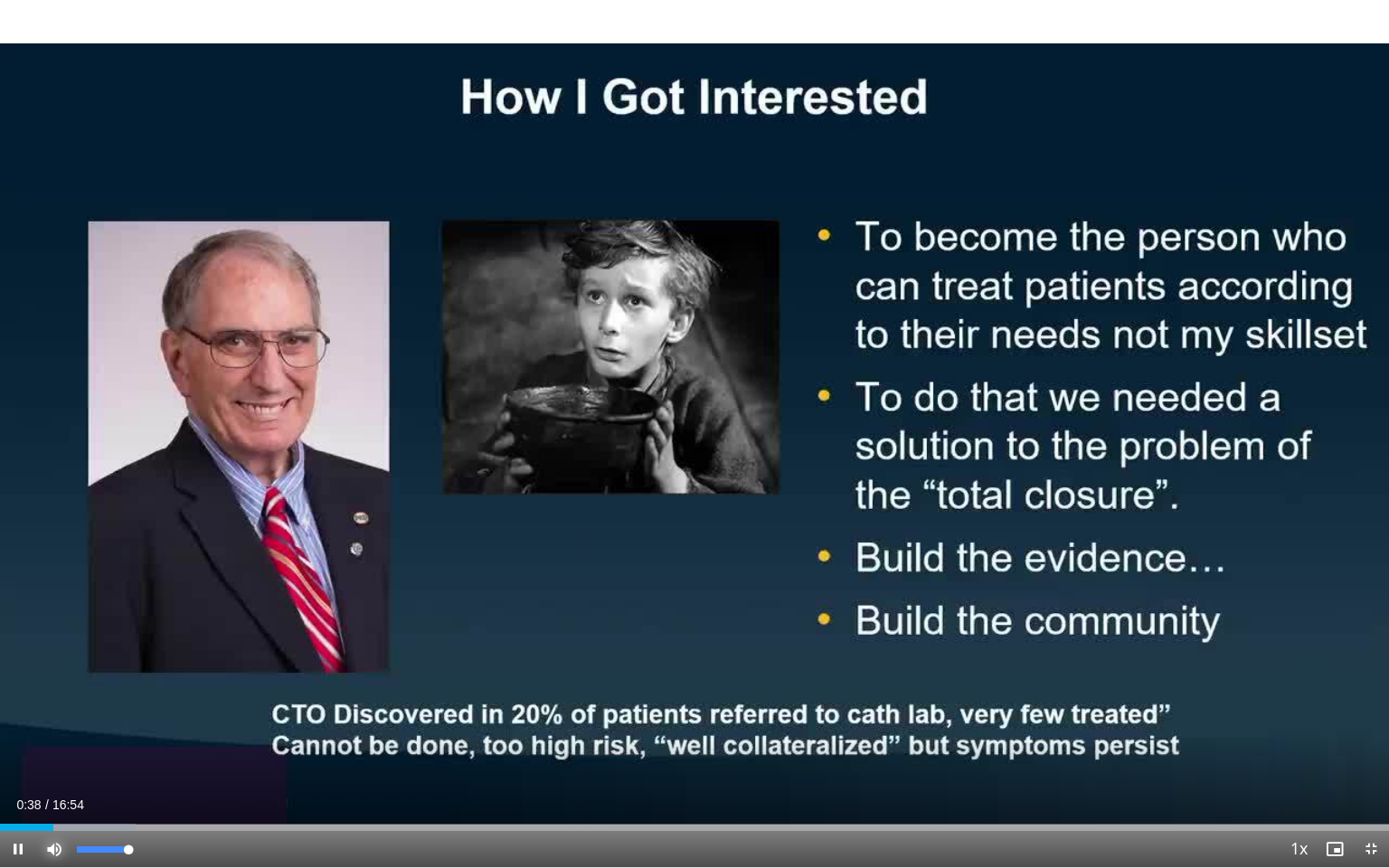 click at bounding box center (54, 849) 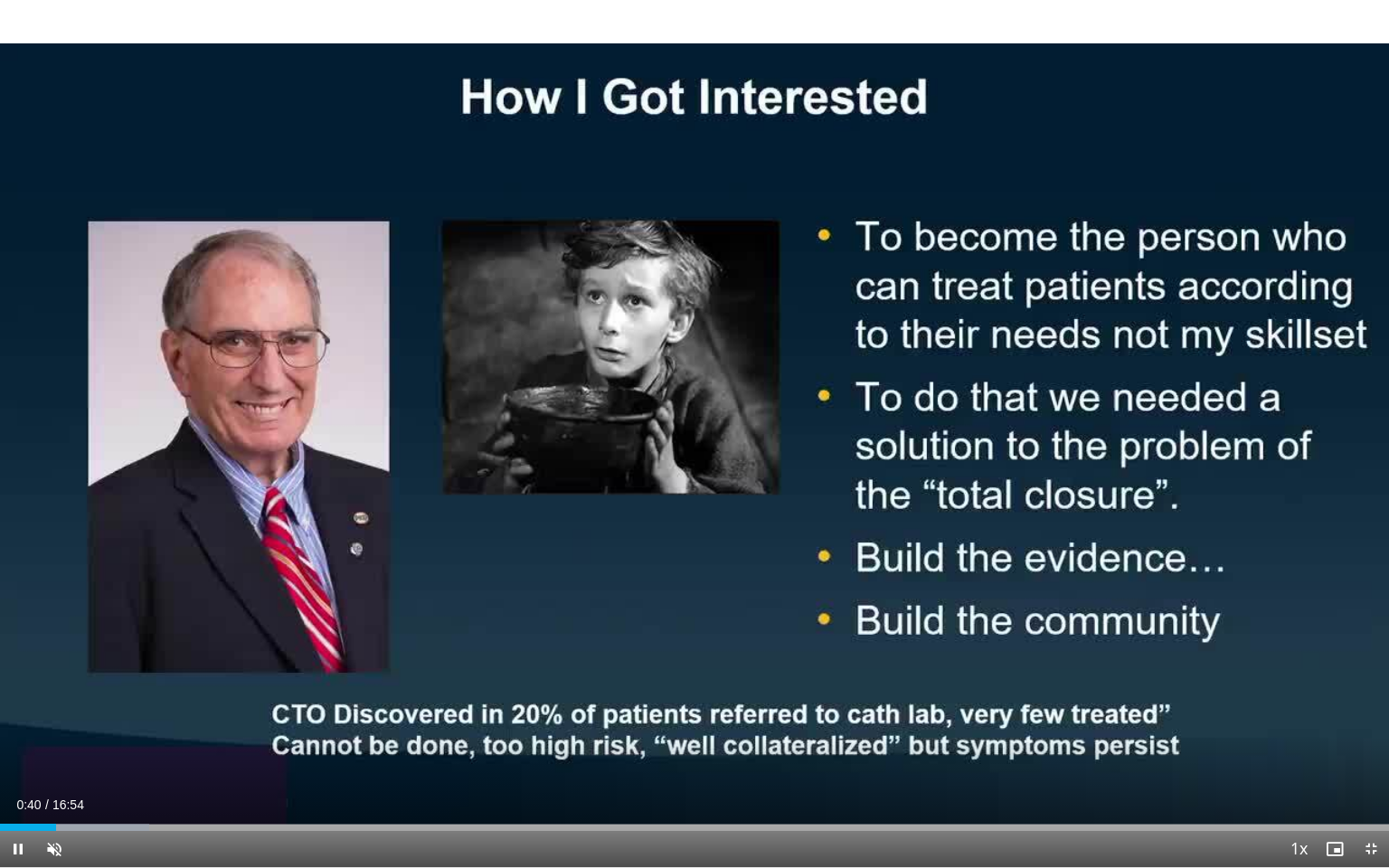 click on "**********" at bounding box center [694, 434] 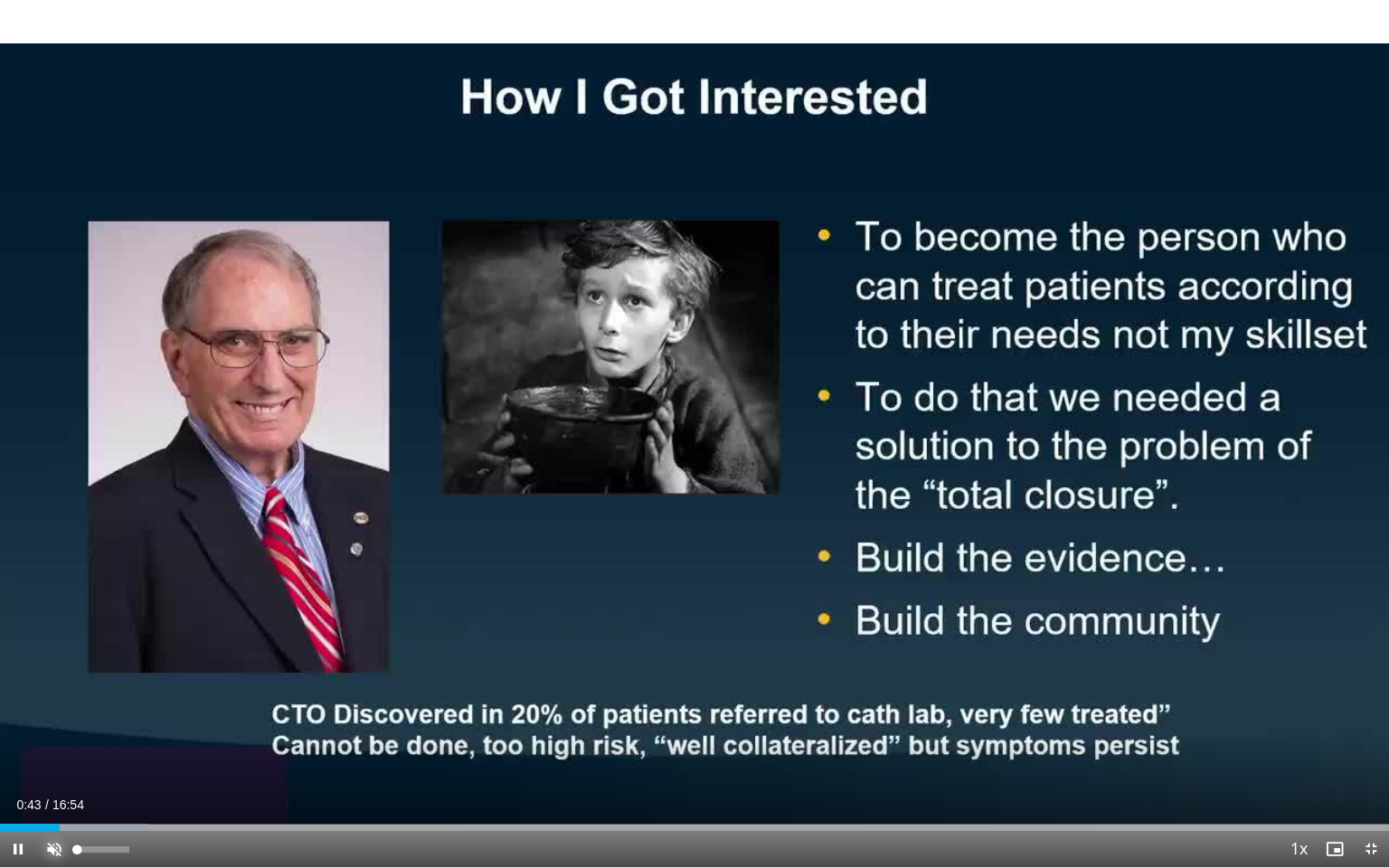 click at bounding box center [54, 849] 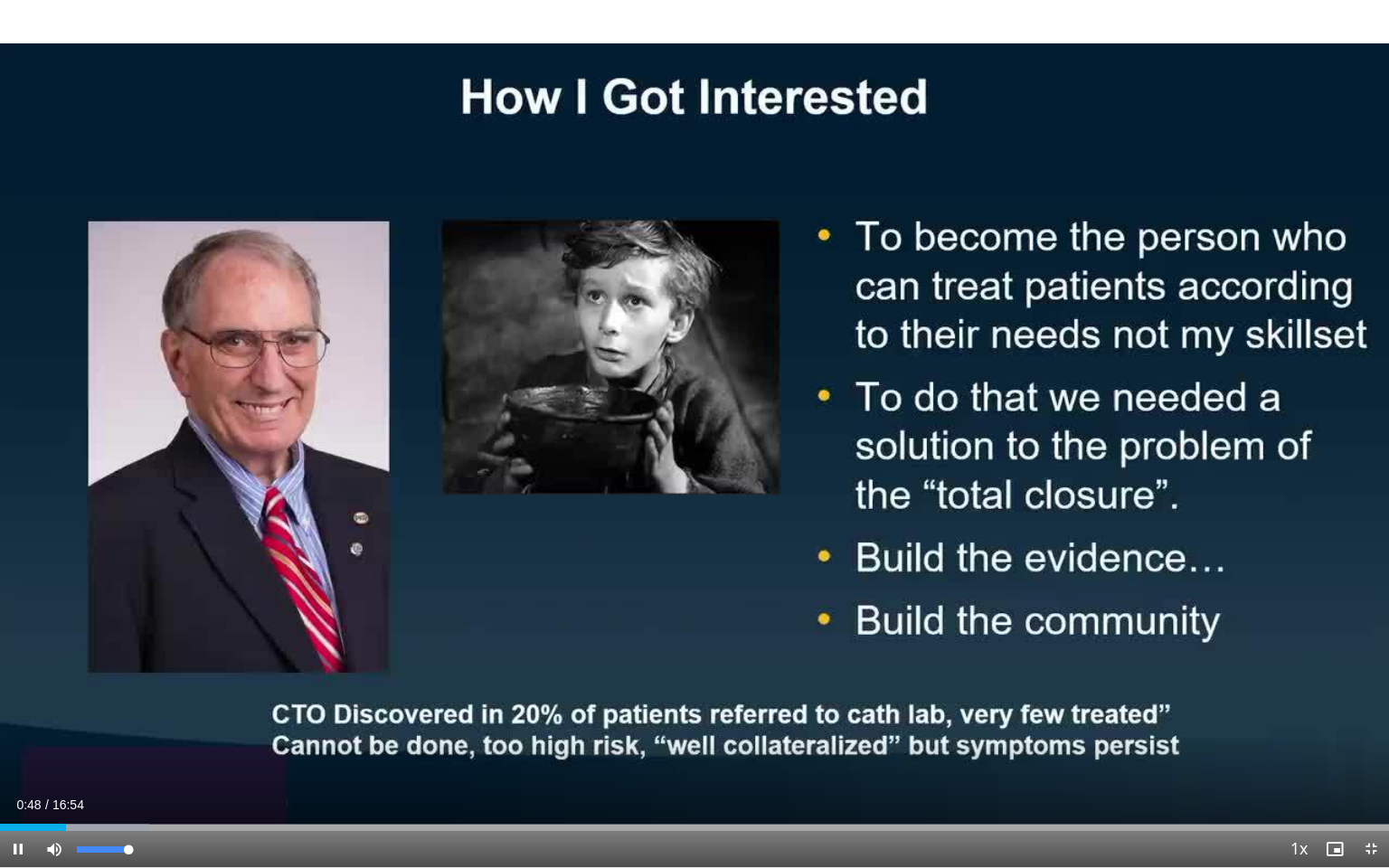 drag, startPoint x: 126, startPoint y: 846, endPoint x: 141, endPoint y: 846, distance: 15 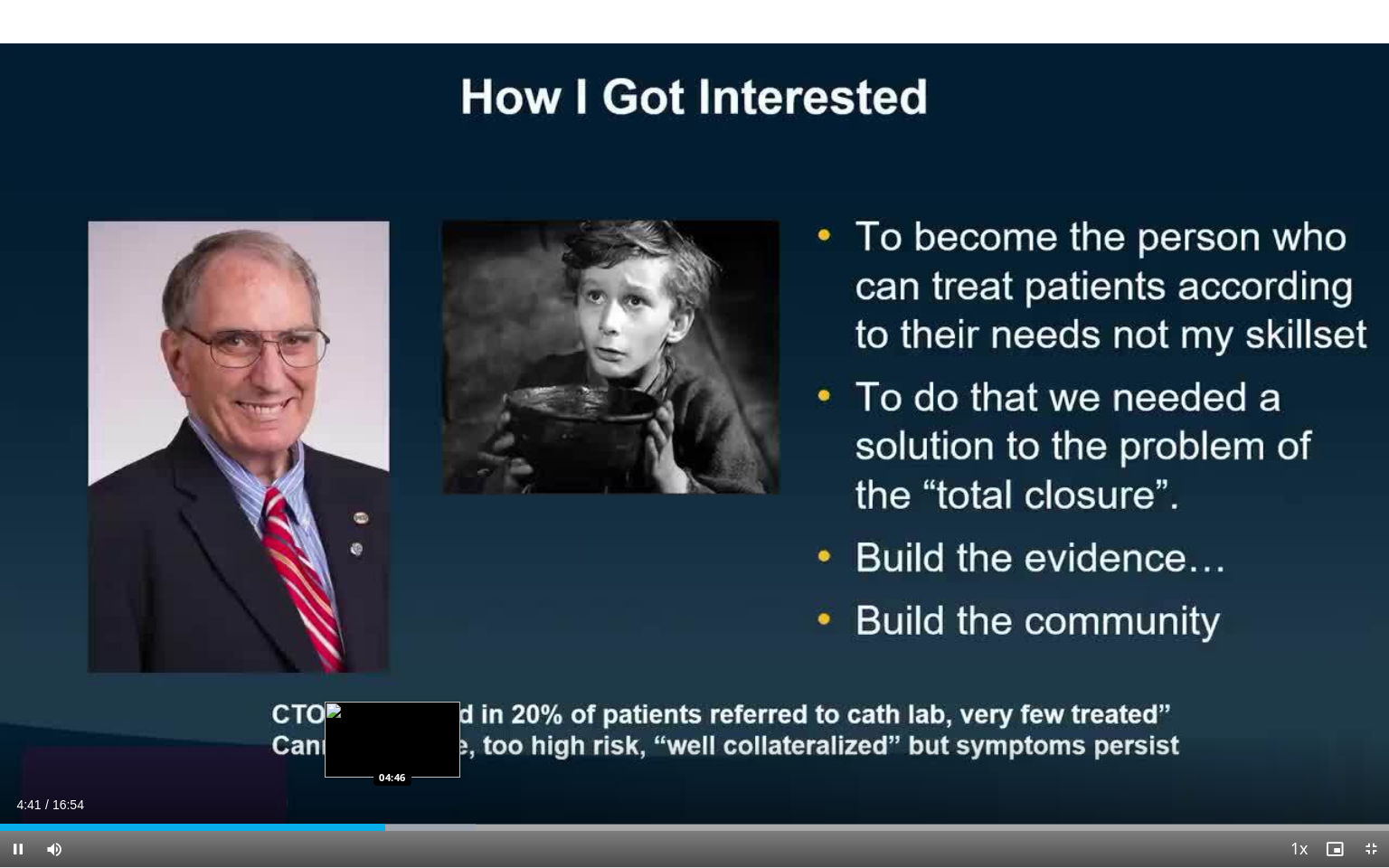 click on "Loaded :  34.23% 04:41 04:46" at bounding box center [694, 827] 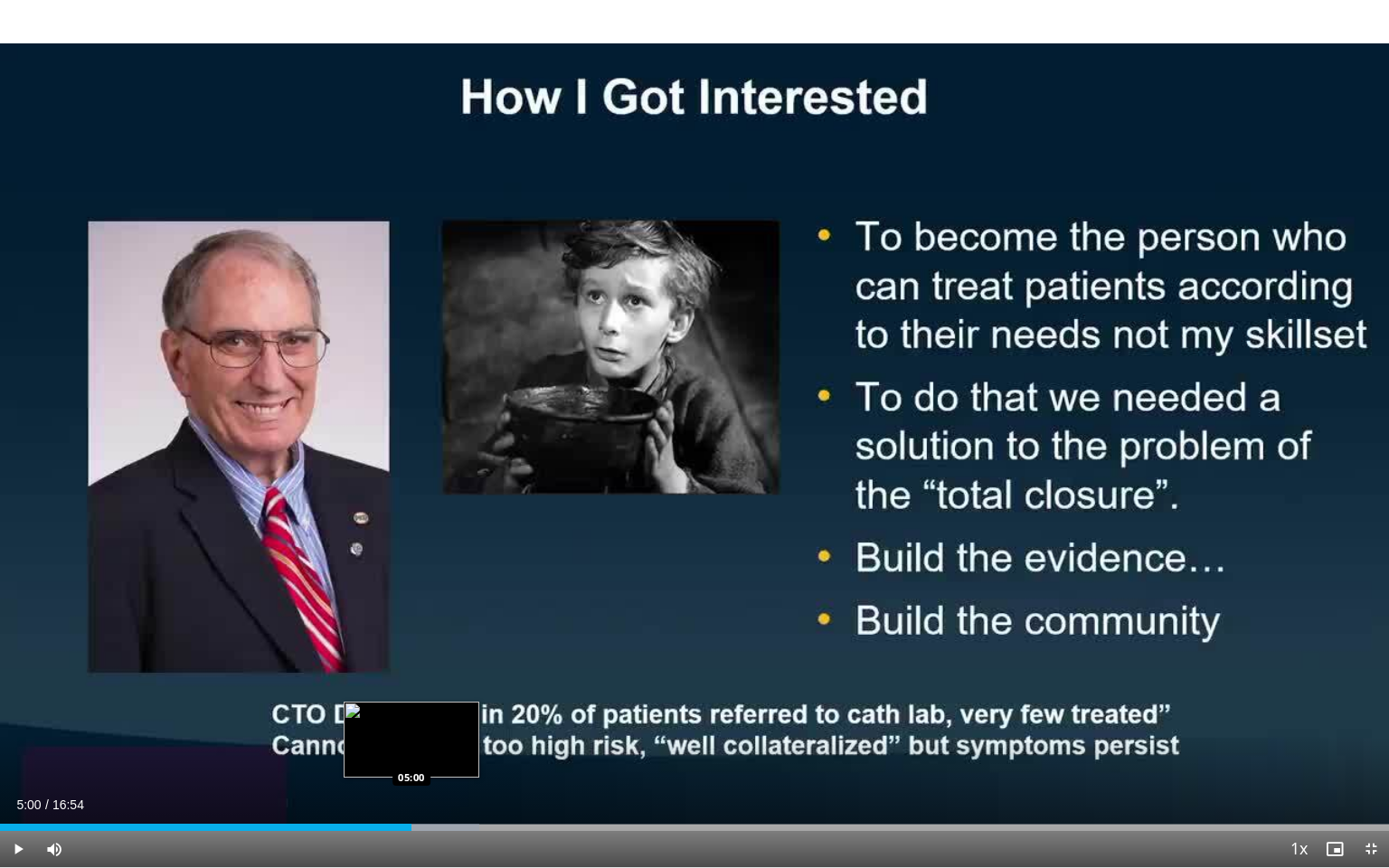 click on "Loaded :  34.52% 05:00 05:00" at bounding box center (694, 827) 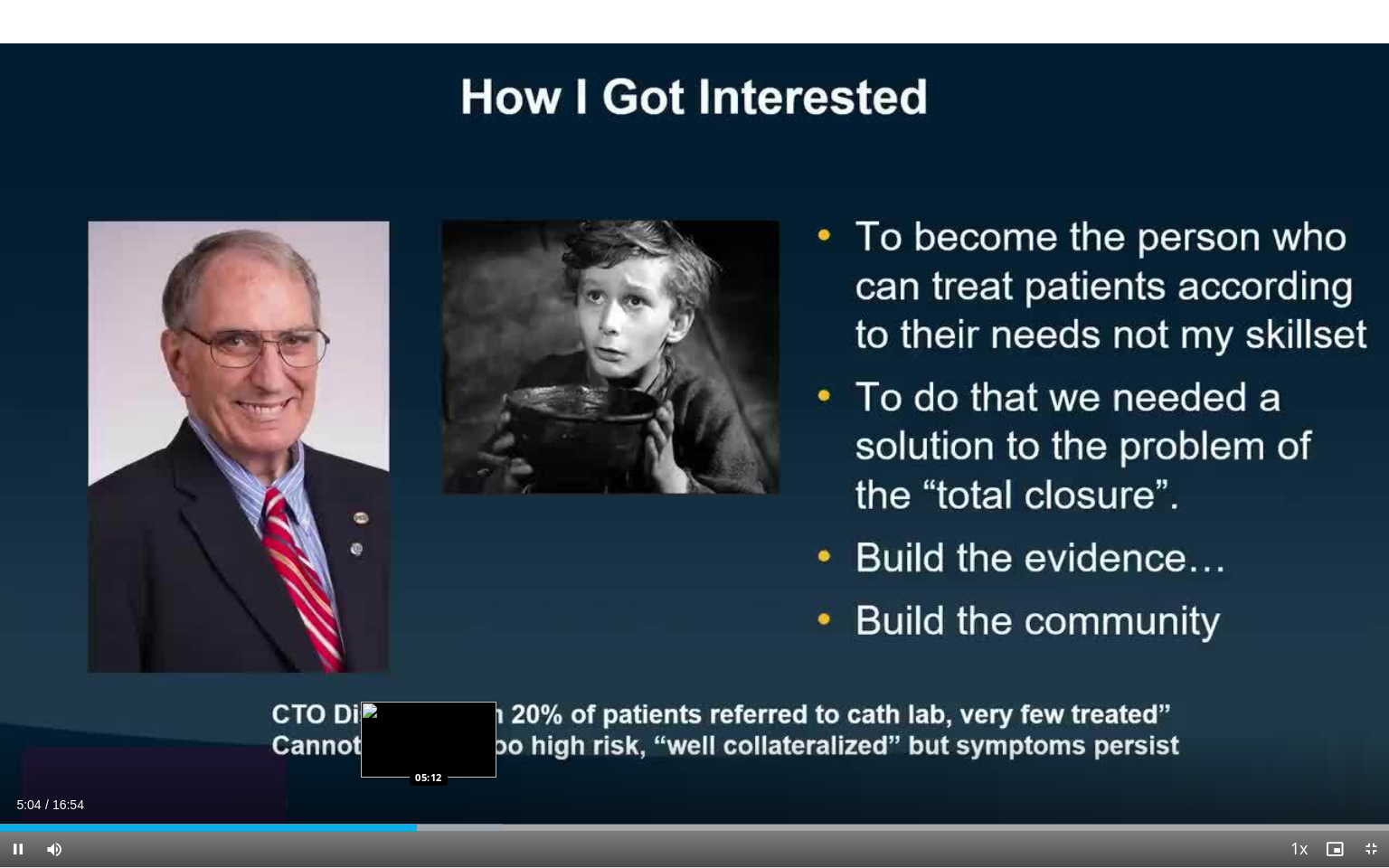 click at bounding box center [438, 827] 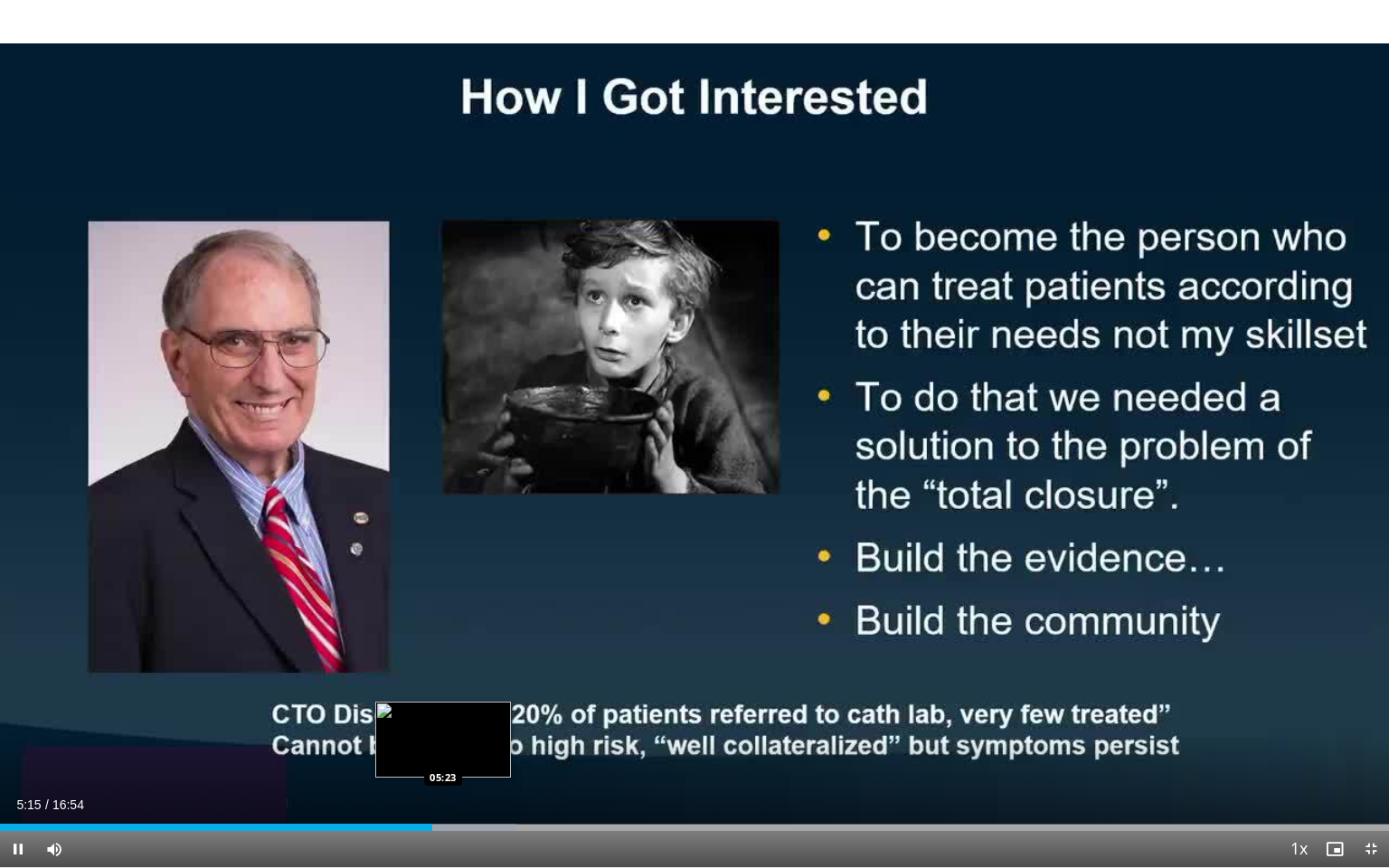 click at bounding box center (454, 827) 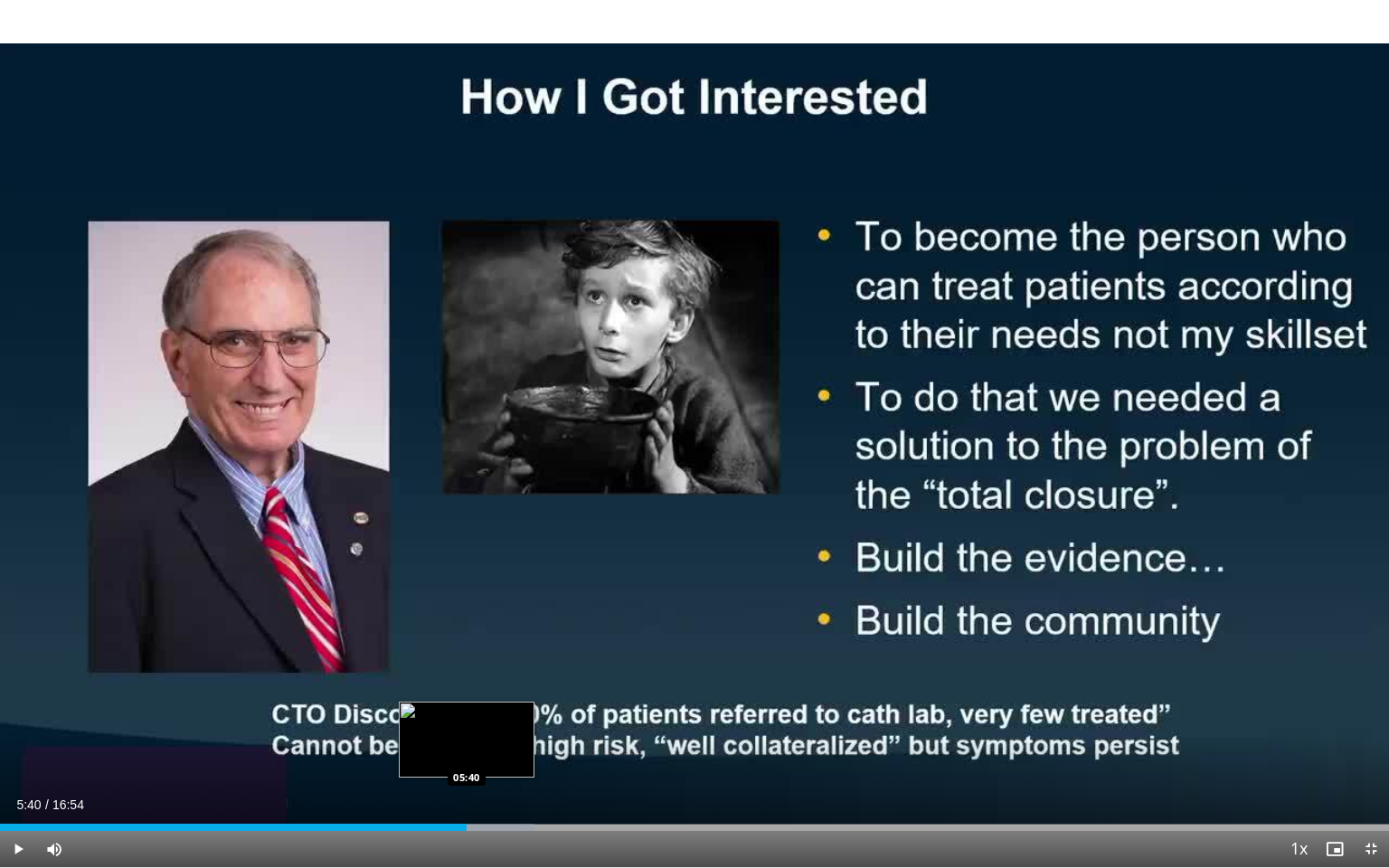 click at bounding box center (470, 827) 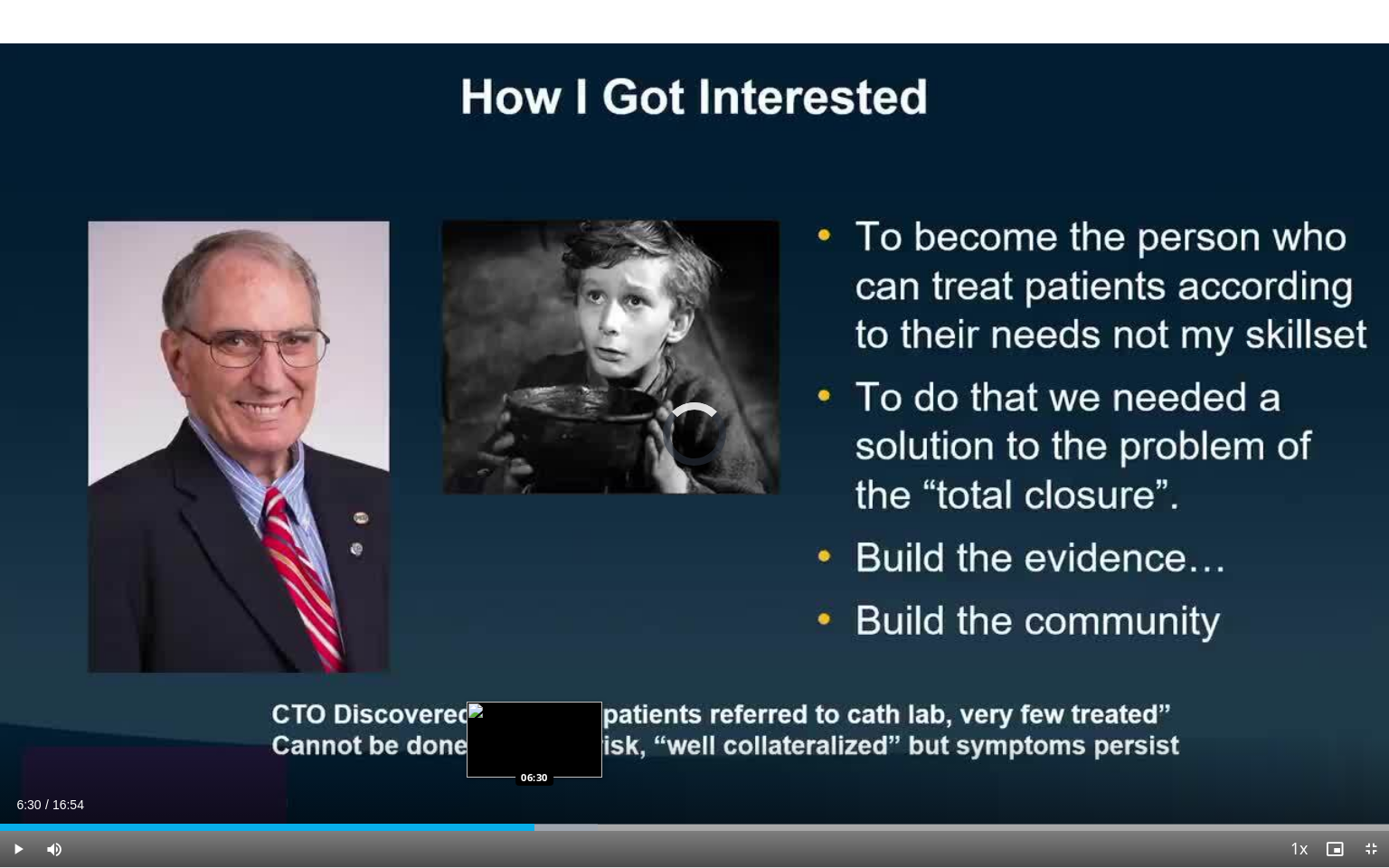 click at bounding box center (533, 827) 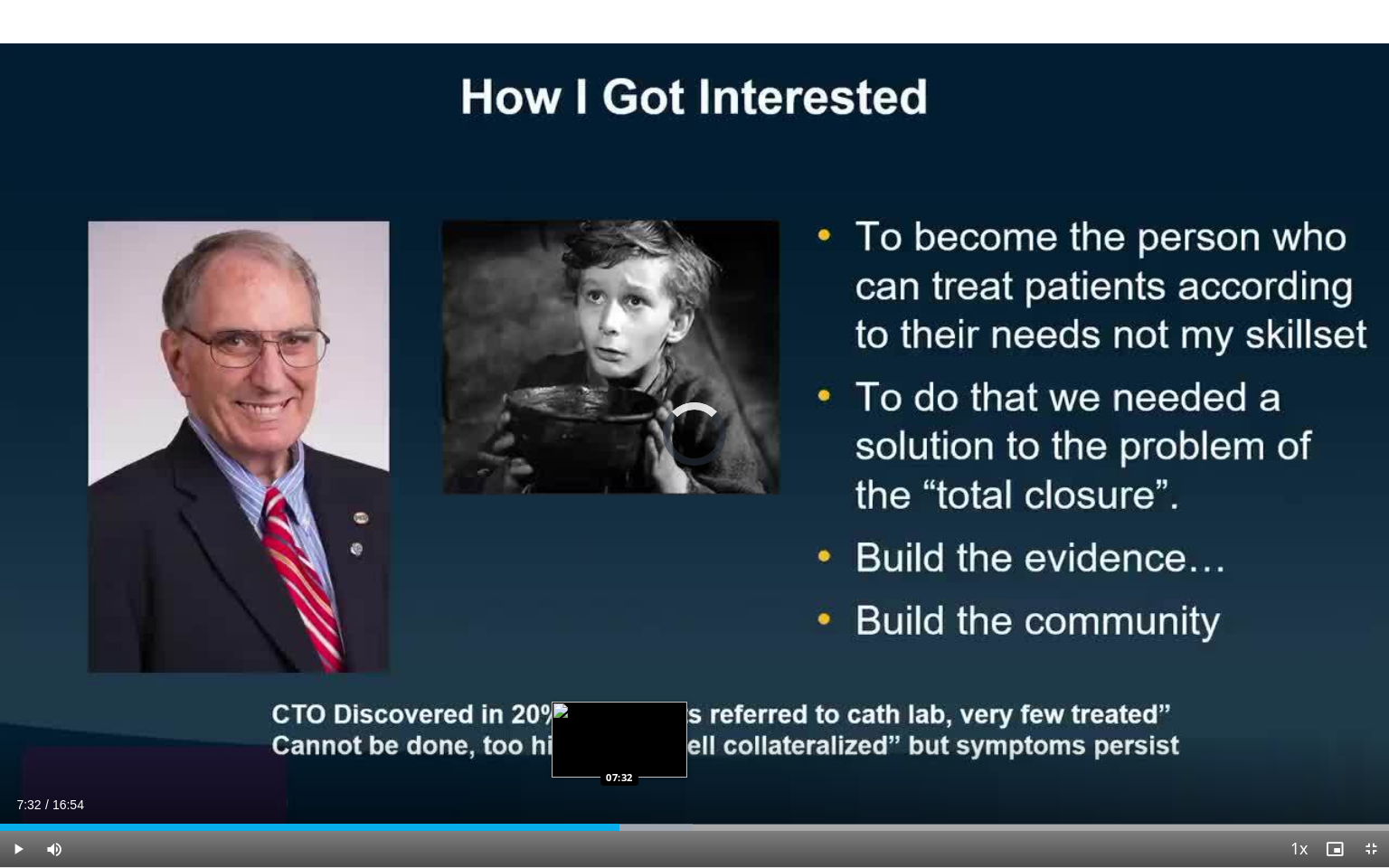 click at bounding box center (628, 827) 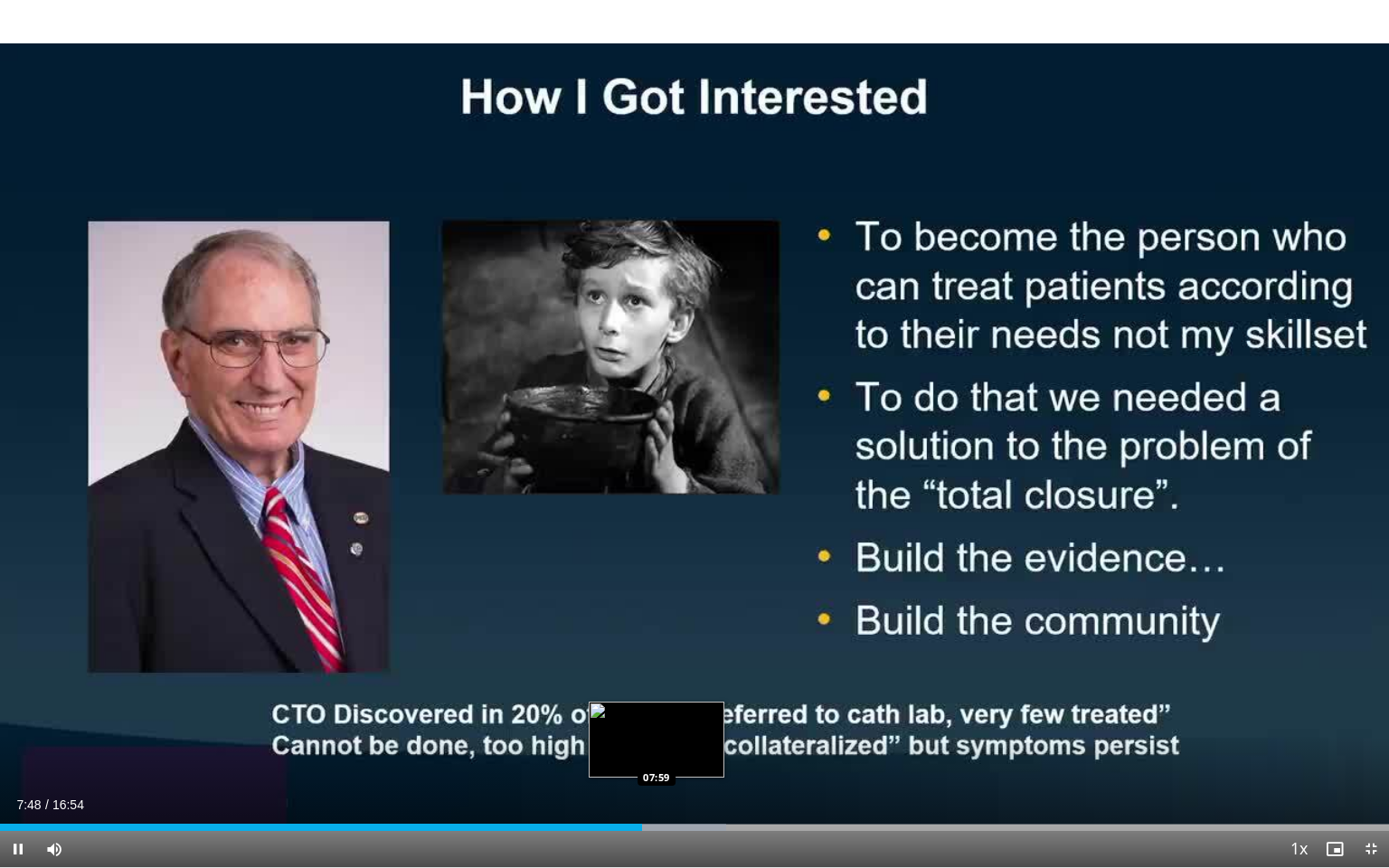click on "Loaded :  52.27% 07:48 07:59" at bounding box center [694, 827] 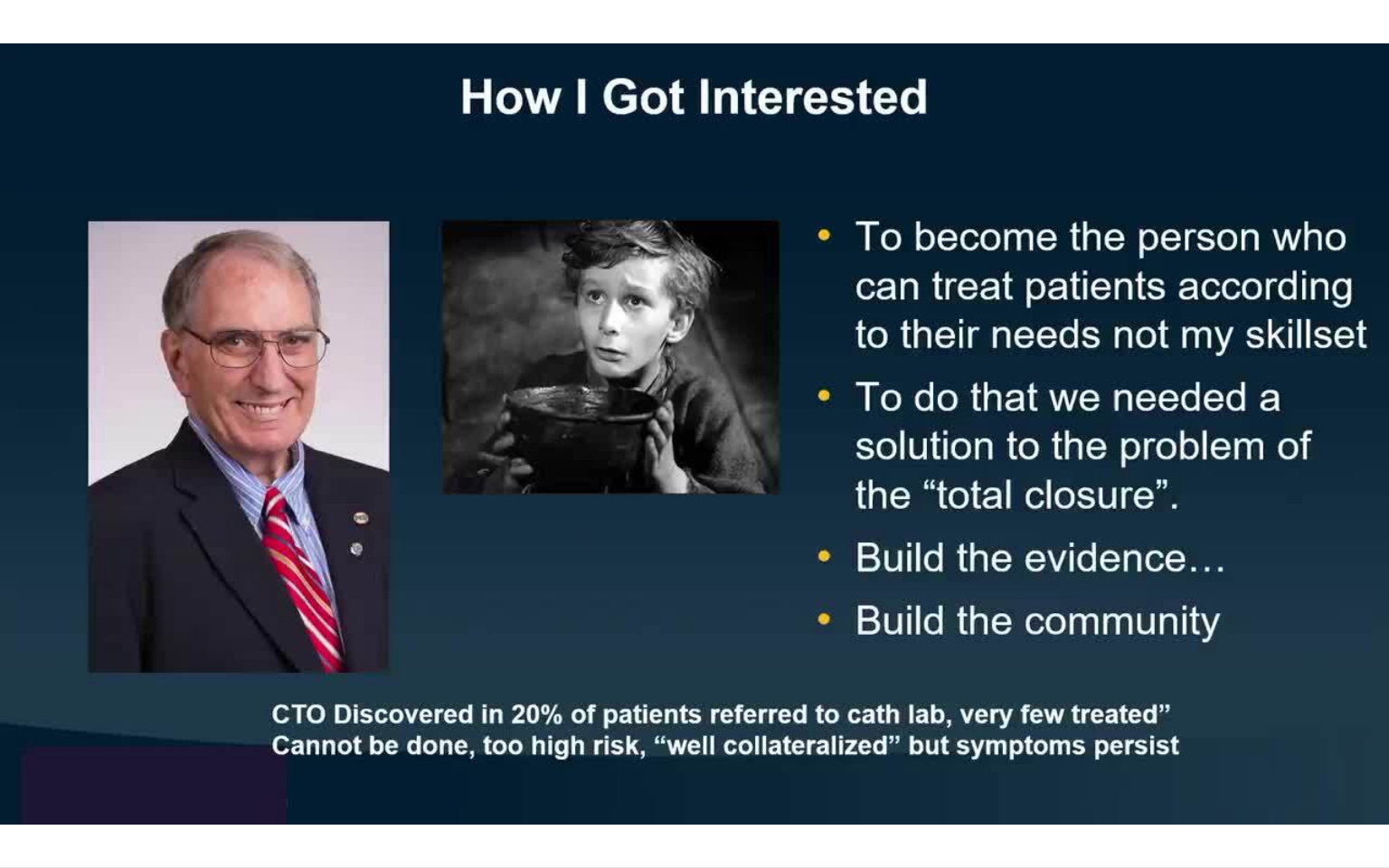 click on "10 seconds
Tap to unmute" at bounding box center (694, 433) 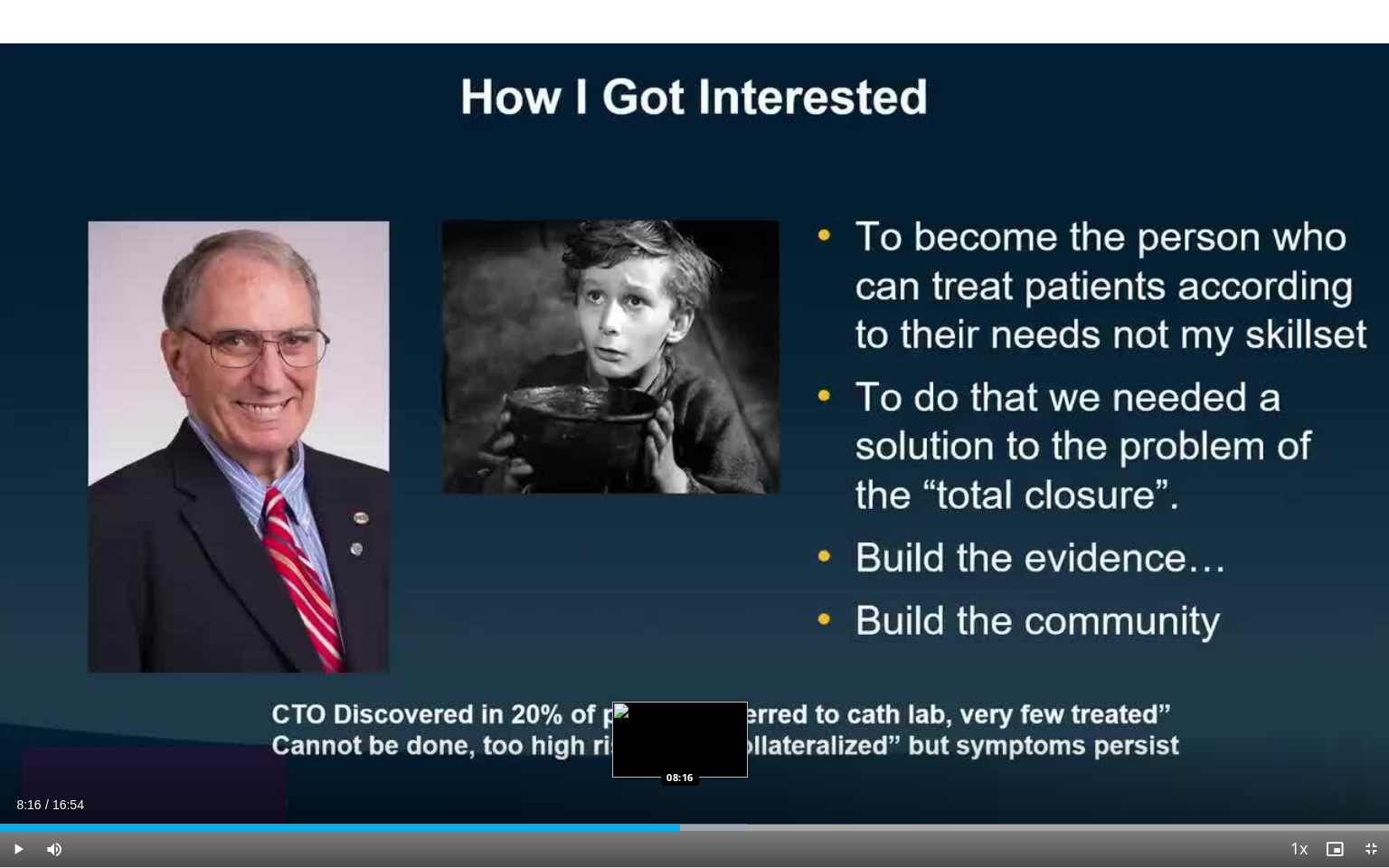 click on "Loaded :  53.80% 08:01 08:16" at bounding box center (694, 827) 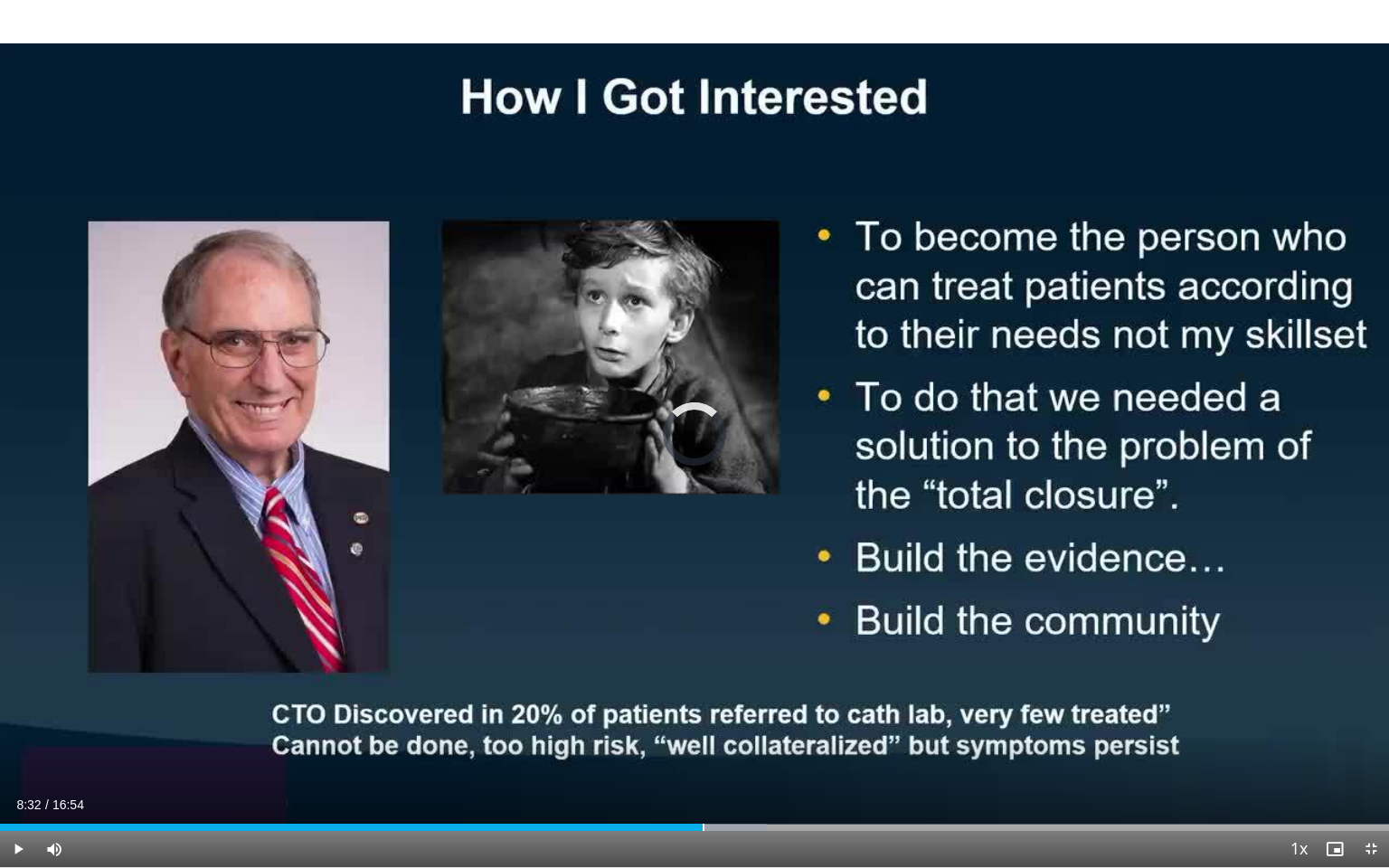 drag, startPoint x: 670, startPoint y: 824, endPoint x: 940, endPoint y: 852, distance: 271.44797 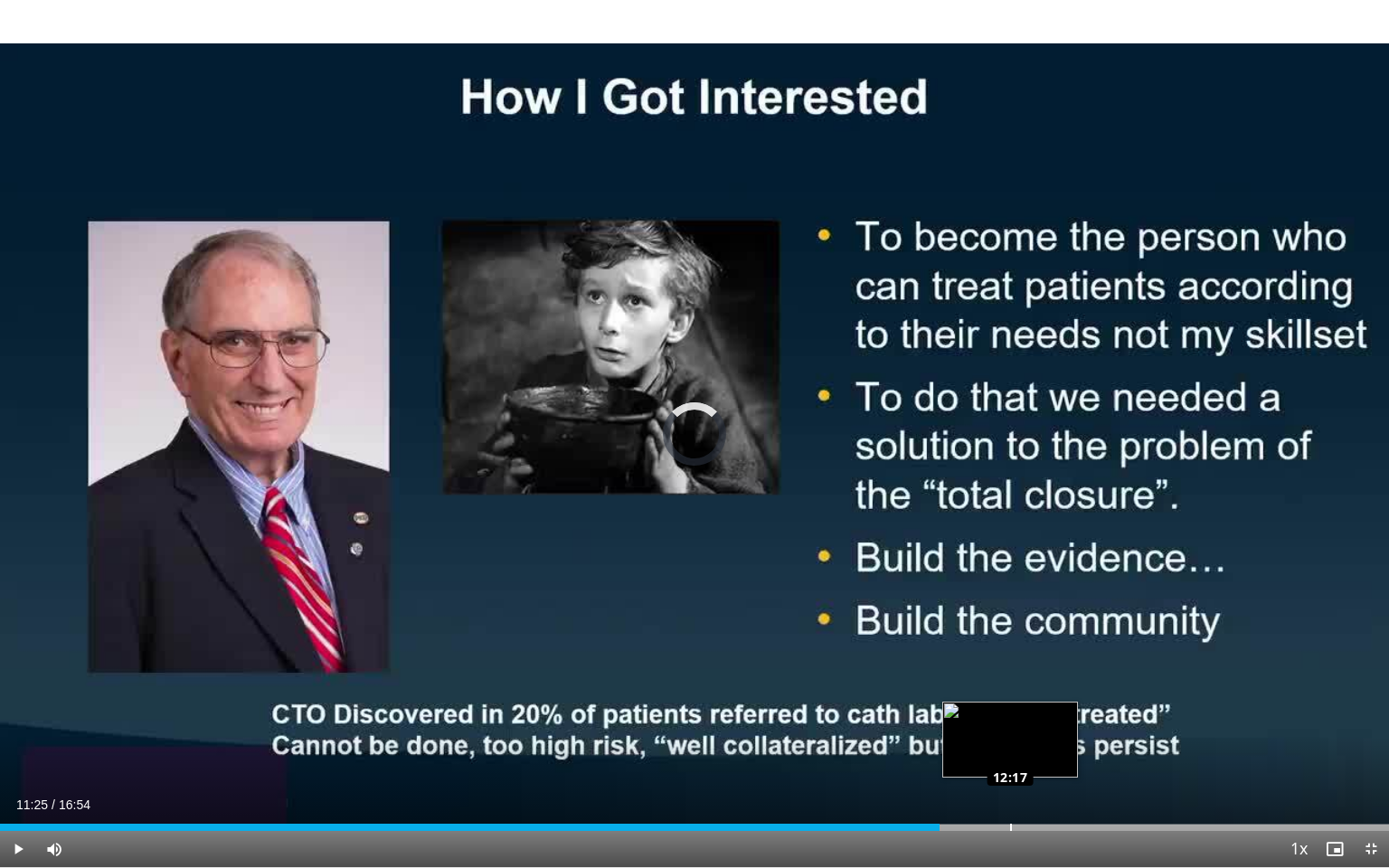 drag, startPoint x: 935, startPoint y: 826, endPoint x: 1009, endPoint y: 829, distance: 74.06079 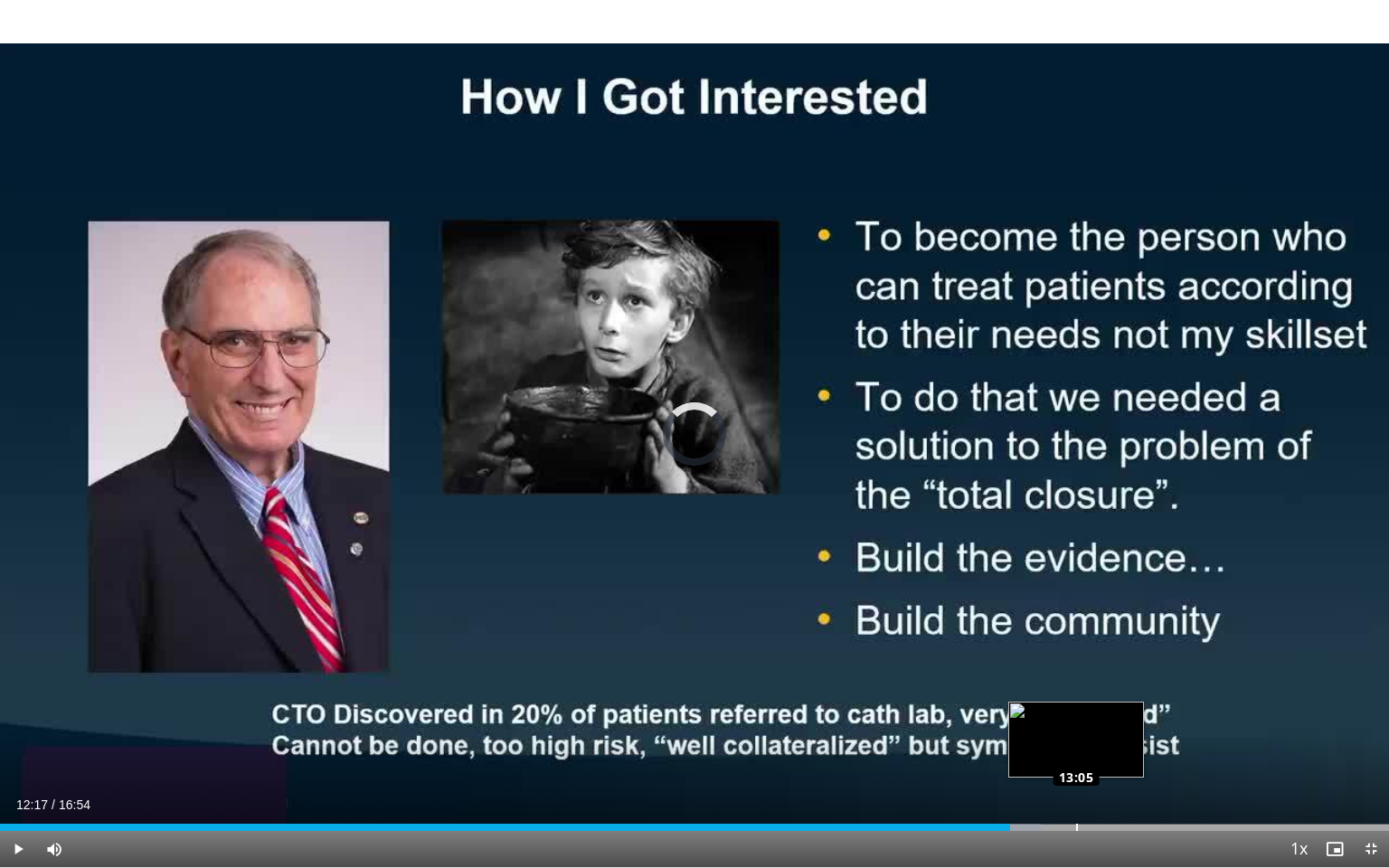 drag, startPoint x: 1009, startPoint y: 828, endPoint x: 1103, endPoint y: 828, distance: 94 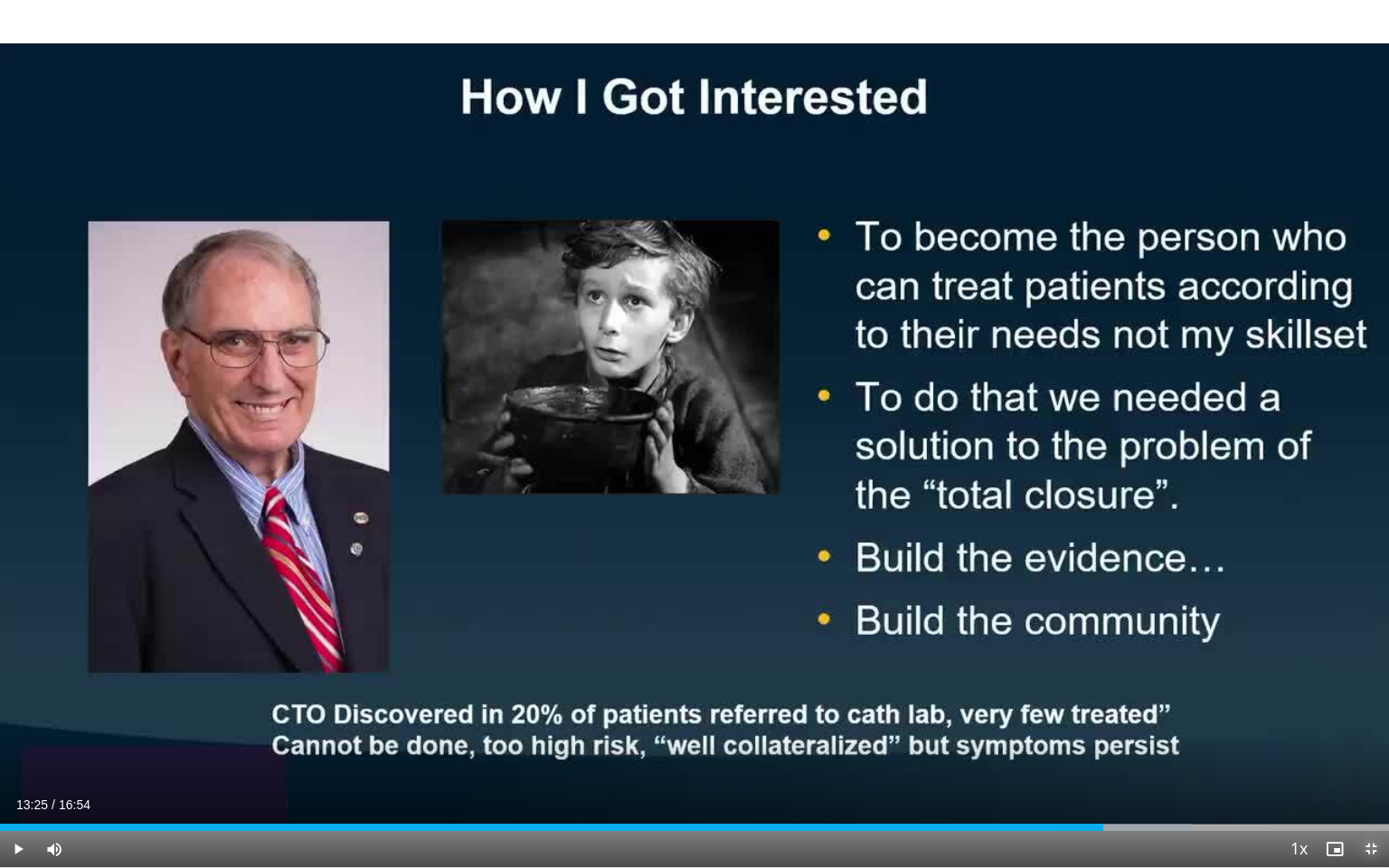 click at bounding box center (1371, 849) 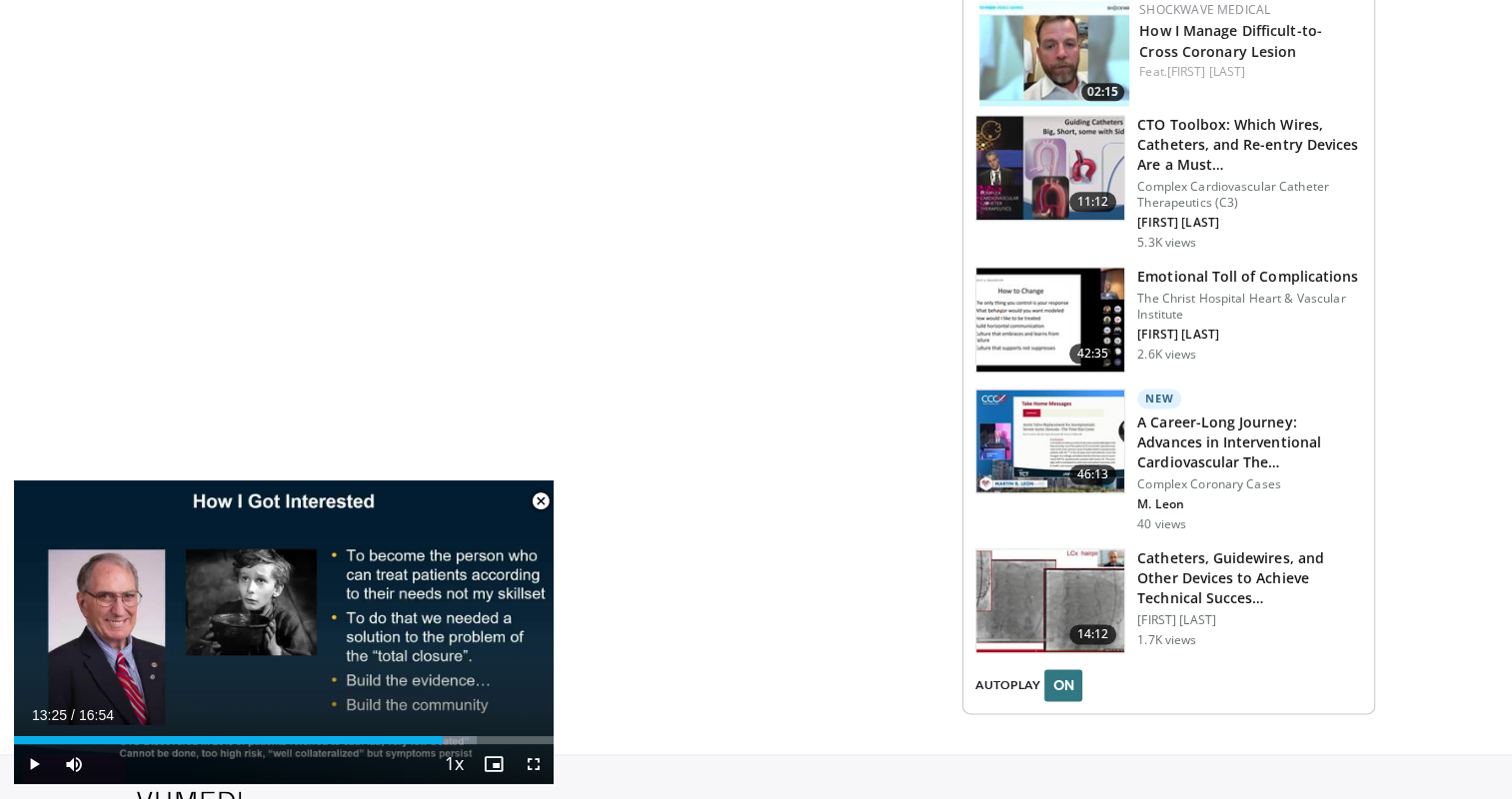 scroll, scrollTop: 2501, scrollLeft: 0, axis: vertical 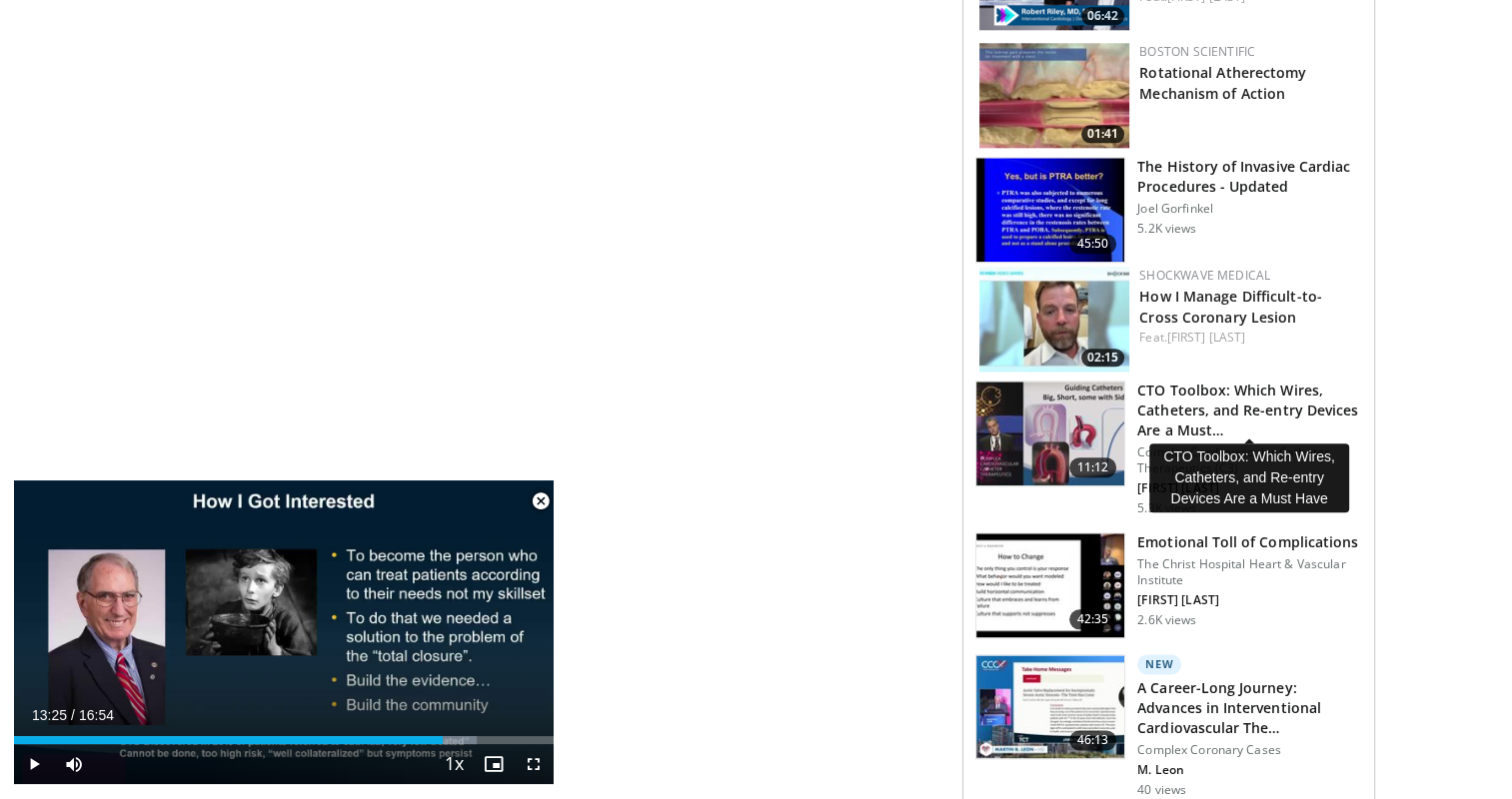 click on "CTO Toolbox: Which Wires, Catheters, and Re-entry Devices Are a Must…" at bounding box center (1249, 410) 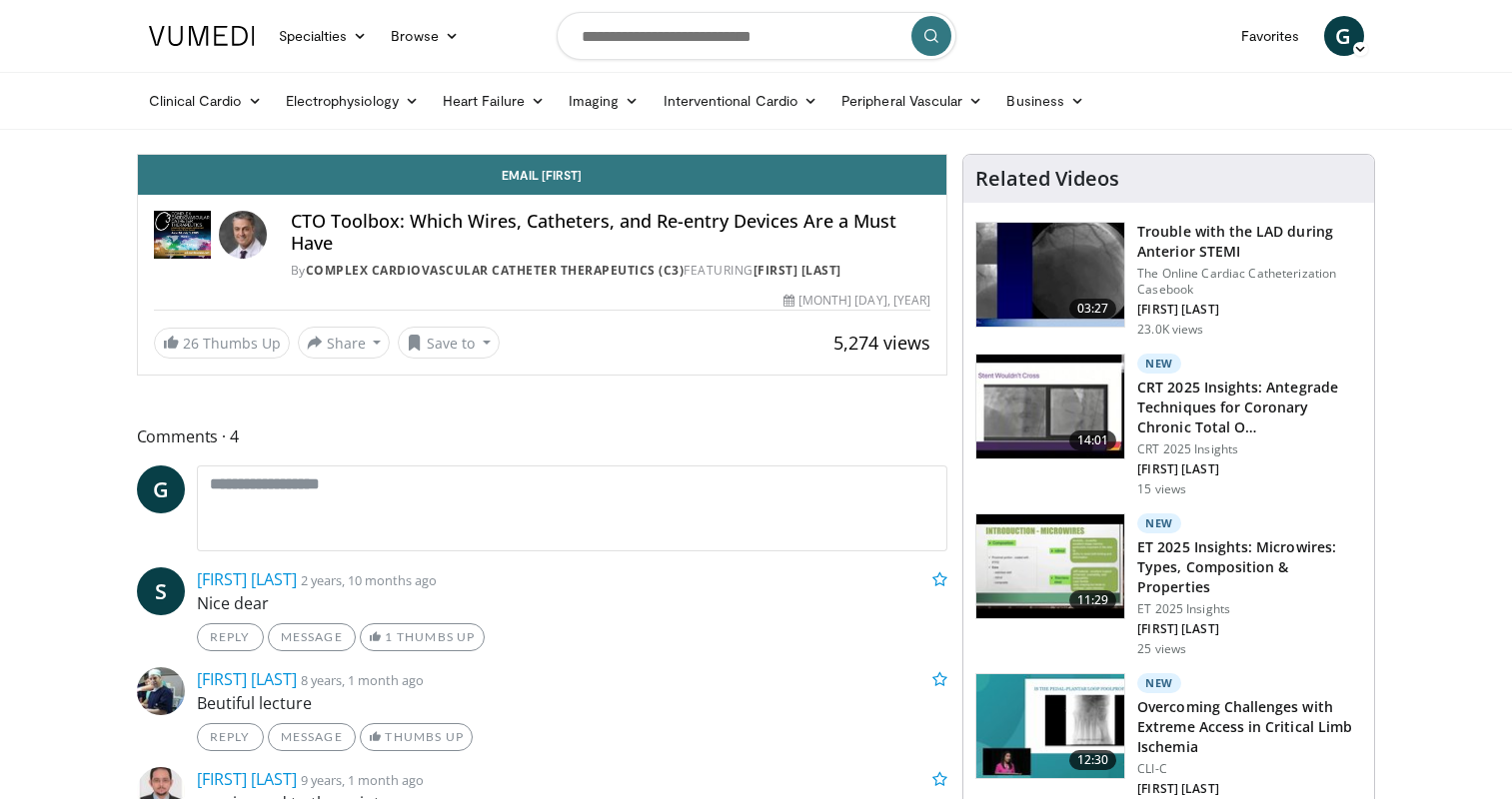 scroll, scrollTop: 0, scrollLeft: 0, axis: both 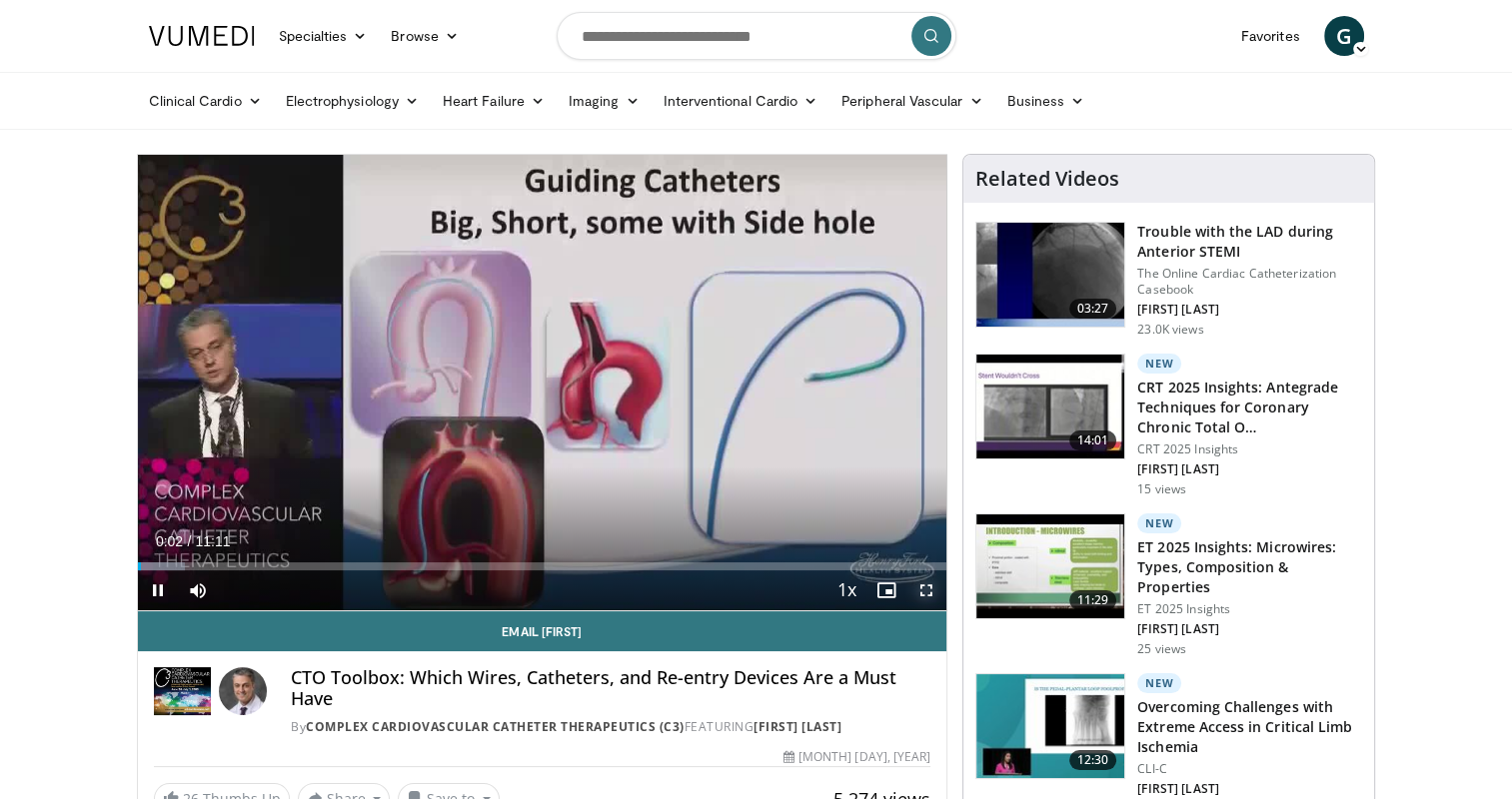 click at bounding box center (926, 590) 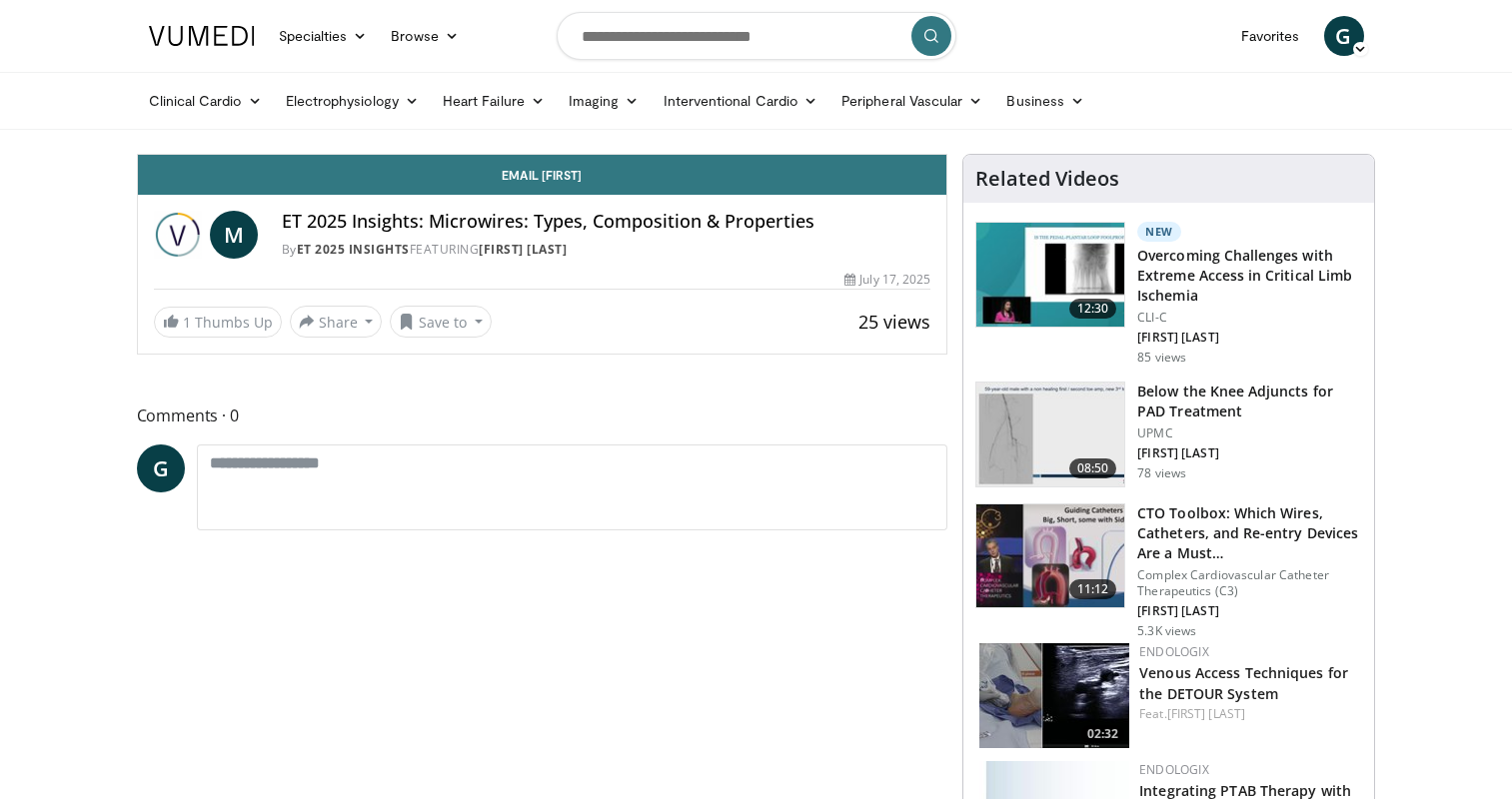 scroll, scrollTop: 0, scrollLeft: 0, axis: both 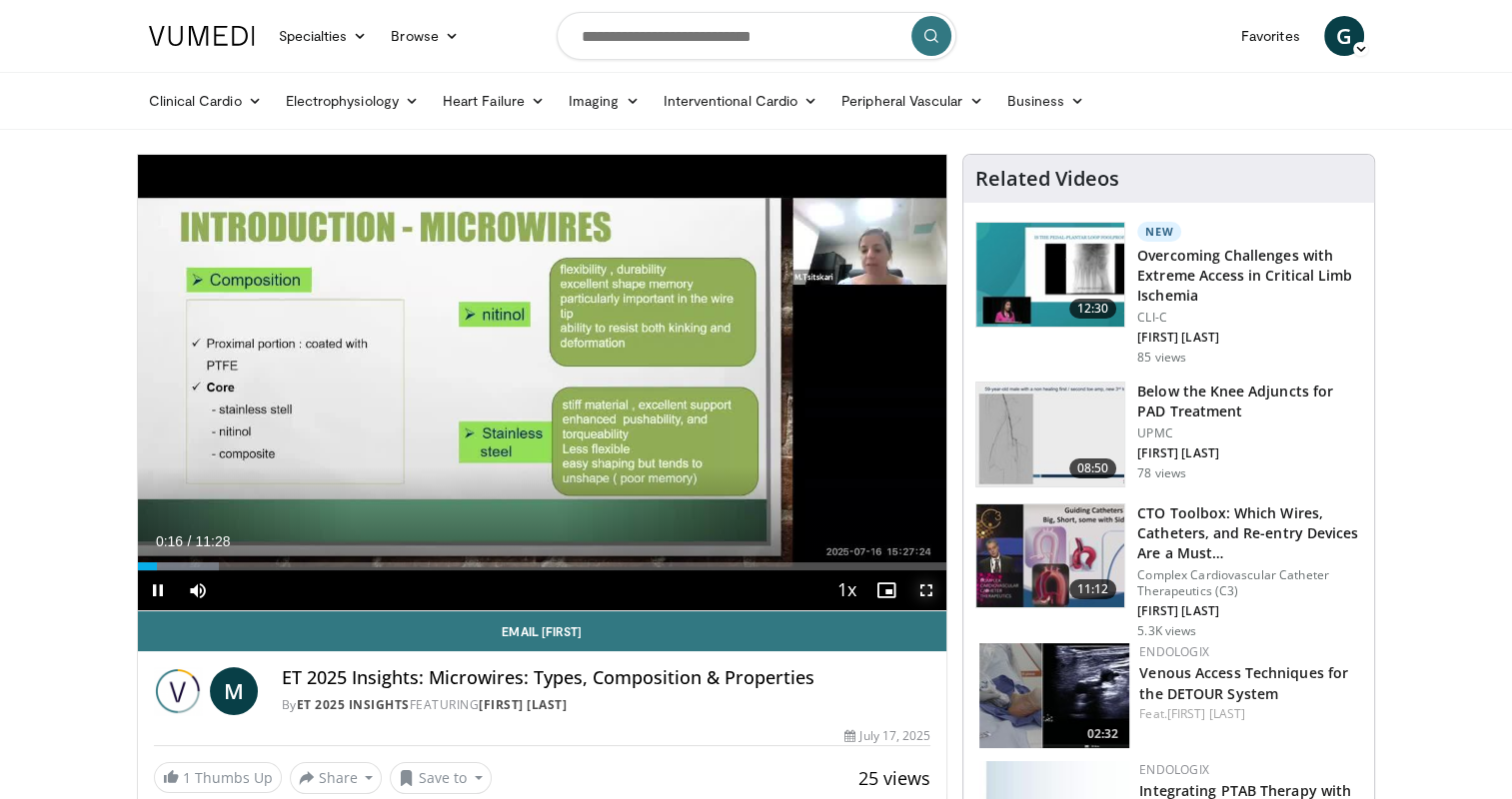 click at bounding box center (926, 590) 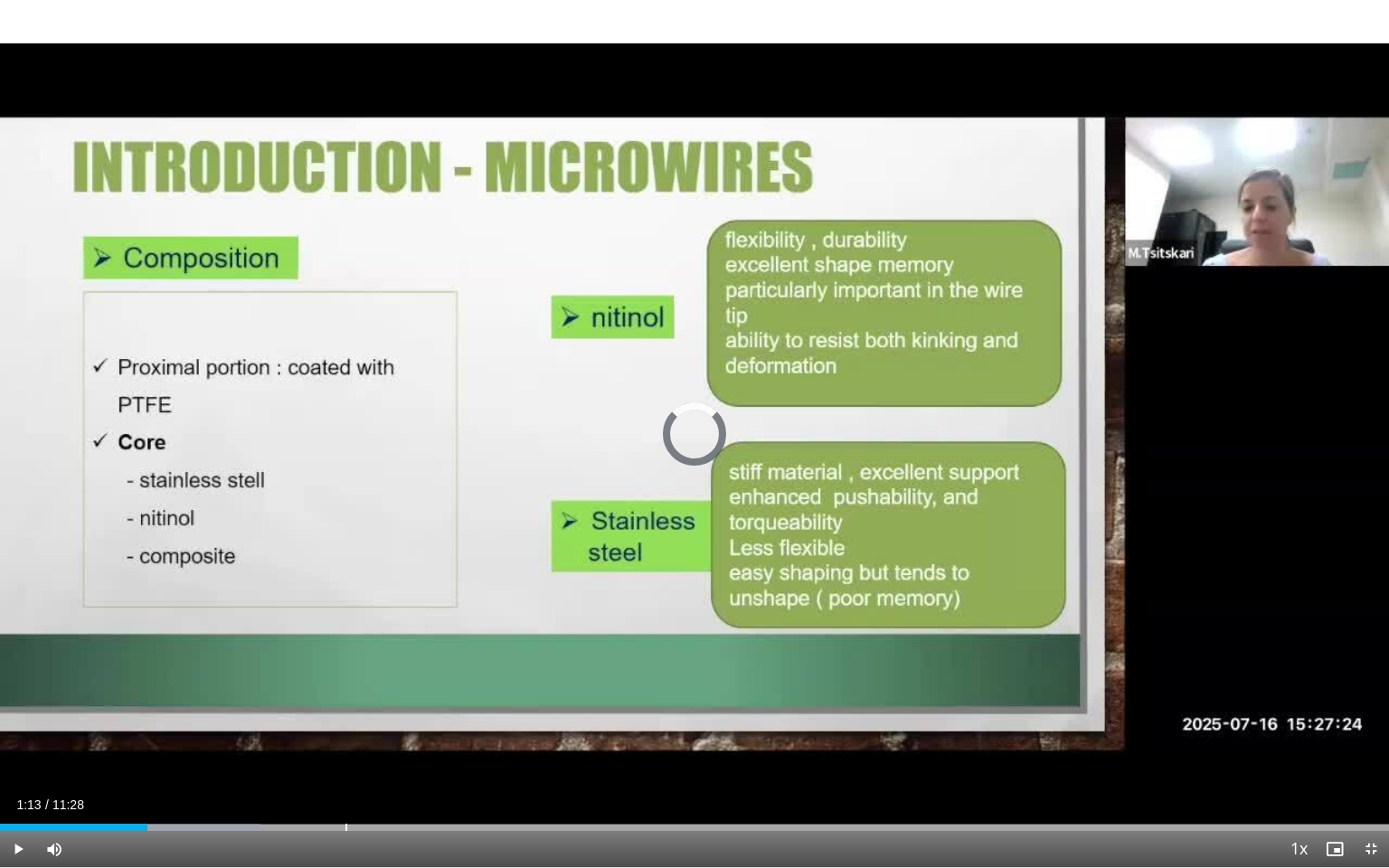 drag, startPoint x: 119, startPoint y: 823, endPoint x: 488, endPoint y: 836, distance: 369.22893 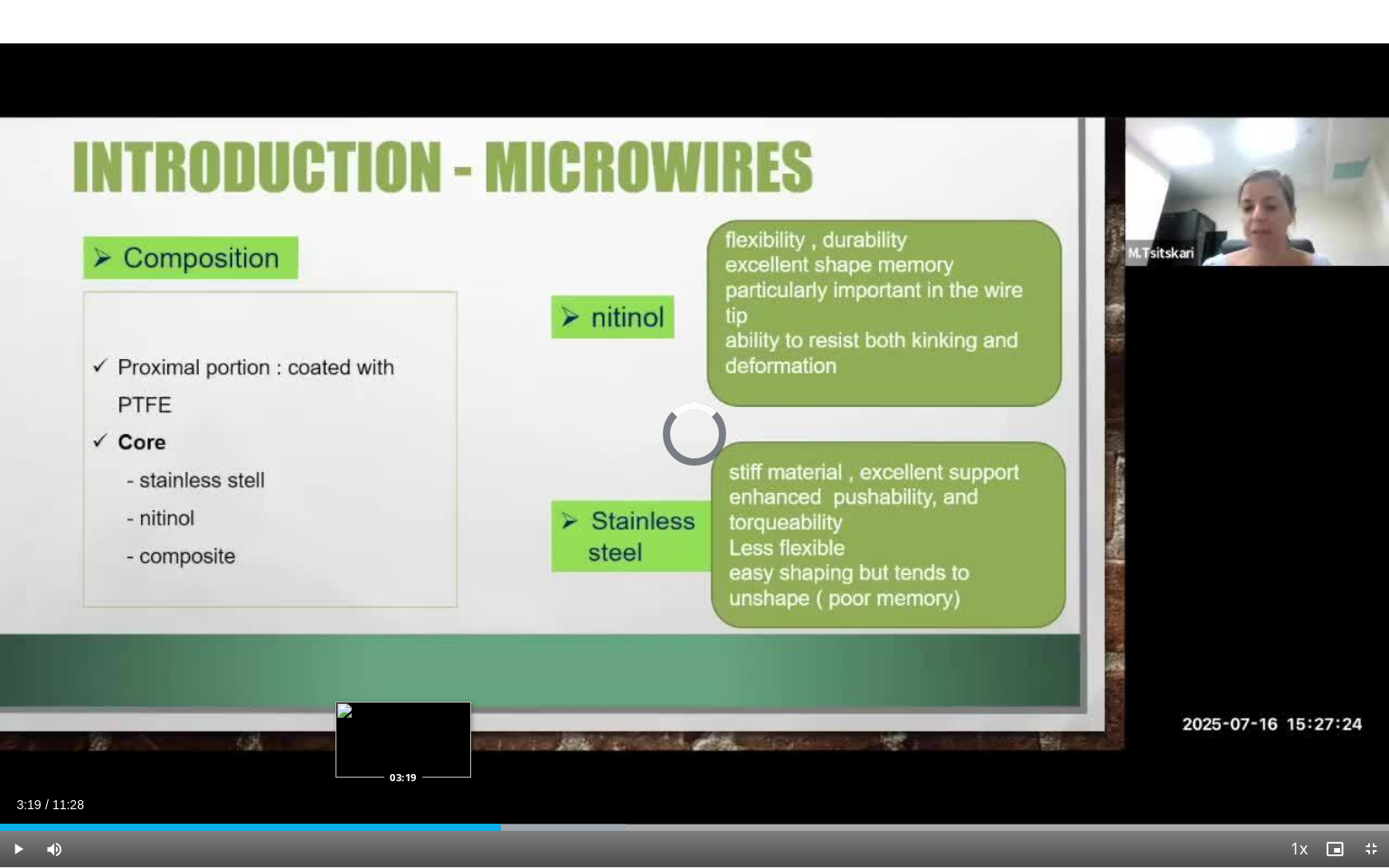 click on "Loaded :  45.05% 04:08 03:19" at bounding box center (694, 822) 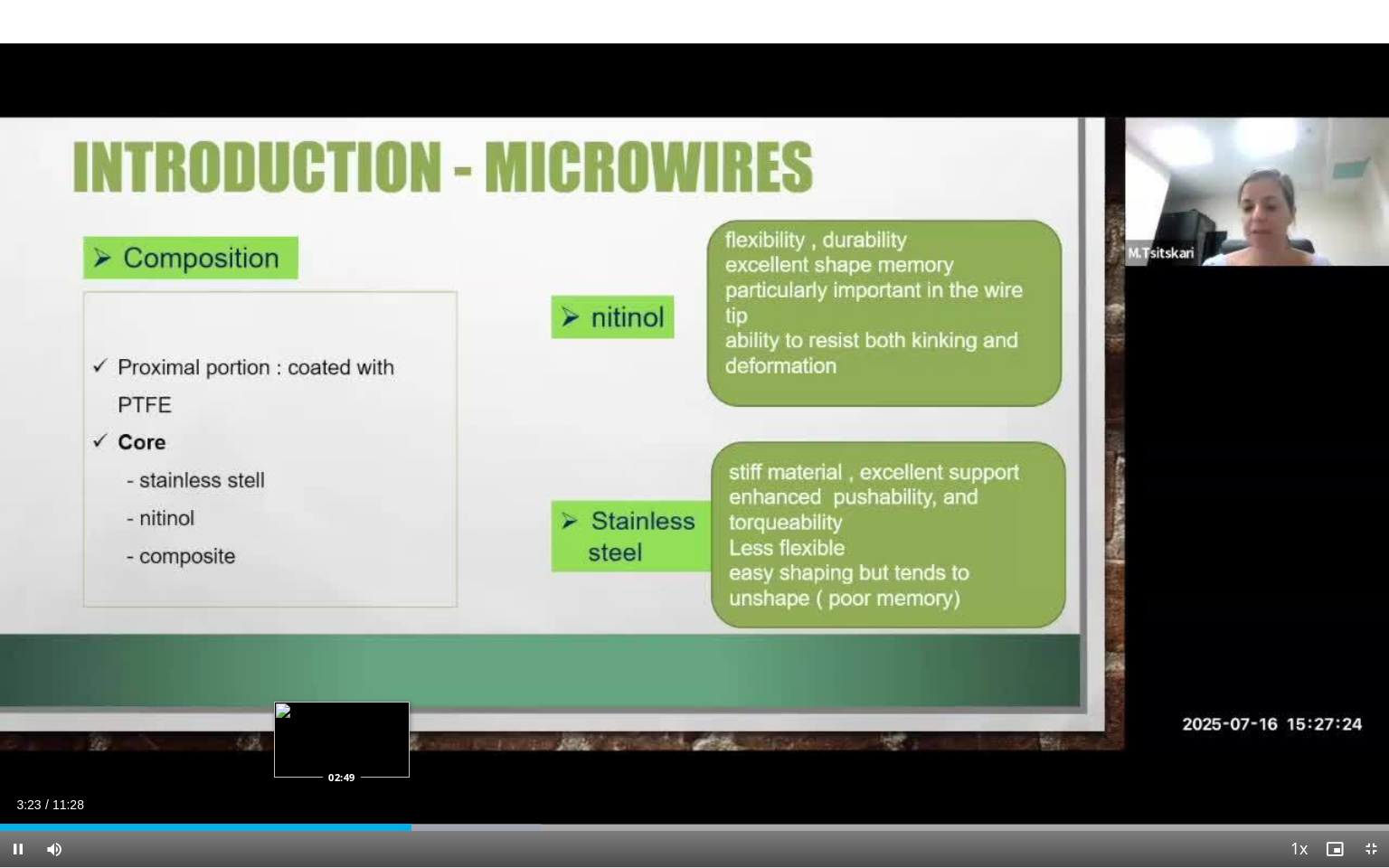 click on "Loaded :  38.91% 03:24 02:49" at bounding box center [694, 822] 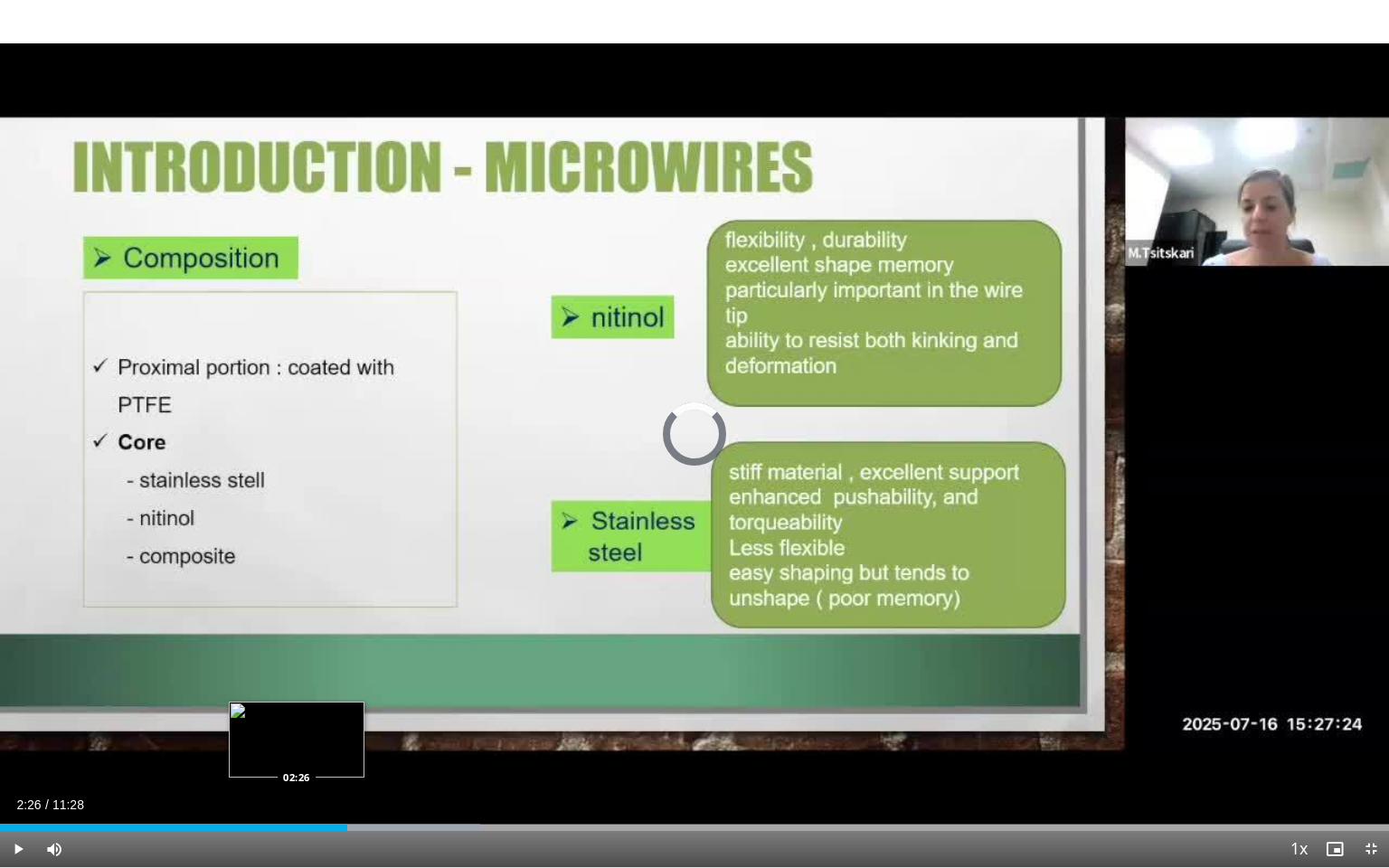click on "02:52" at bounding box center (174, 827) 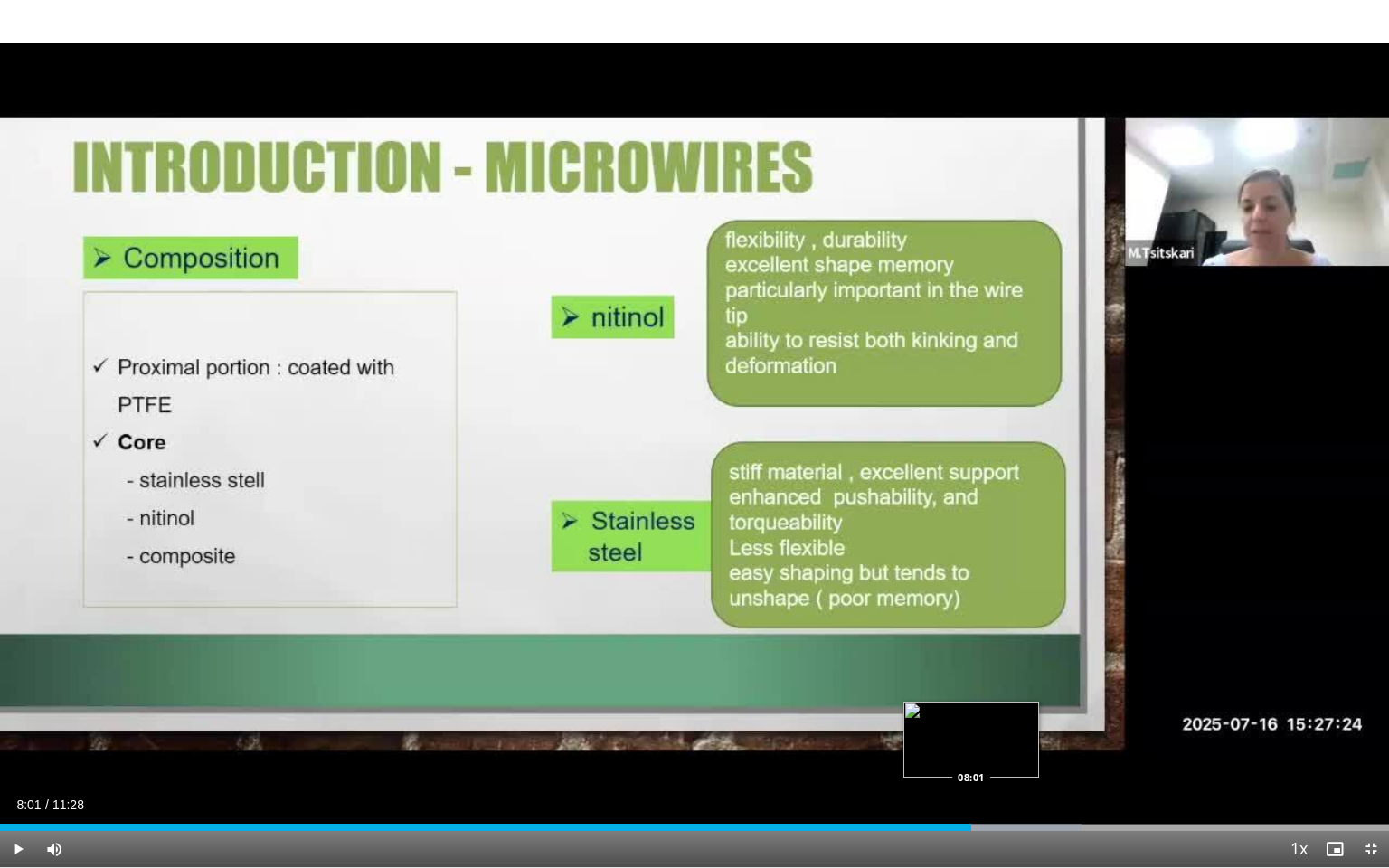 click on "Loaded :  77.84% 08:01 08:01" at bounding box center (694, 822) 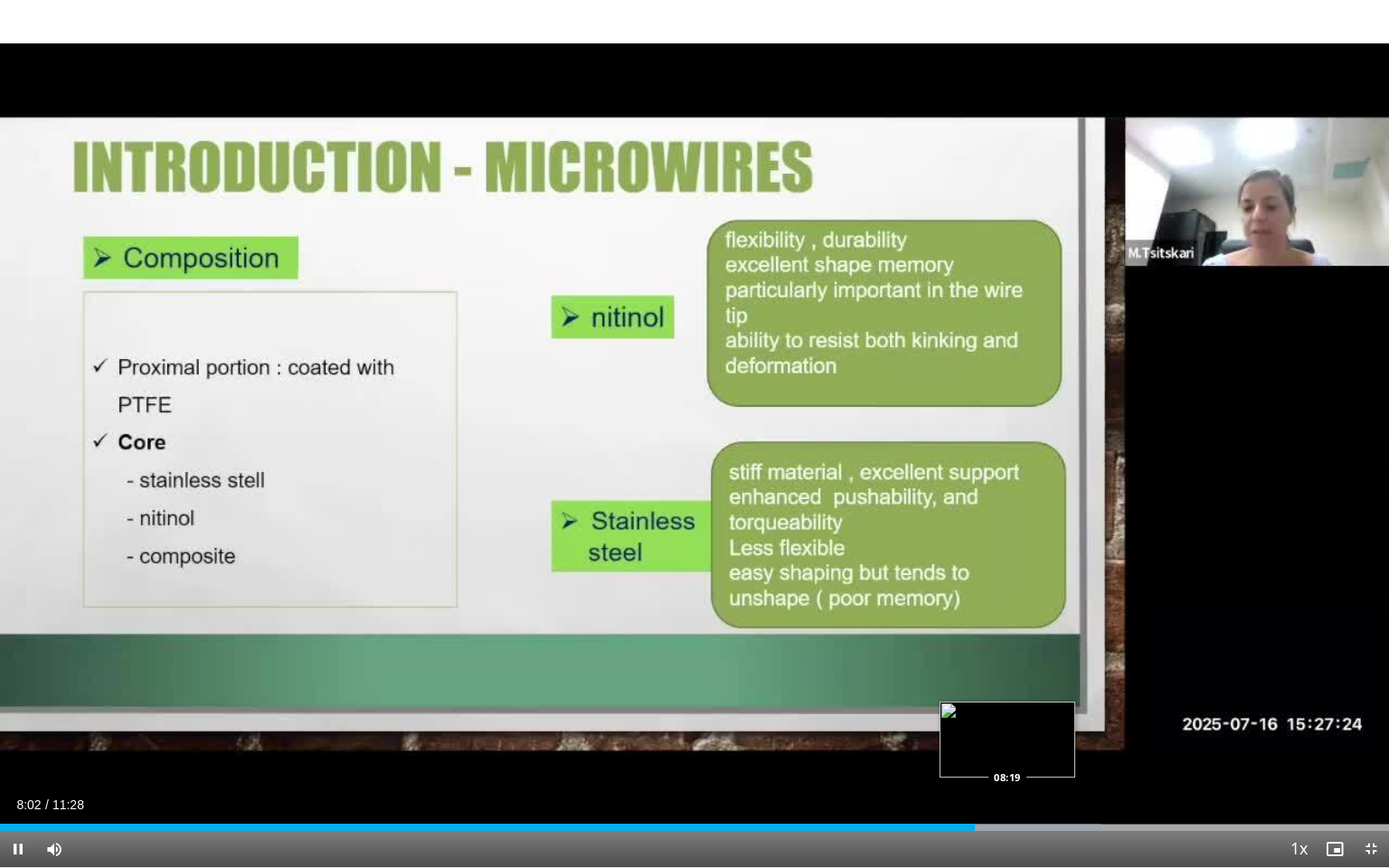 click at bounding box center (1006, 827) 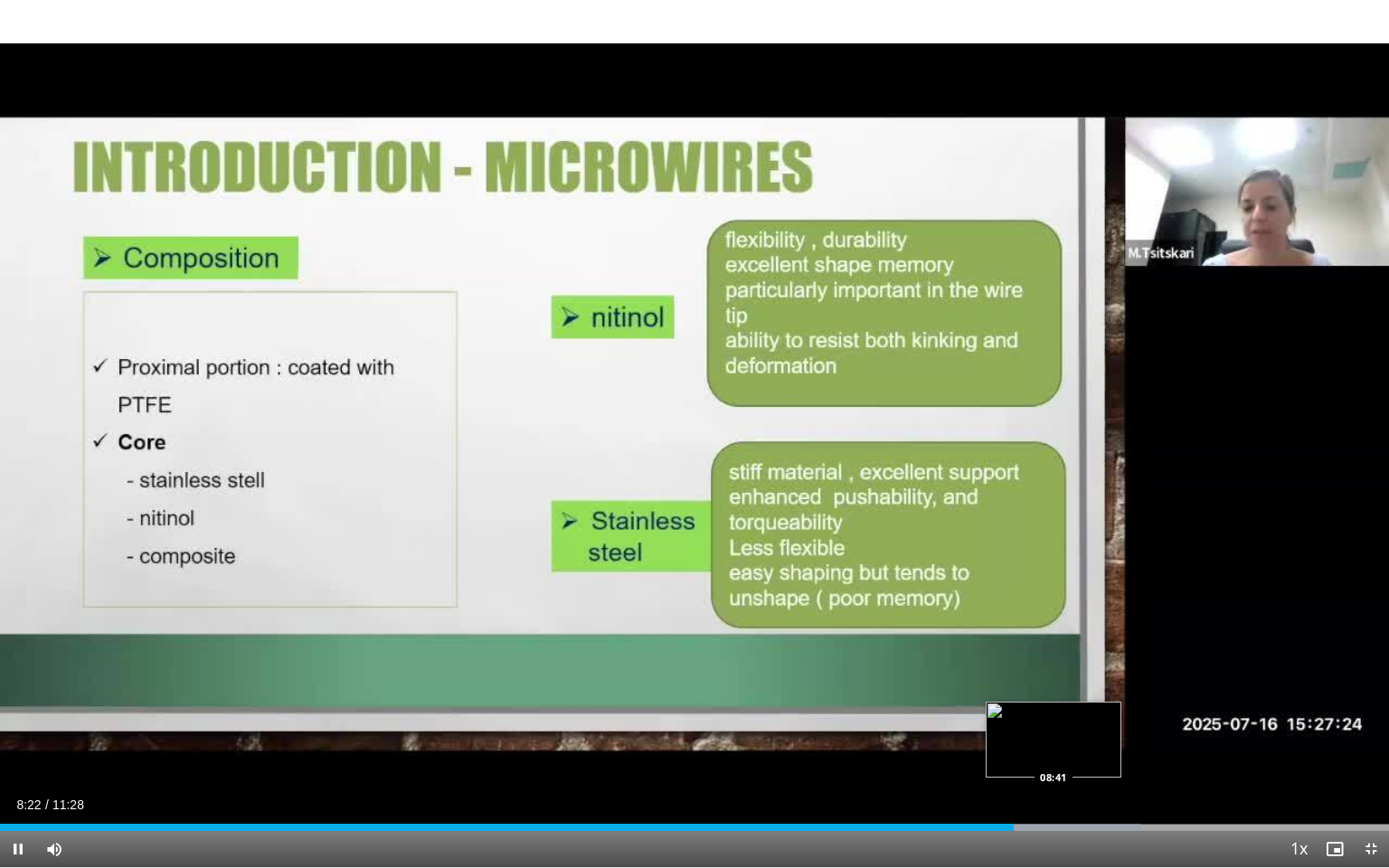 click on "Loaded :  82.16% 08:22 08:41" at bounding box center [694, 822] 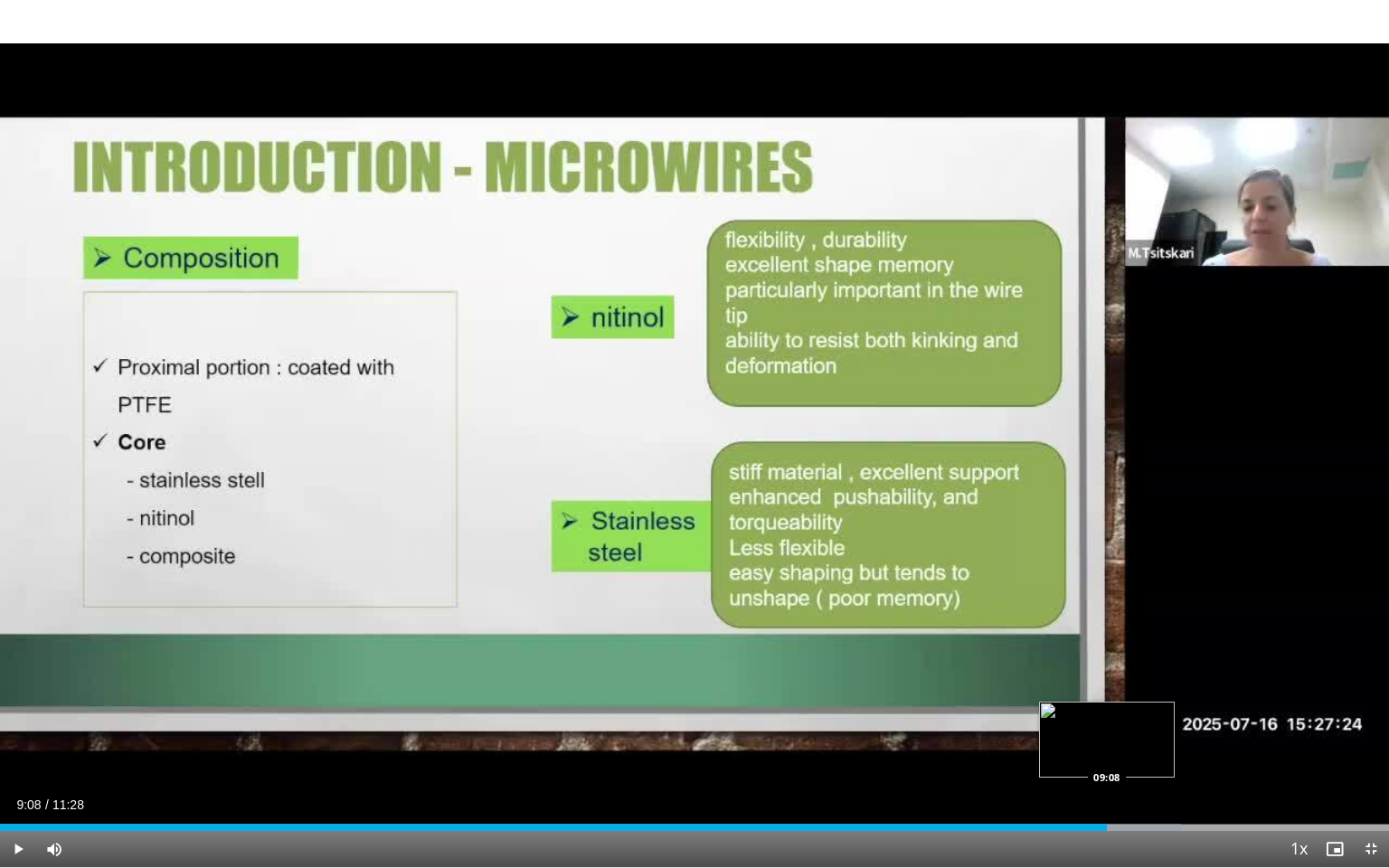 click on "Loaded :  85.05% 09:08 09:08" at bounding box center (694, 822) 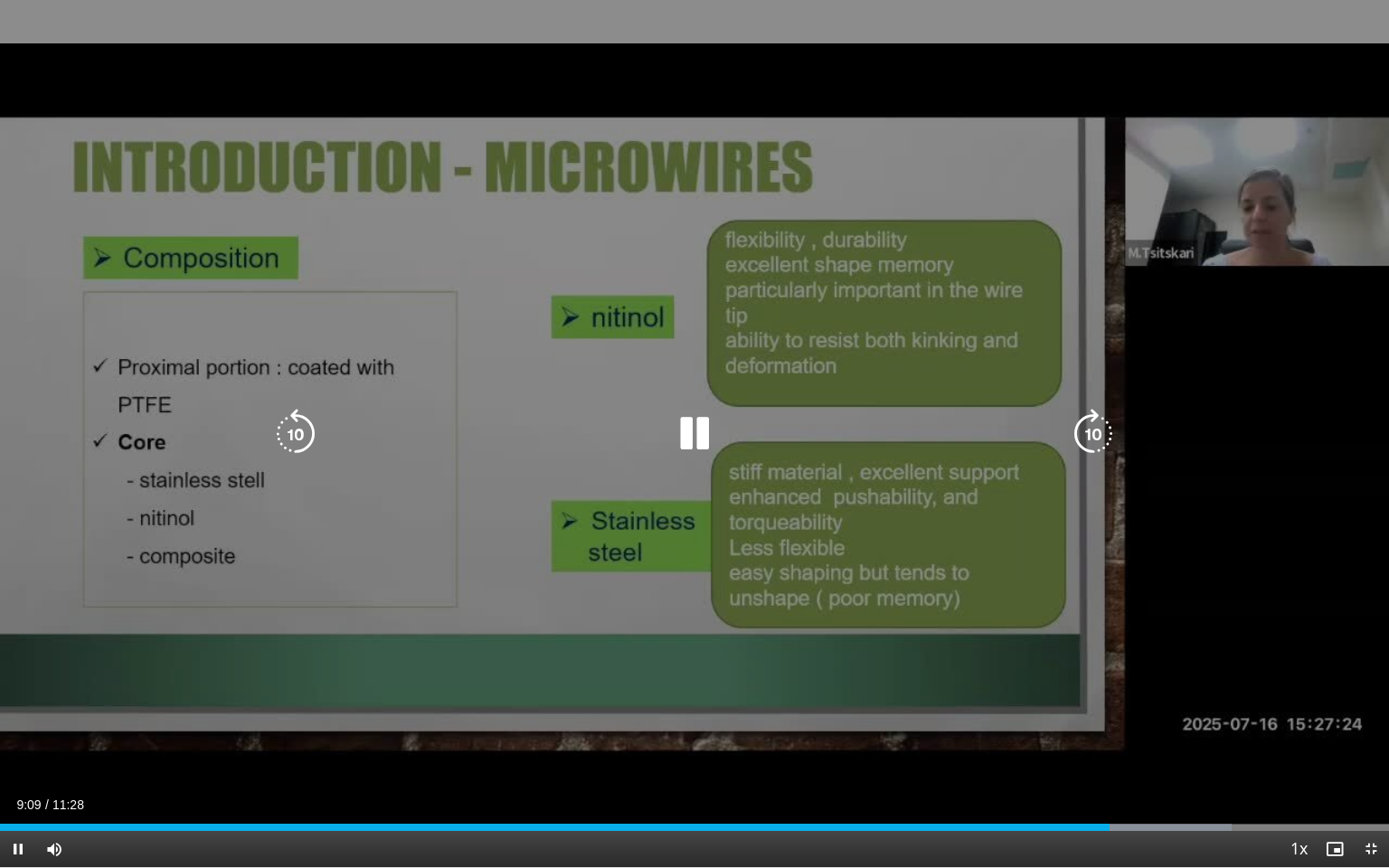 click on "**********" at bounding box center [694, 434] 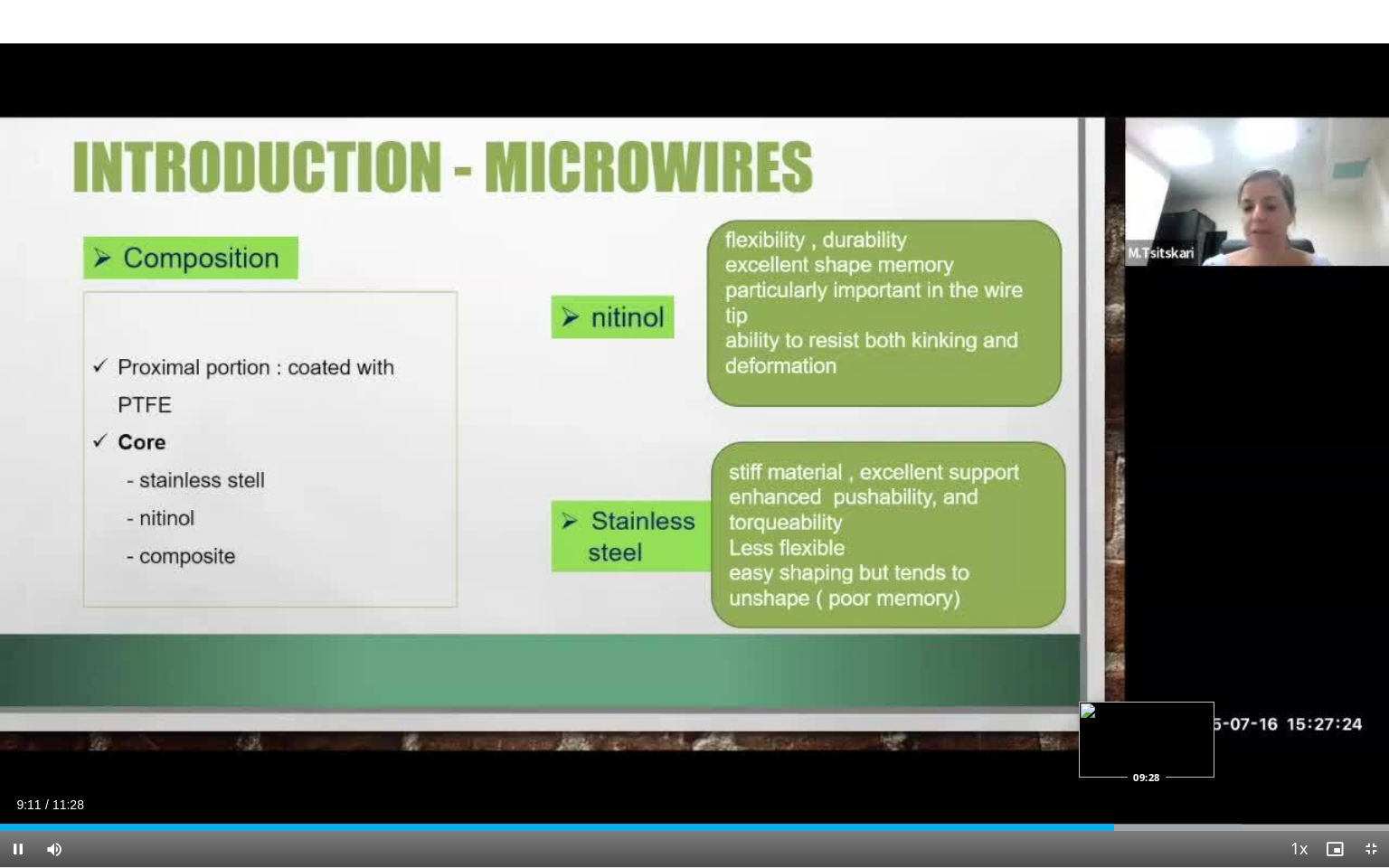 click on "Loaded :  89.37% 09:12 09:28" at bounding box center (694, 822) 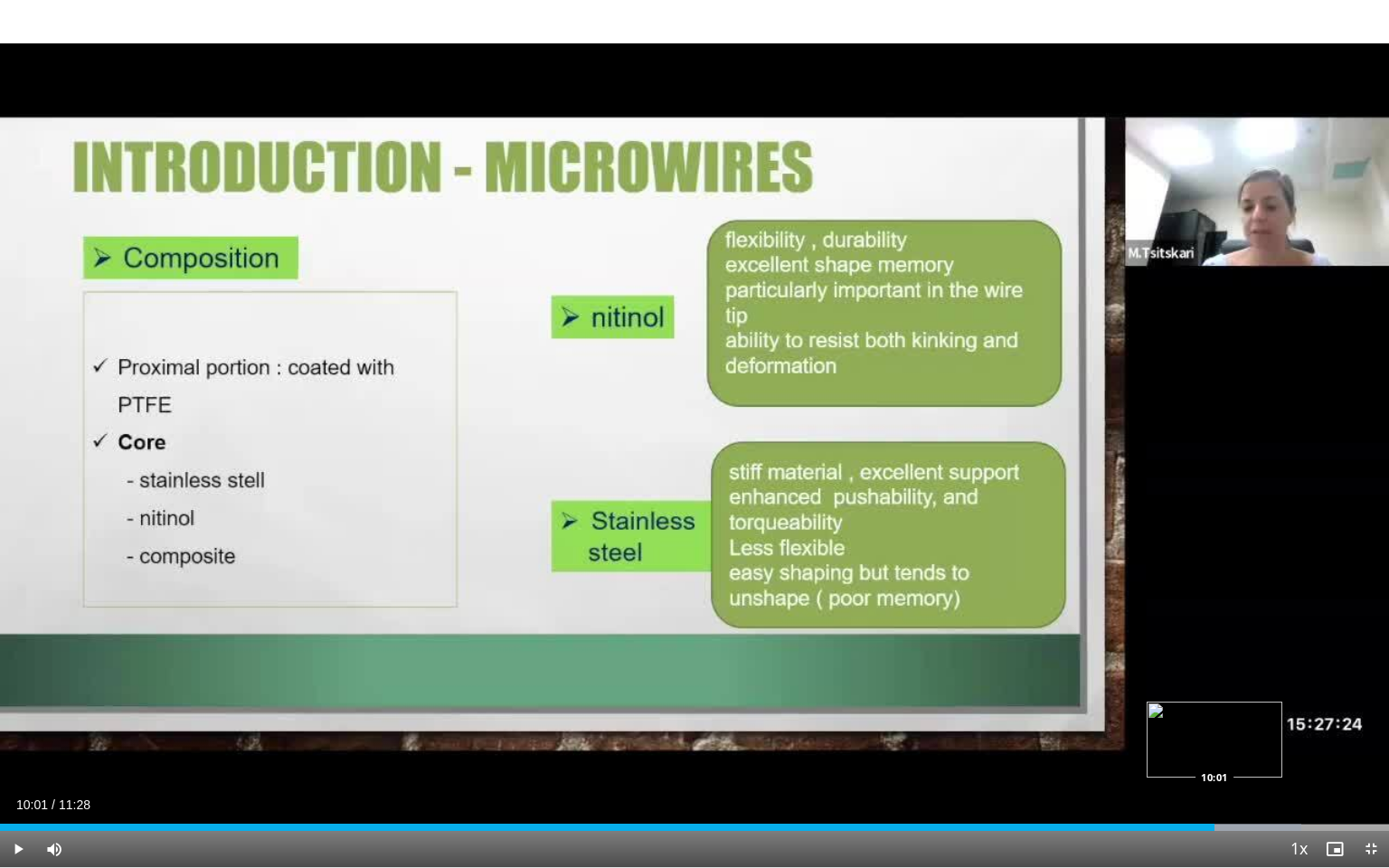 click on "Loaded :  93.70% 10:01 10:01" at bounding box center (694, 822) 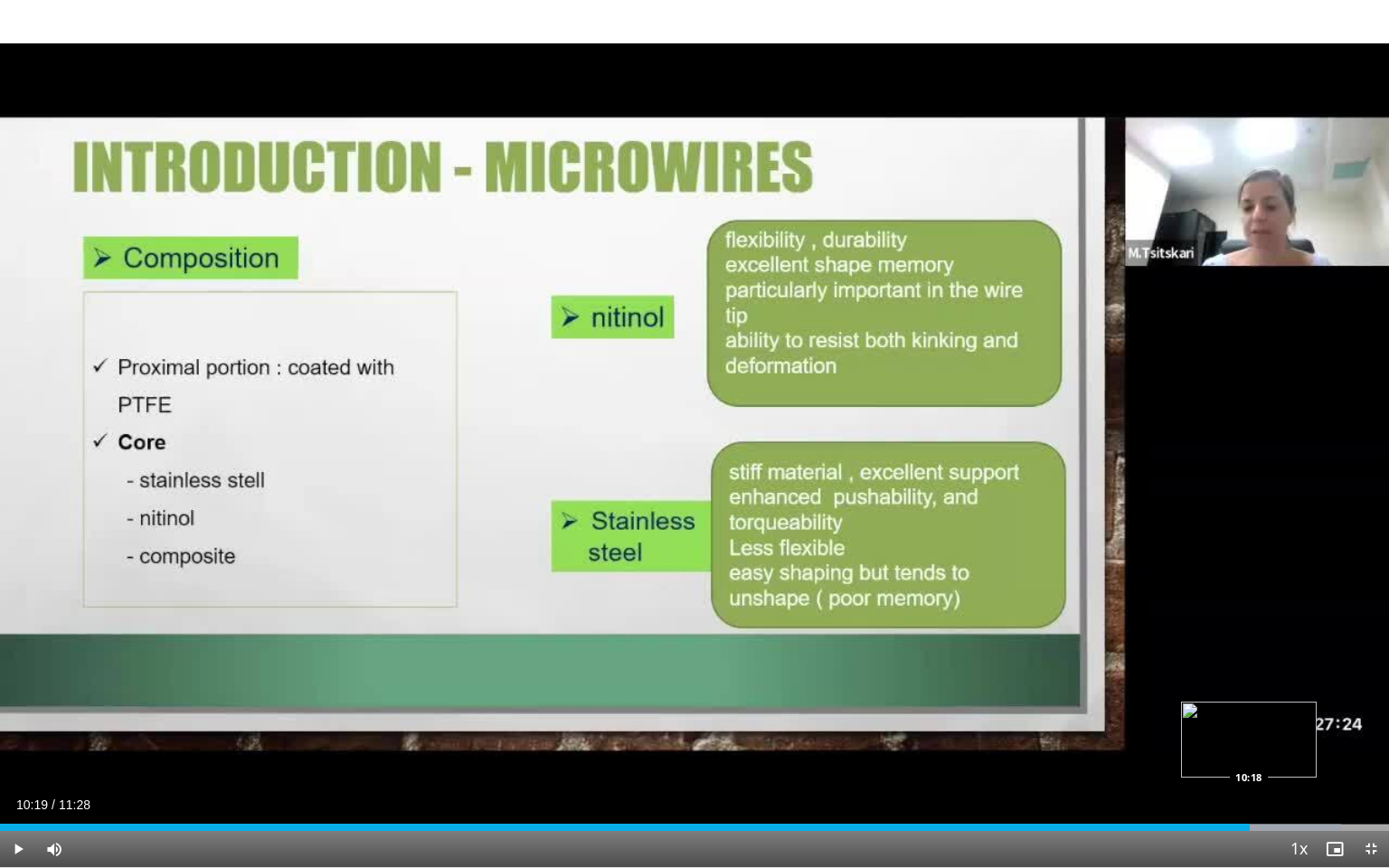 click at bounding box center [1248, 827] 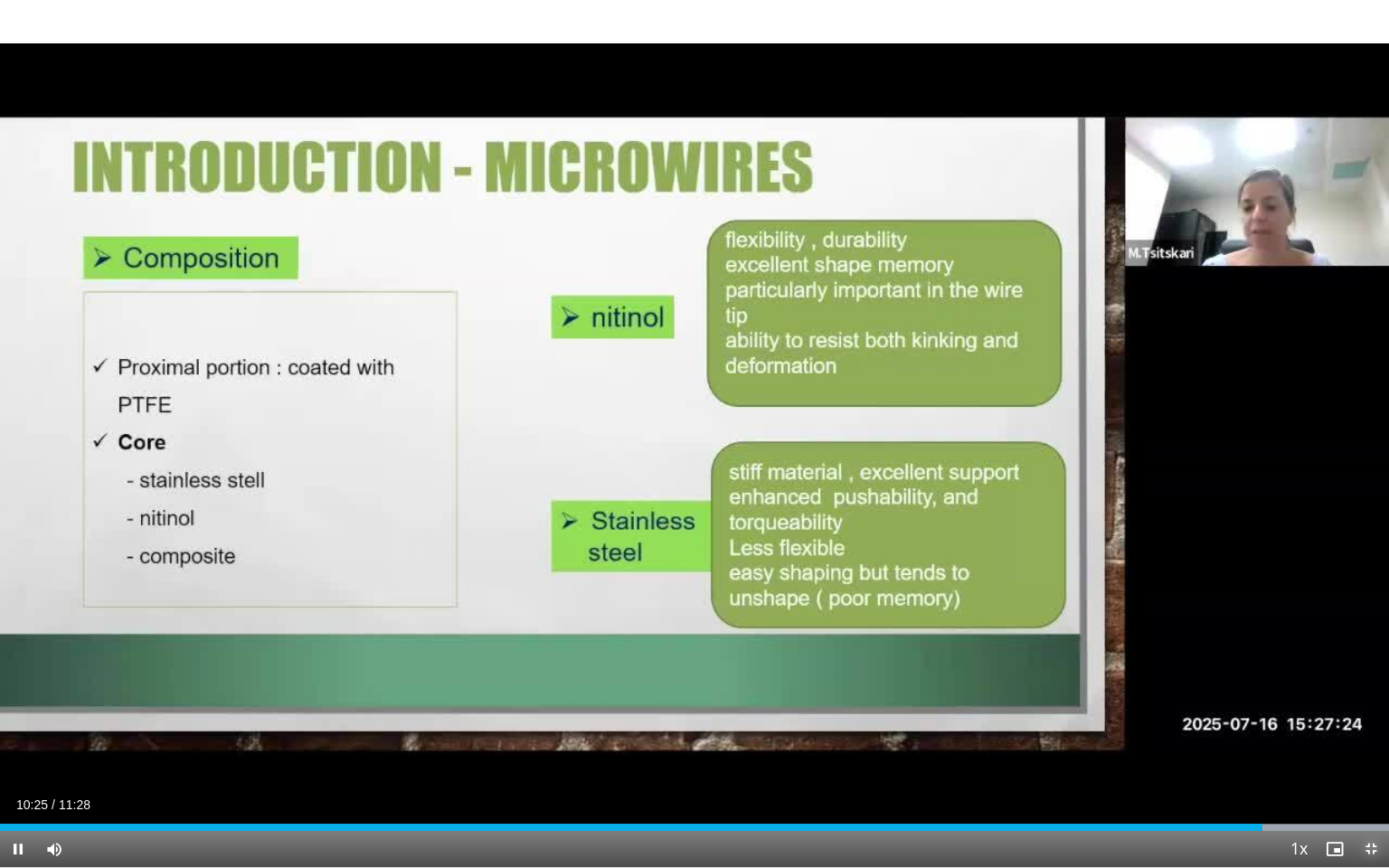 click at bounding box center (1371, 849) 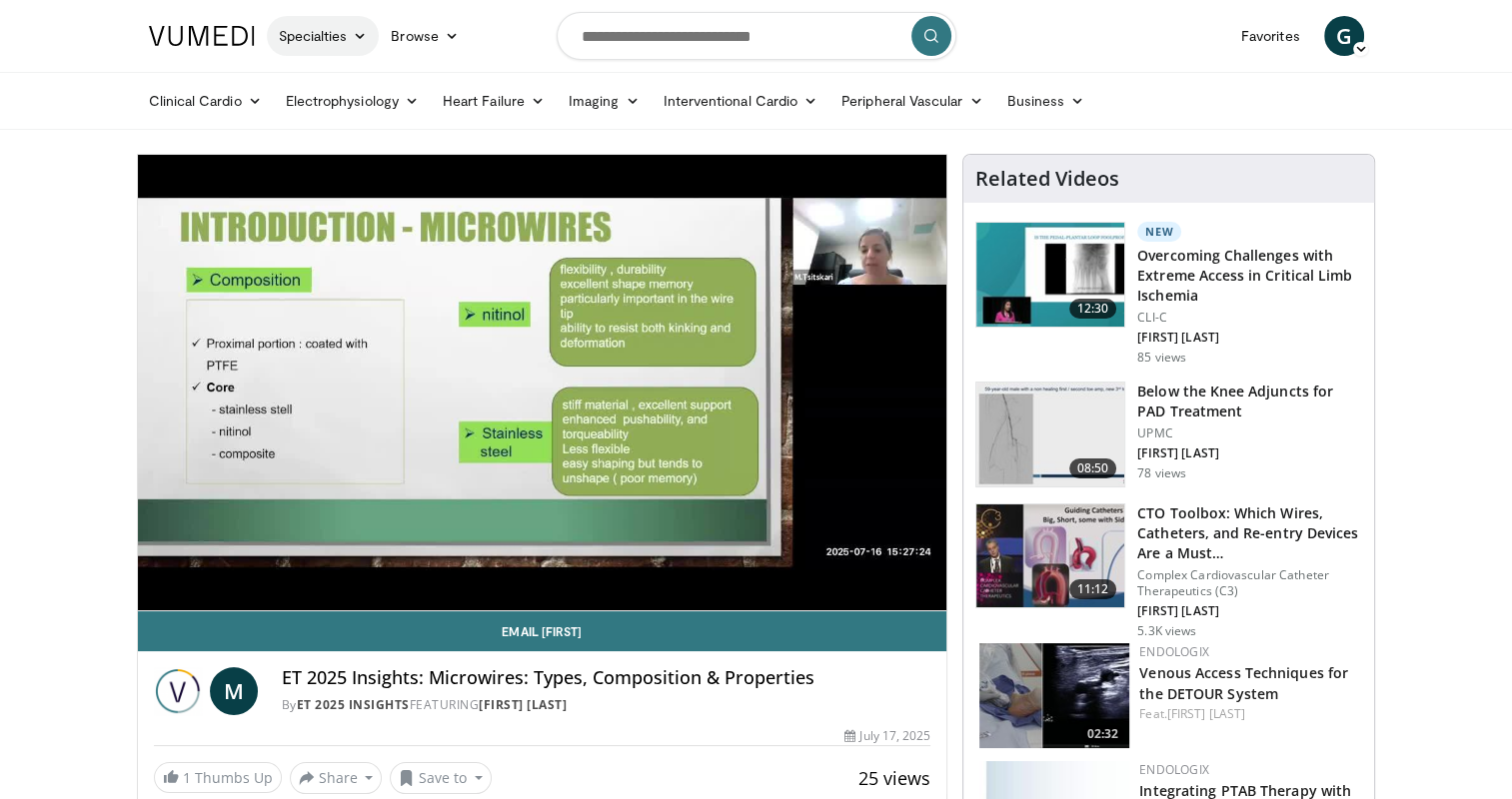 click at bounding box center (360, 36) 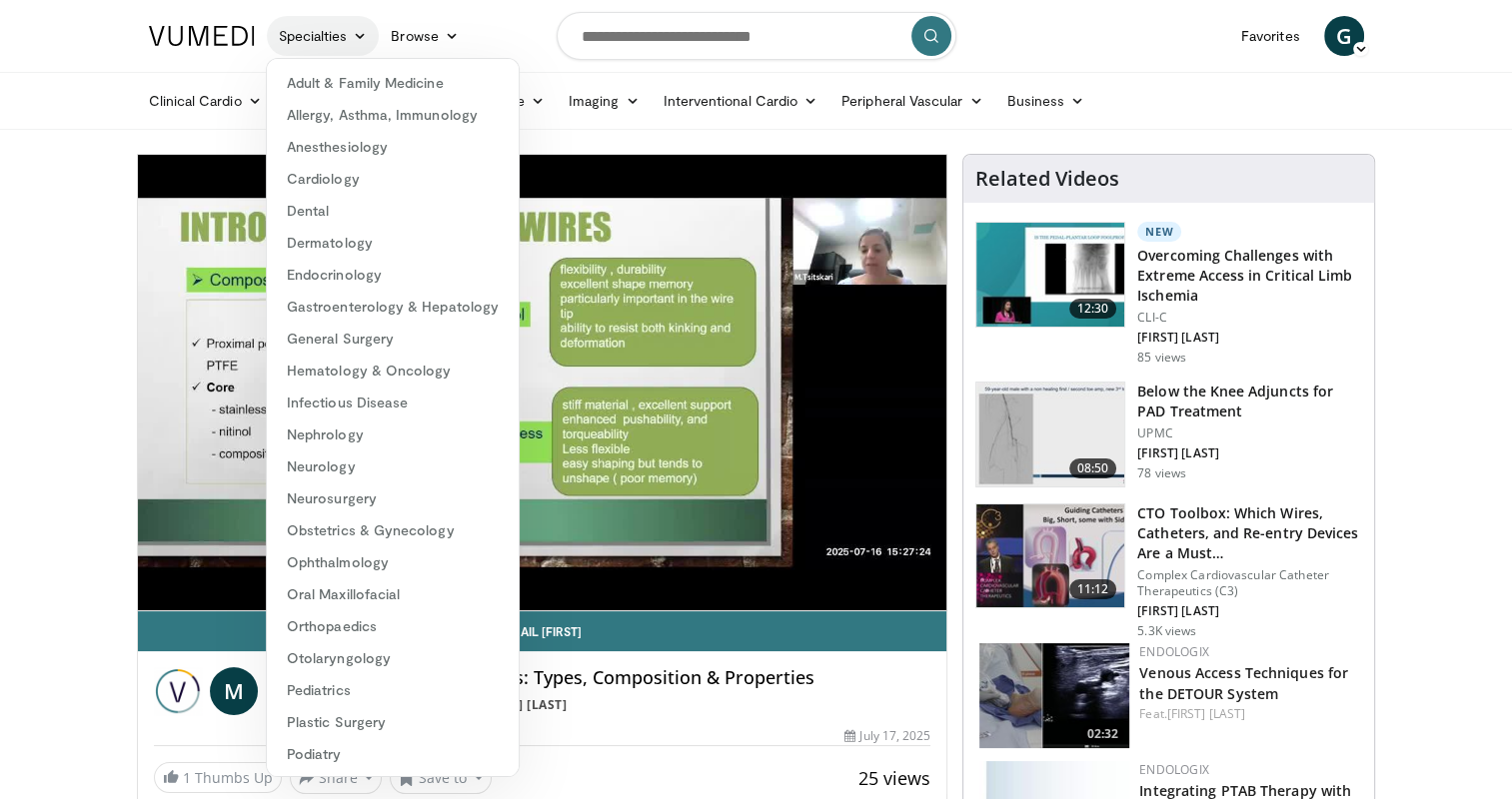 click at bounding box center [360, 36] 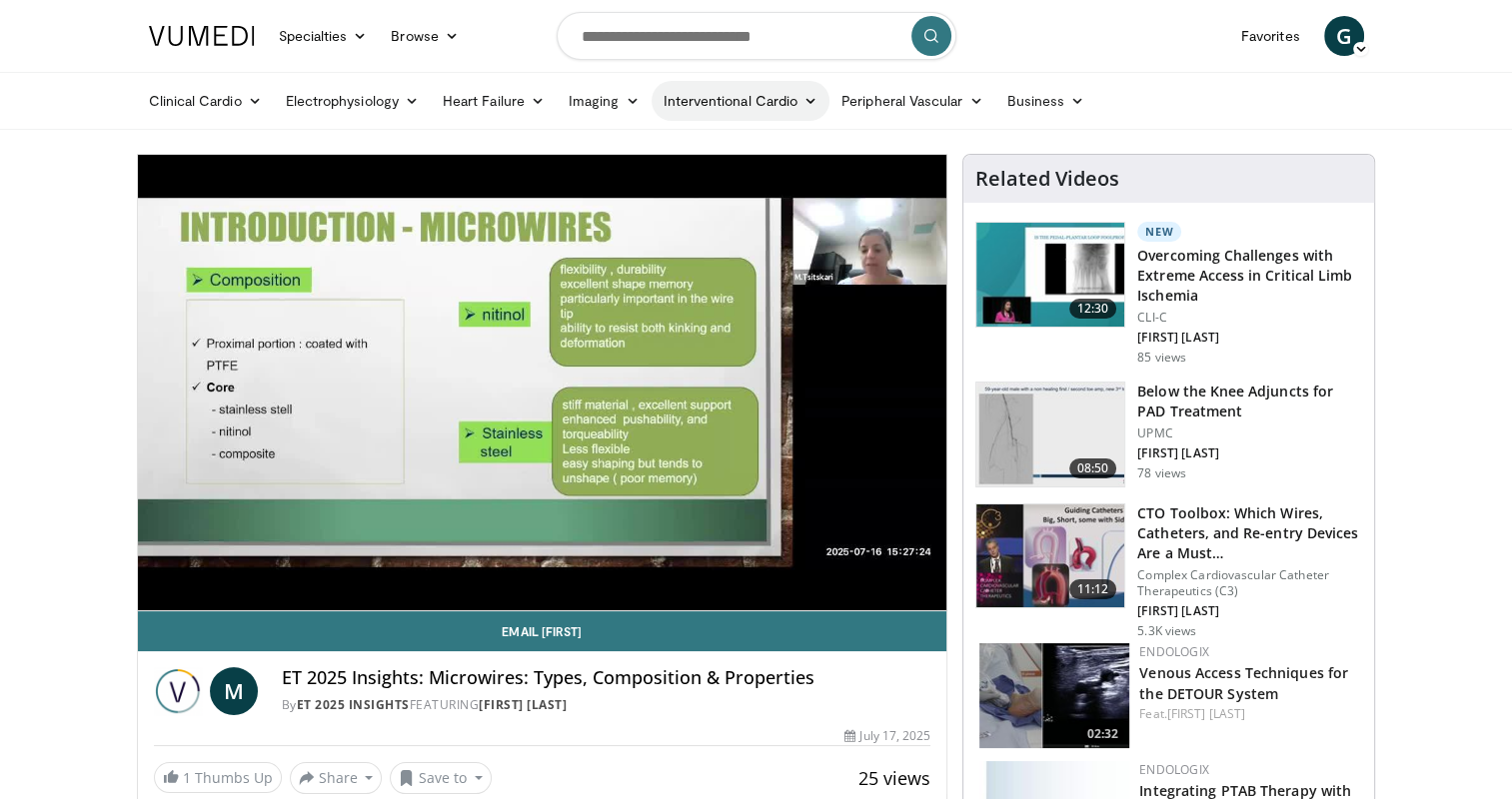 click at bounding box center (810, 101) 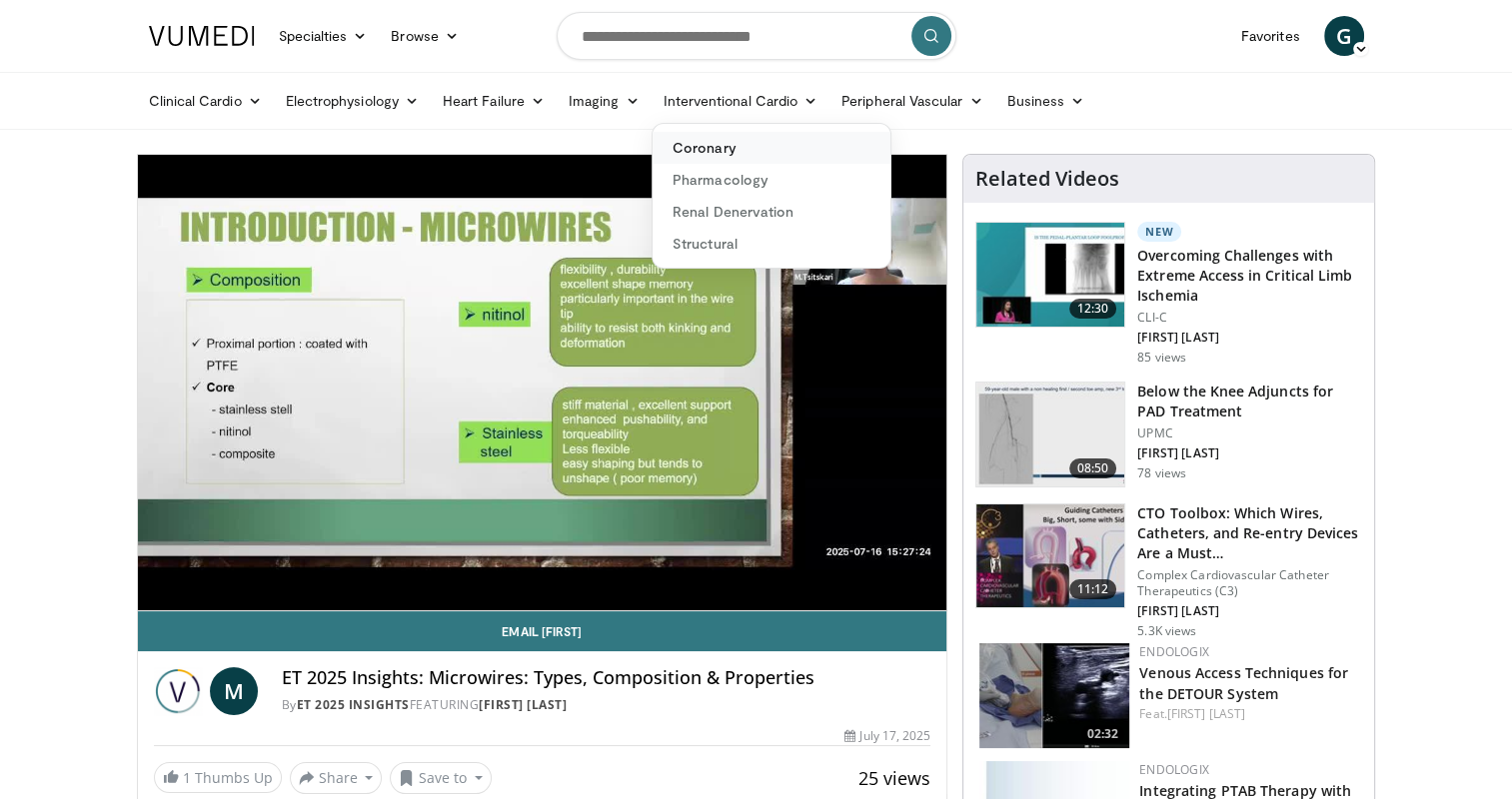 click on "Coronary" at bounding box center [771, 148] 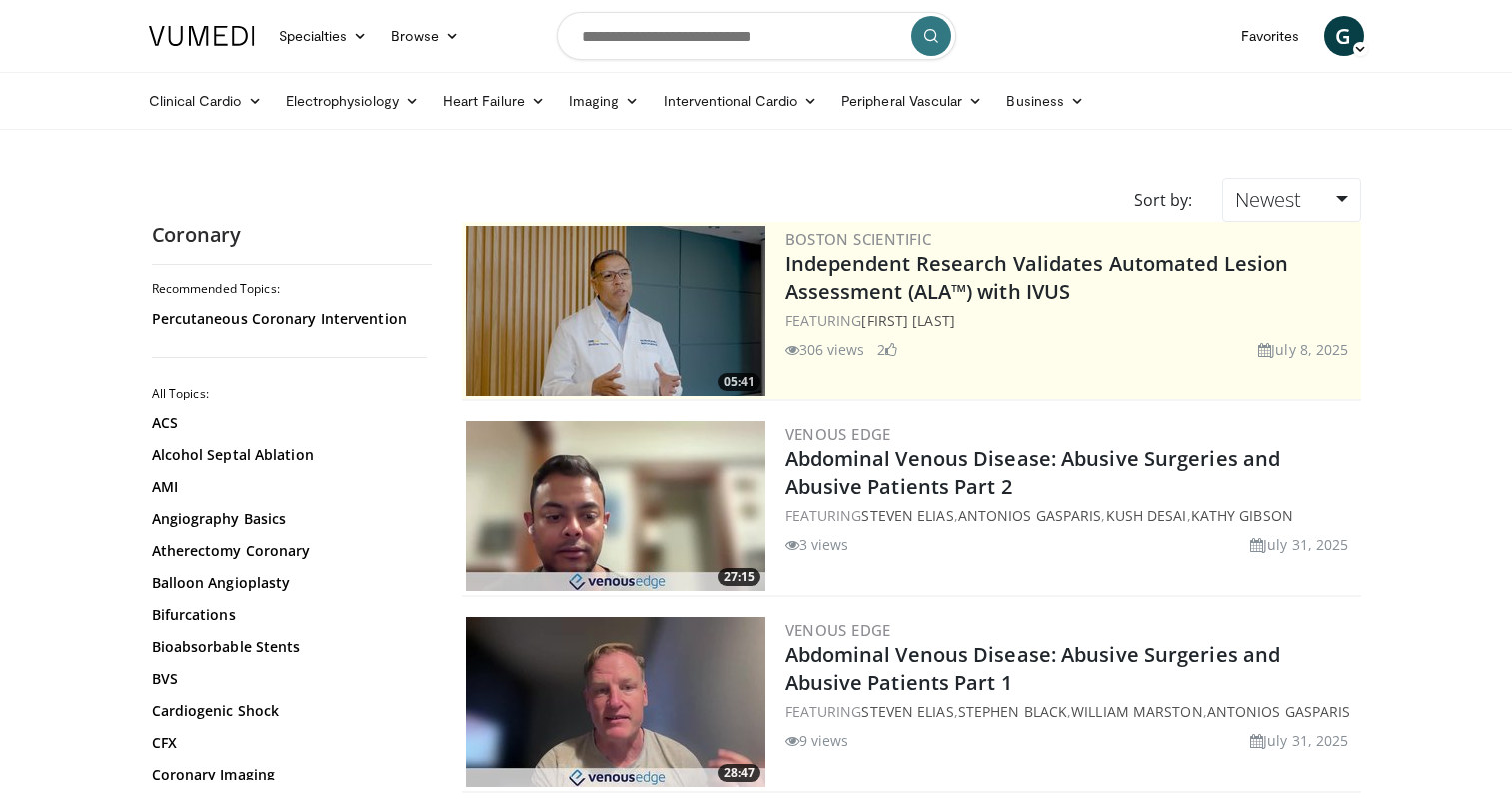 scroll, scrollTop: 0, scrollLeft: 0, axis: both 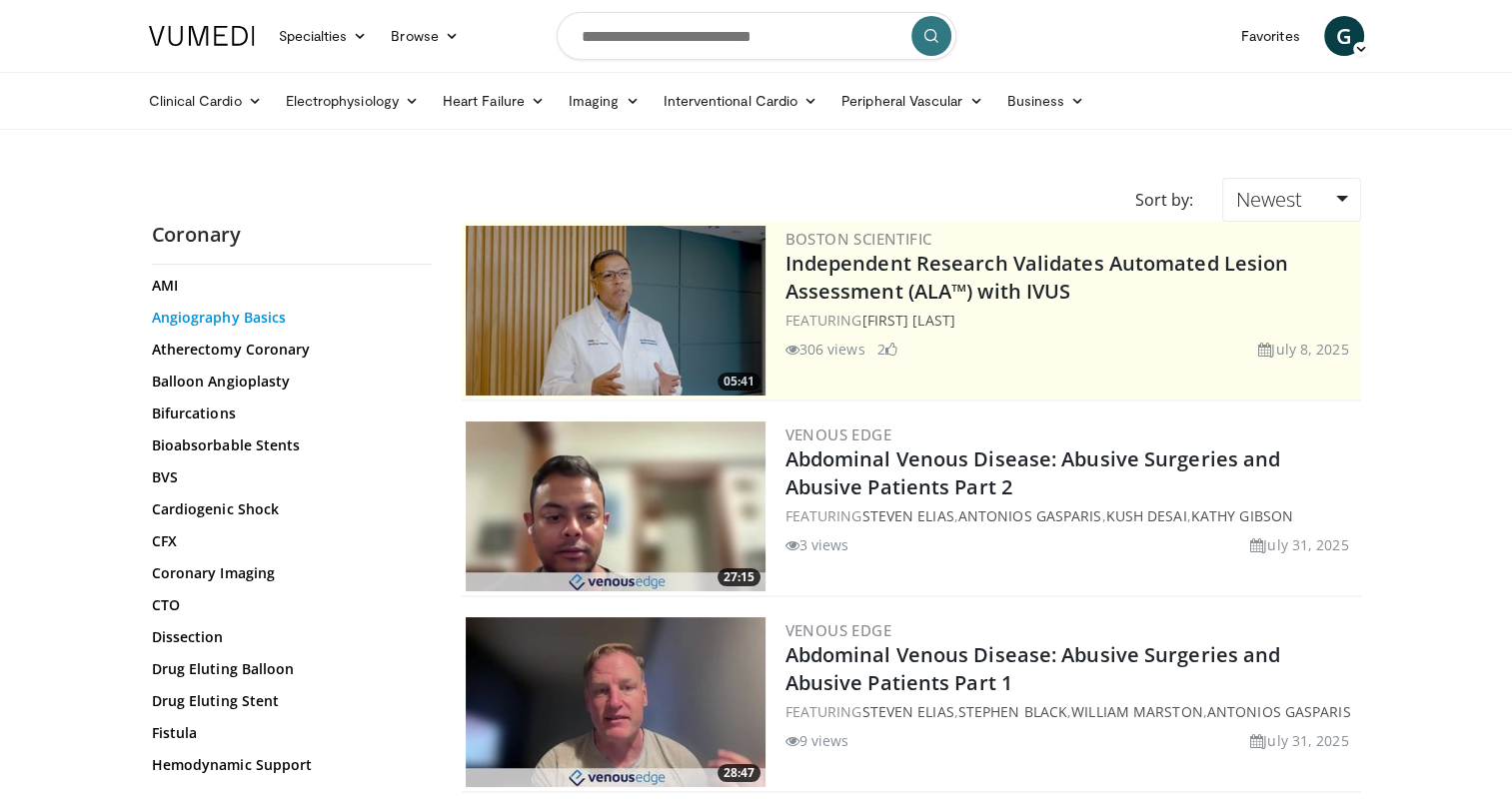 click on "Angiography Basics" at bounding box center (287, 318) 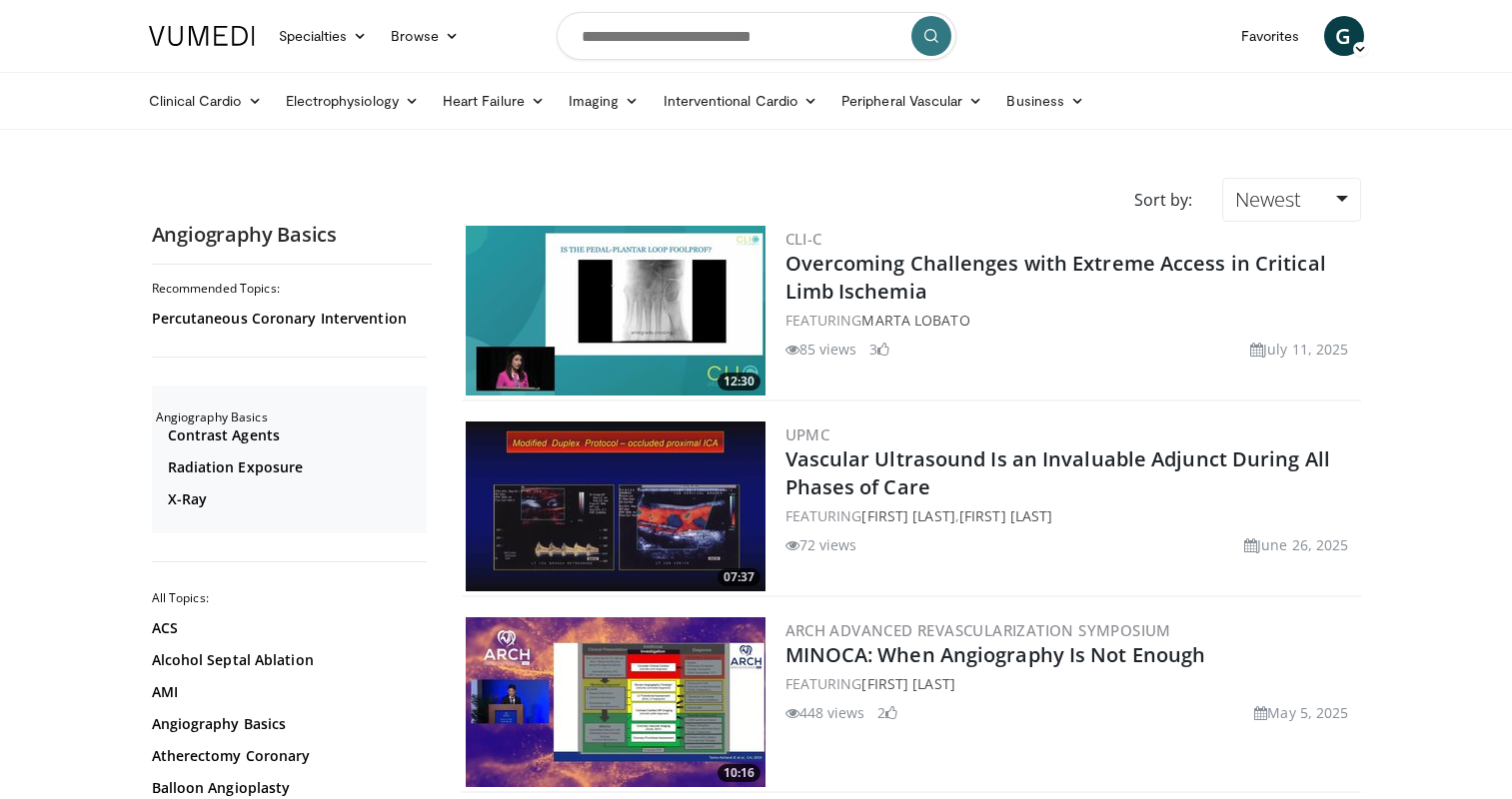scroll, scrollTop: 0, scrollLeft: 0, axis: both 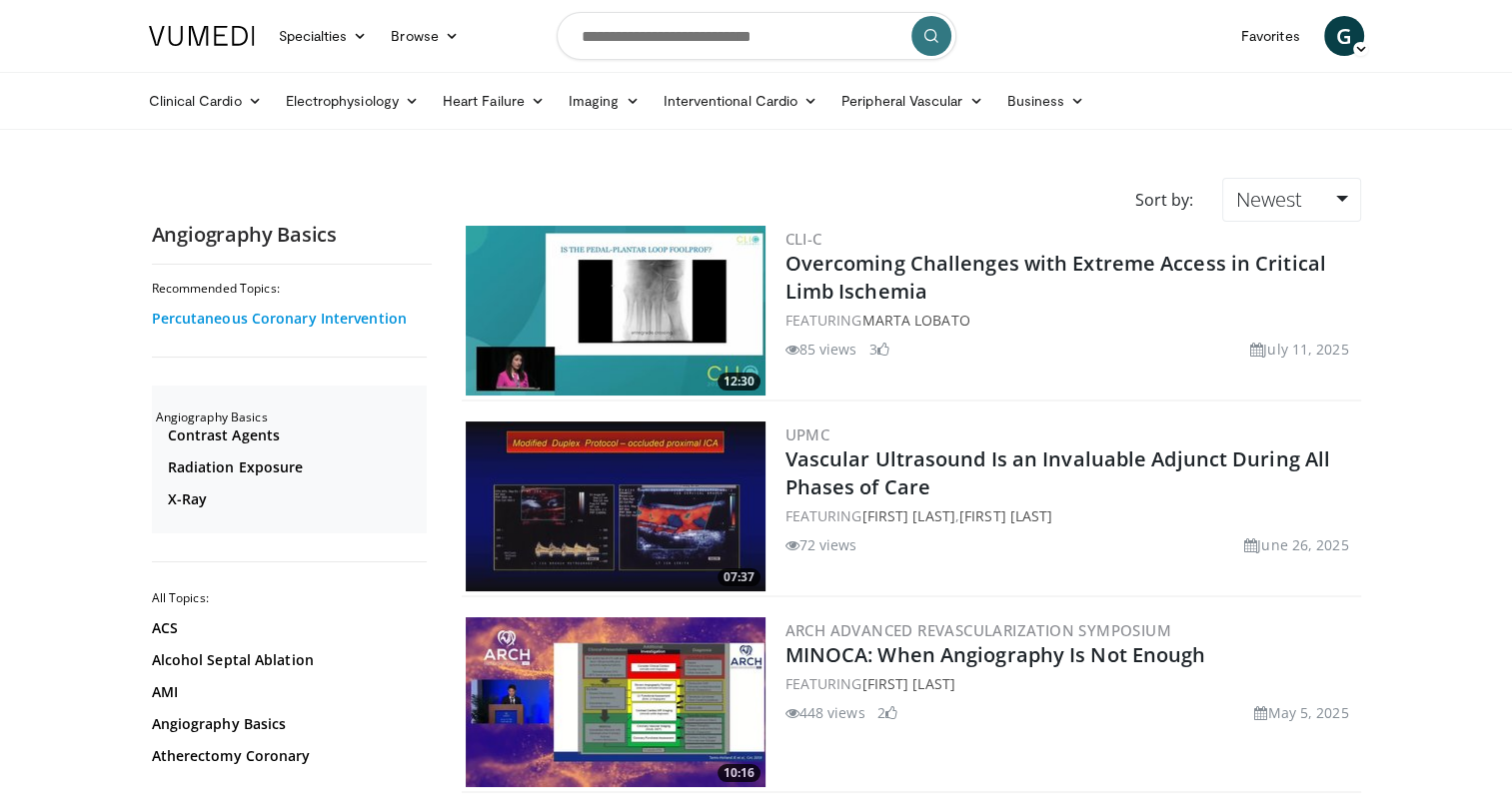 click on "Percutaneous Coronary Intervention" at bounding box center [287, 319] 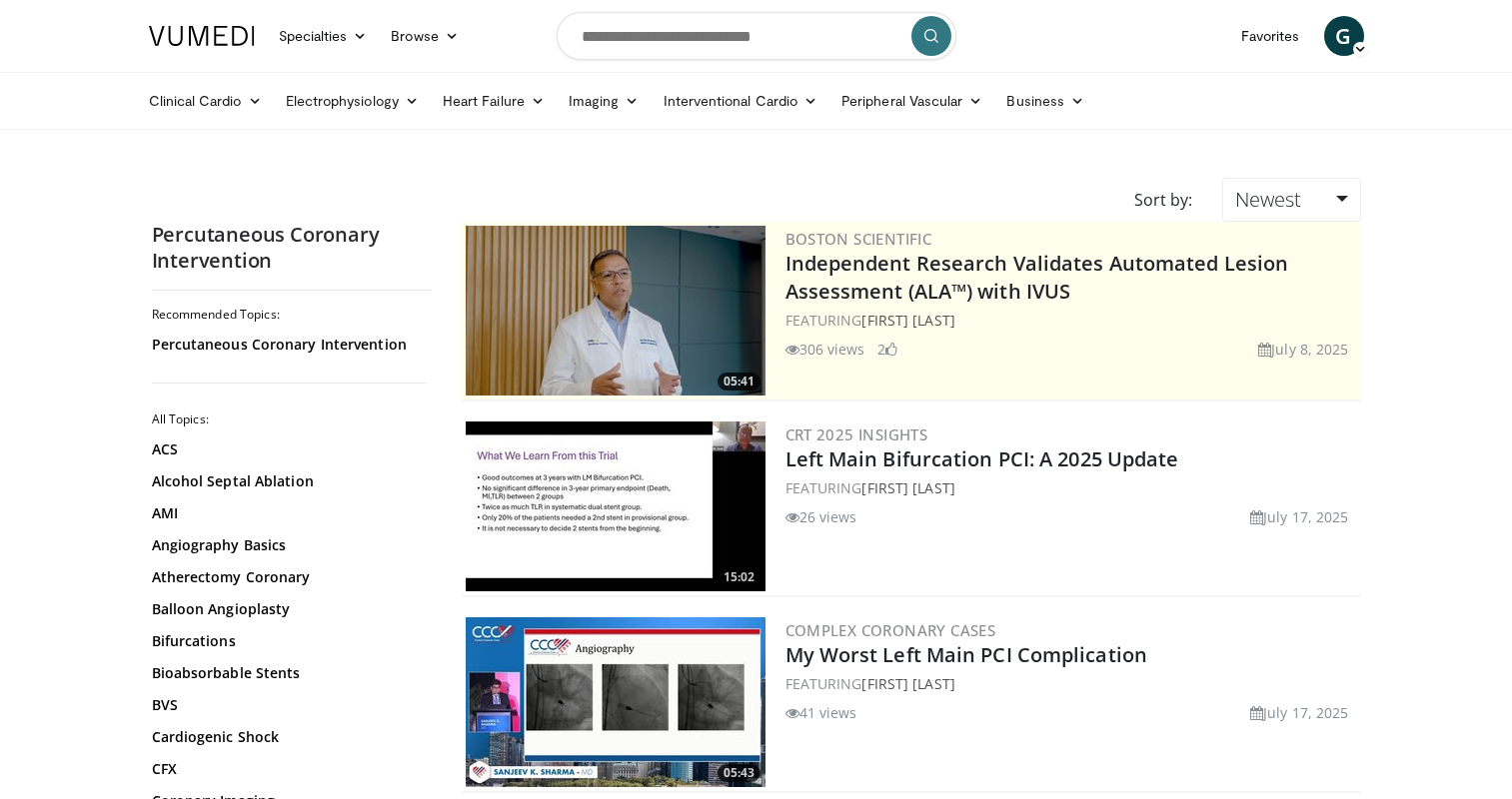 scroll, scrollTop: 0, scrollLeft: 0, axis: both 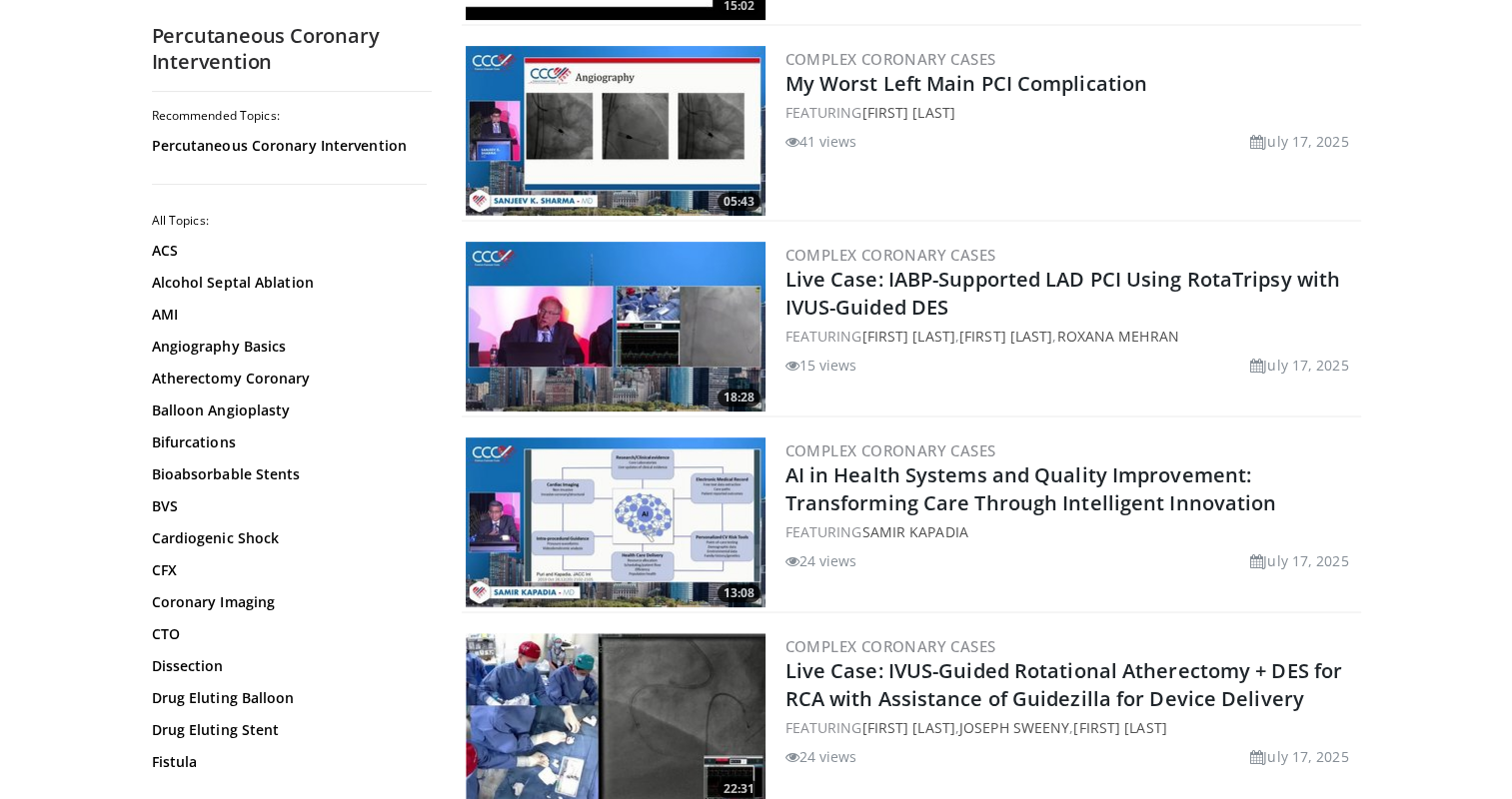 click on "05:41
Boston Scientific
Independent Research Validates Automated Lesion Assessment (ALA™) with IVUS
FEATURING
[FIRST] [LAST]
306 views
July 8, 2025
2
15:02
CRT 2025 Insights
Left Main Bifurcation PCI: A 2025 Update
FEATURING
[FIRST] [LAST]" at bounding box center [911, 2214] 